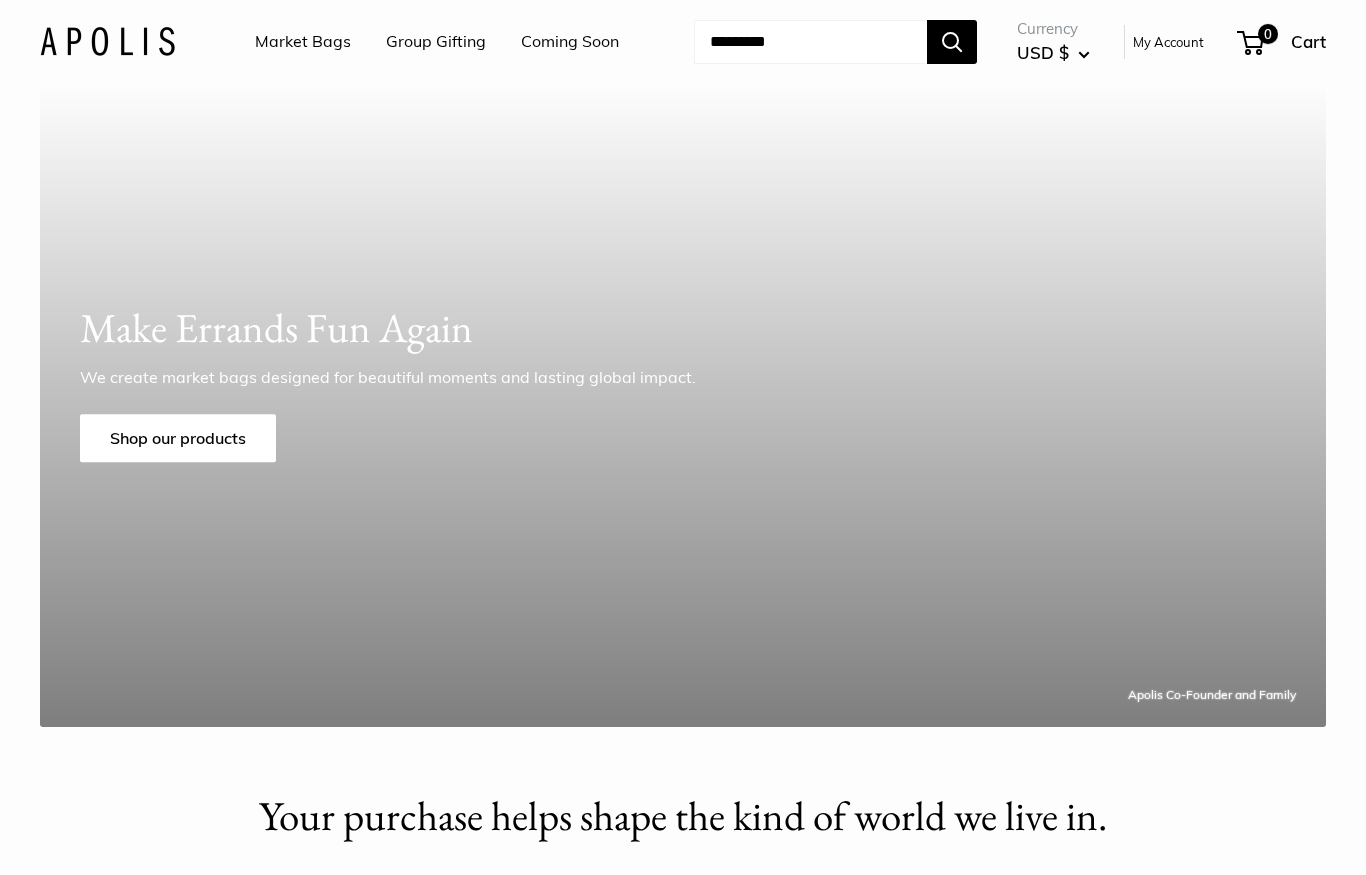 scroll, scrollTop: 0, scrollLeft: 0, axis: both 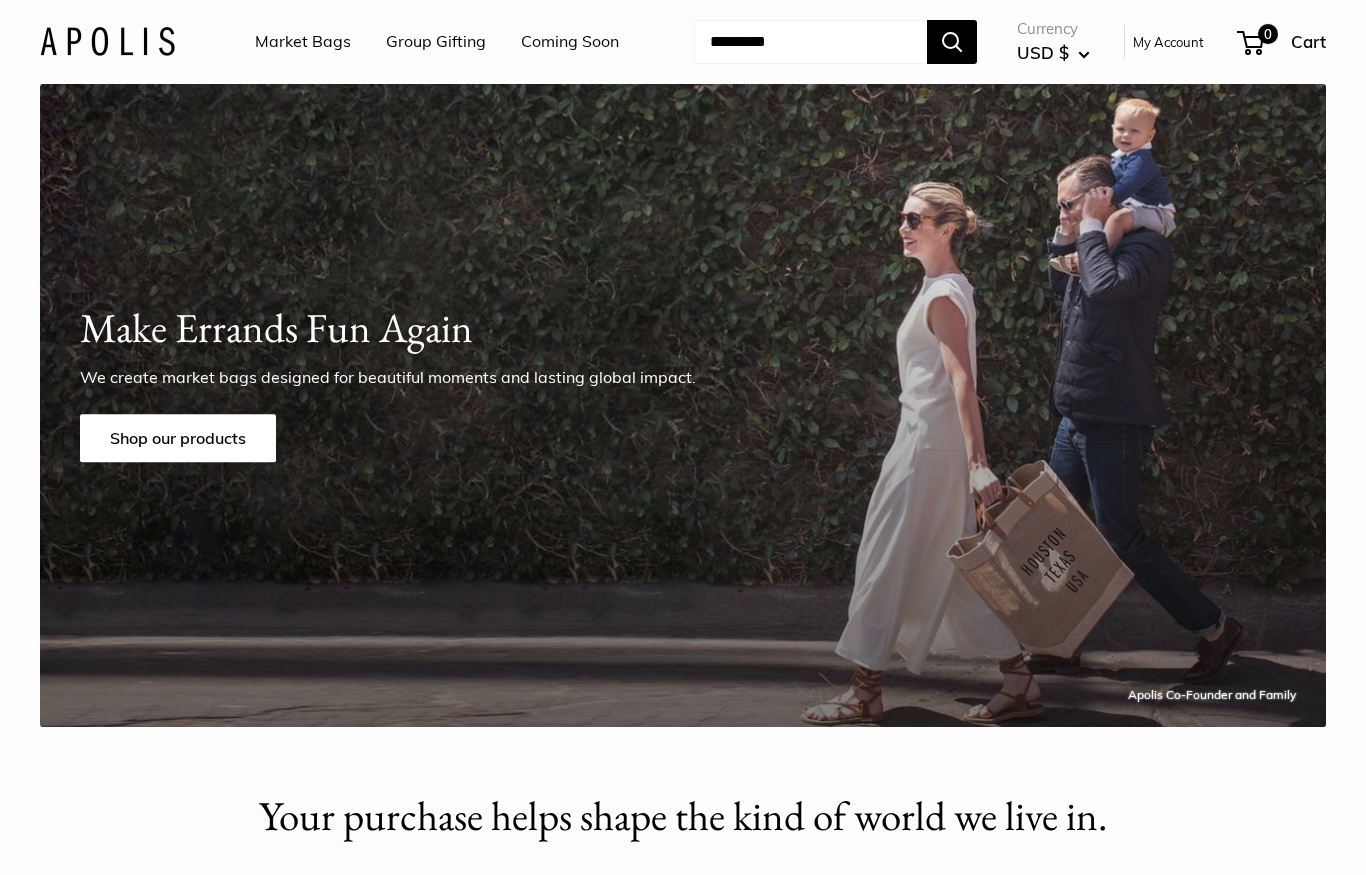 click on "Market Bags" at bounding box center (303, 42) 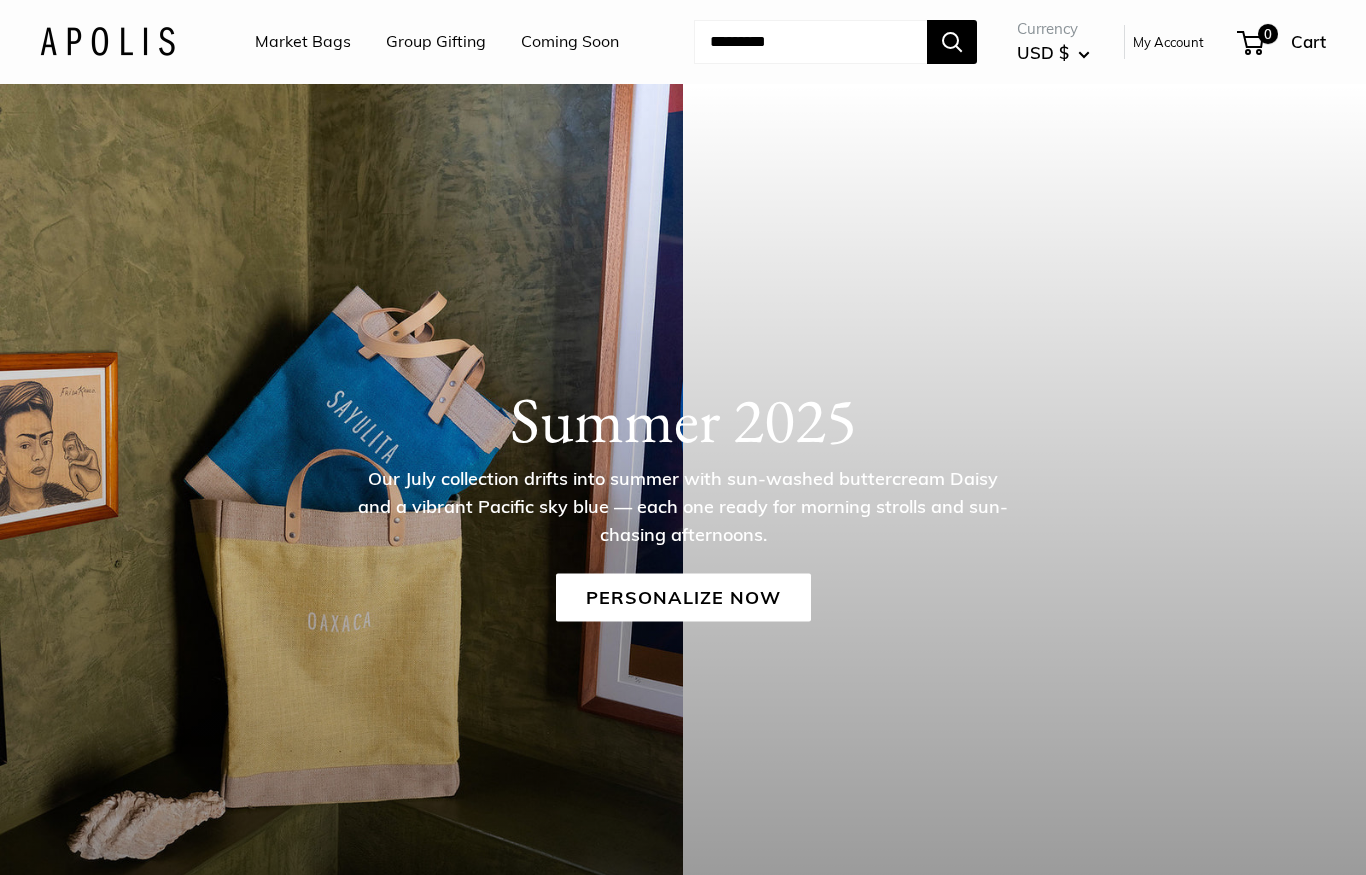 scroll, scrollTop: 0, scrollLeft: 0, axis: both 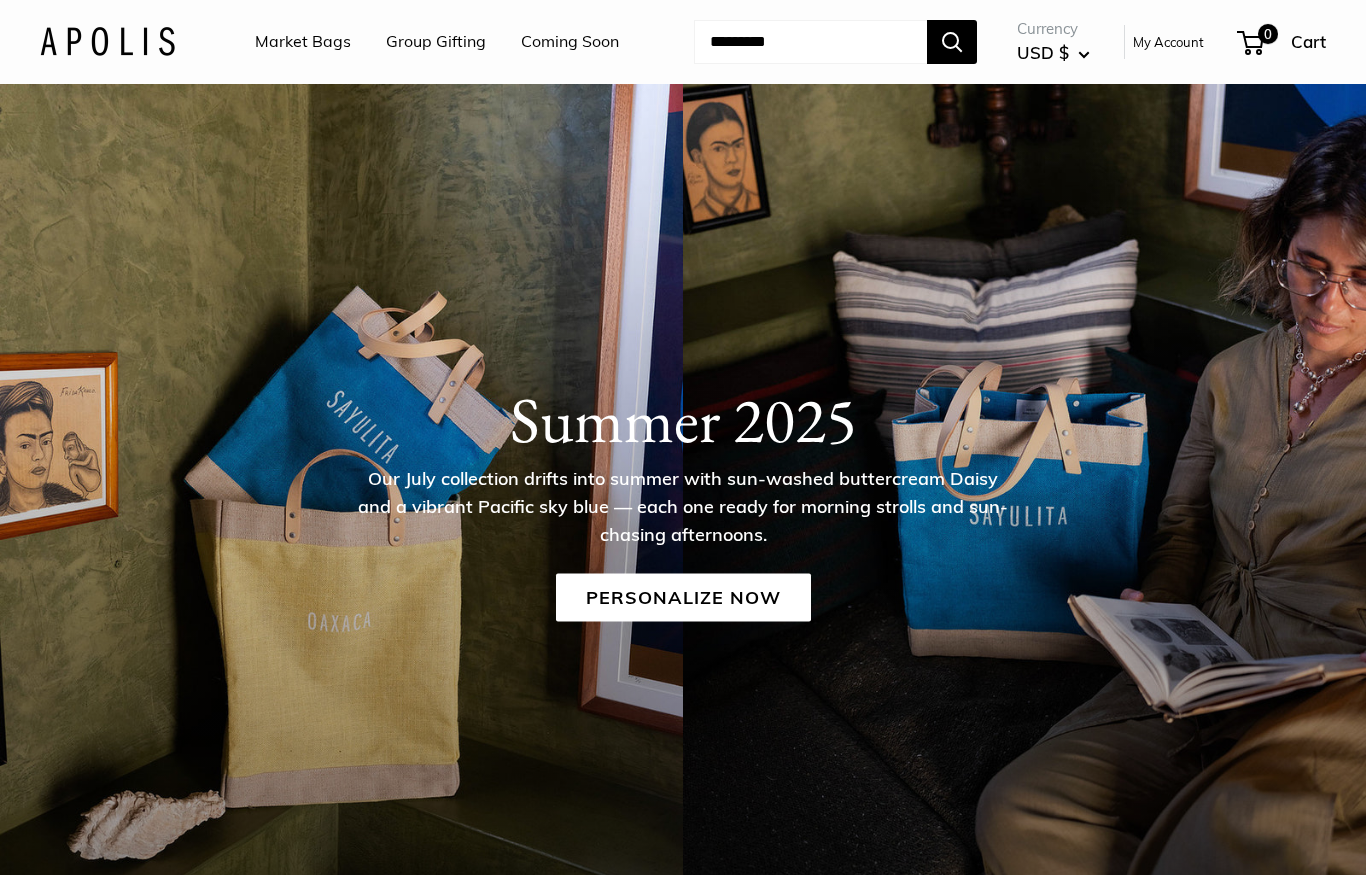 click on "Personalize Now" at bounding box center (683, 597) 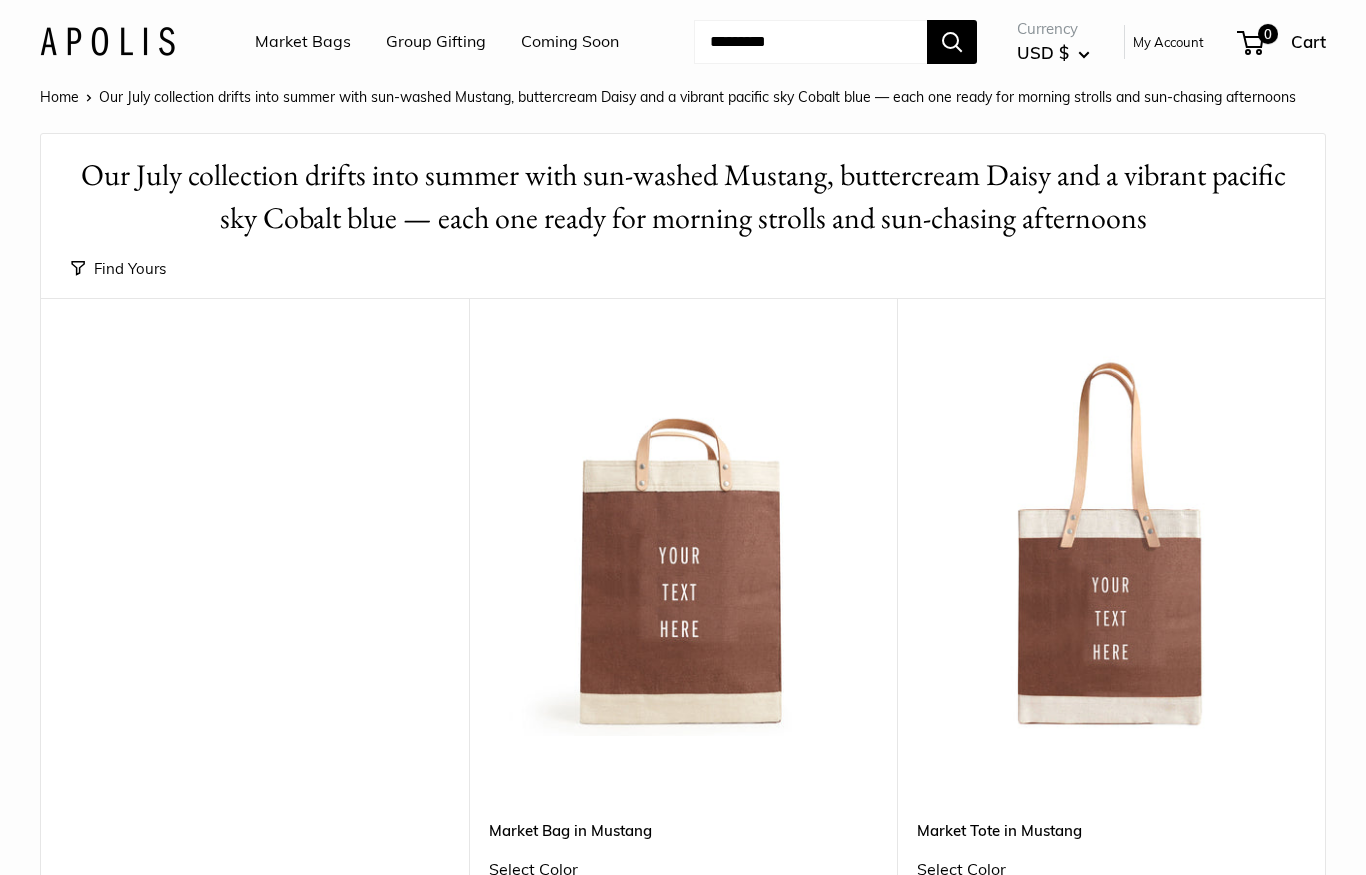 scroll, scrollTop: 0, scrollLeft: 0, axis: both 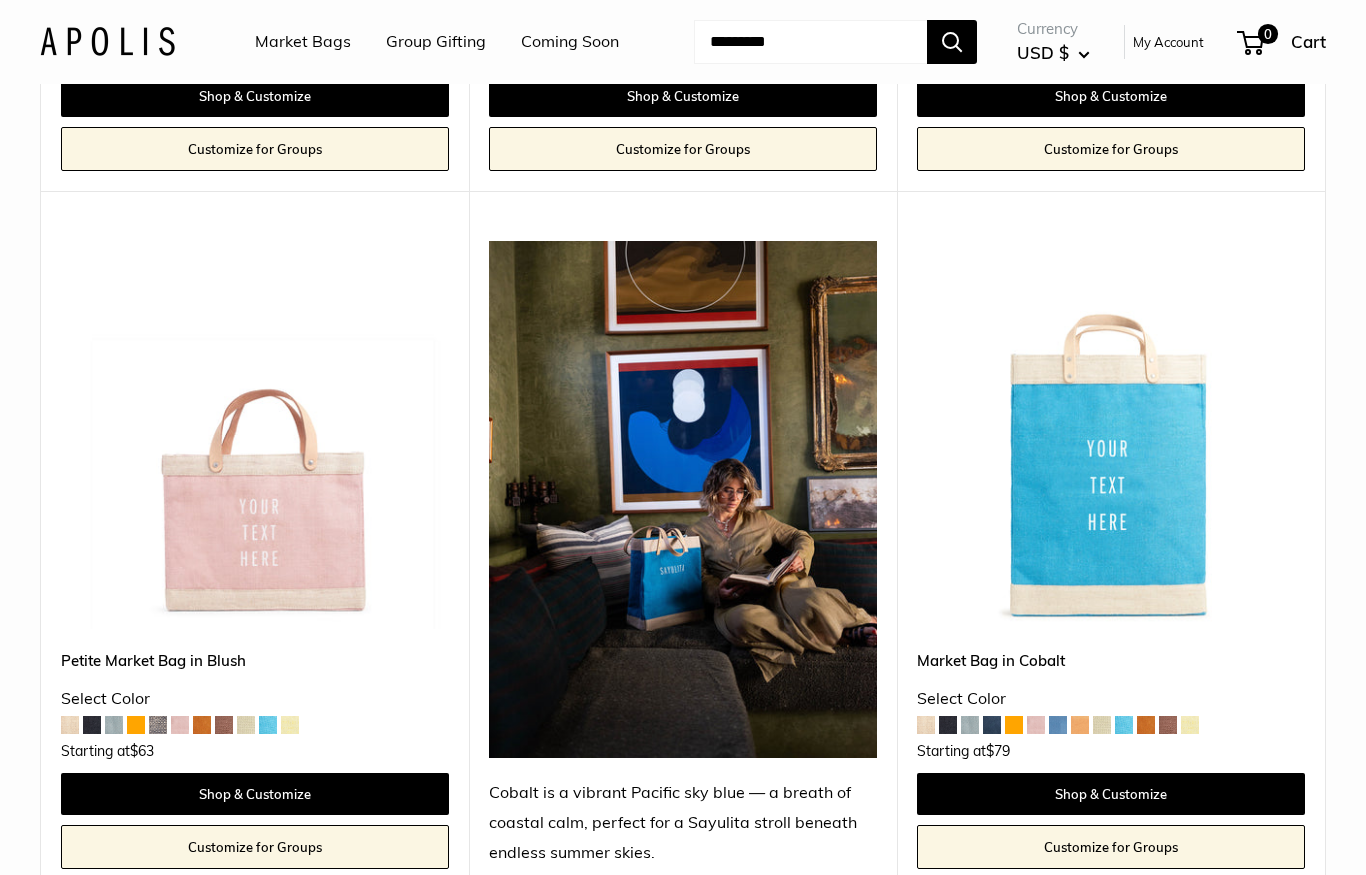 click at bounding box center (1111, 435) 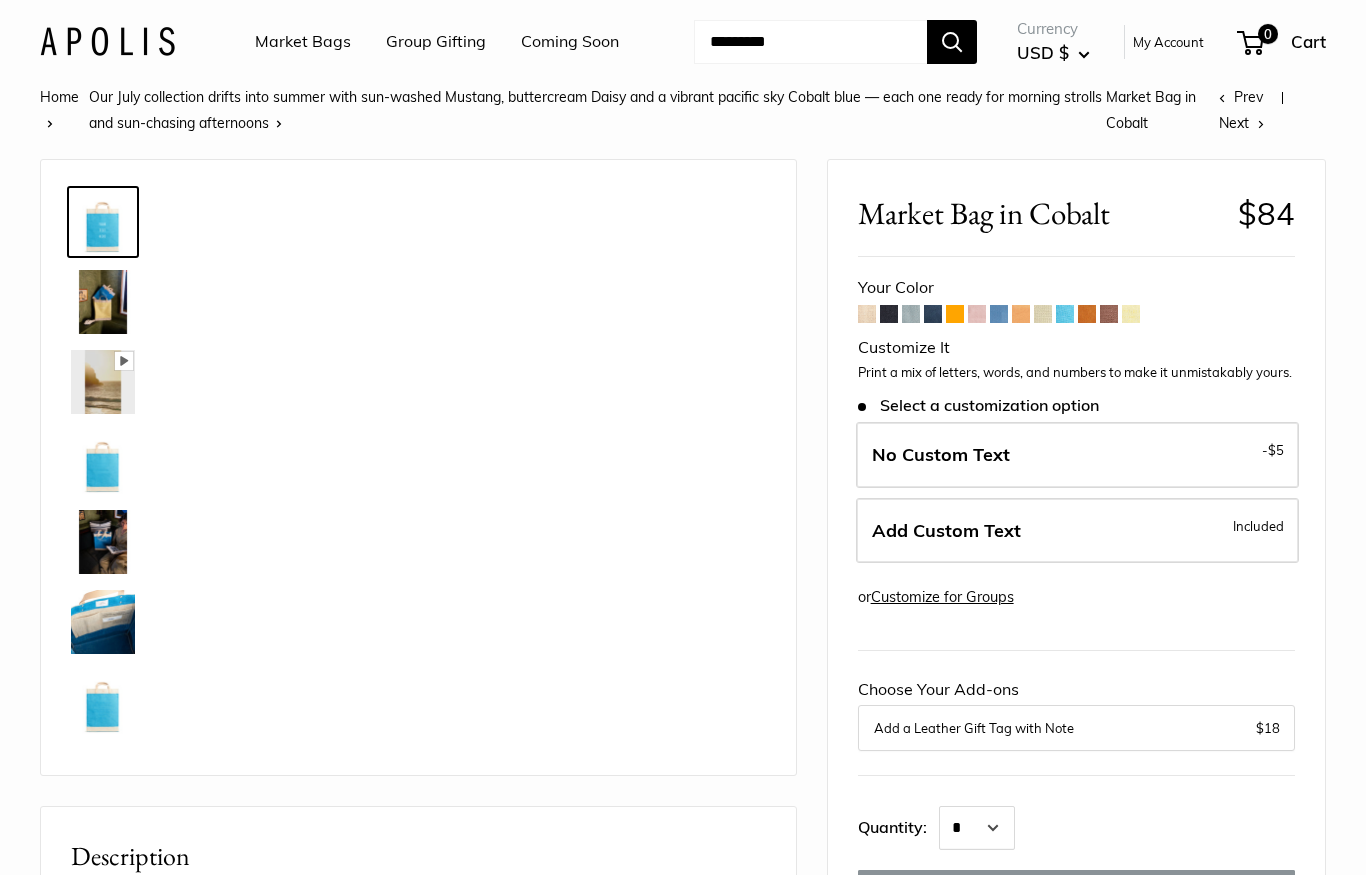 scroll, scrollTop: 0, scrollLeft: 0, axis: both 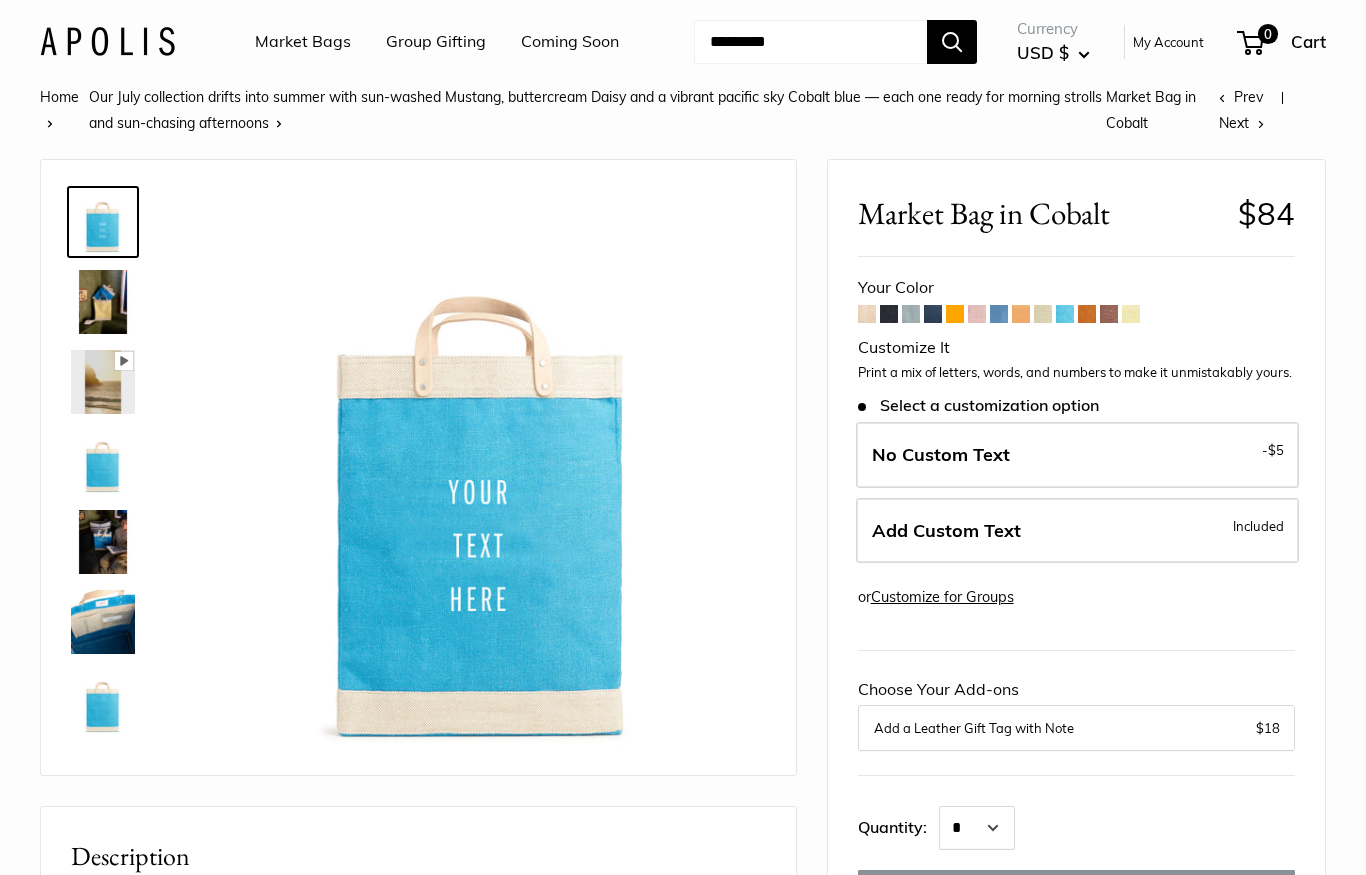 click at bounding box center (933, 314) 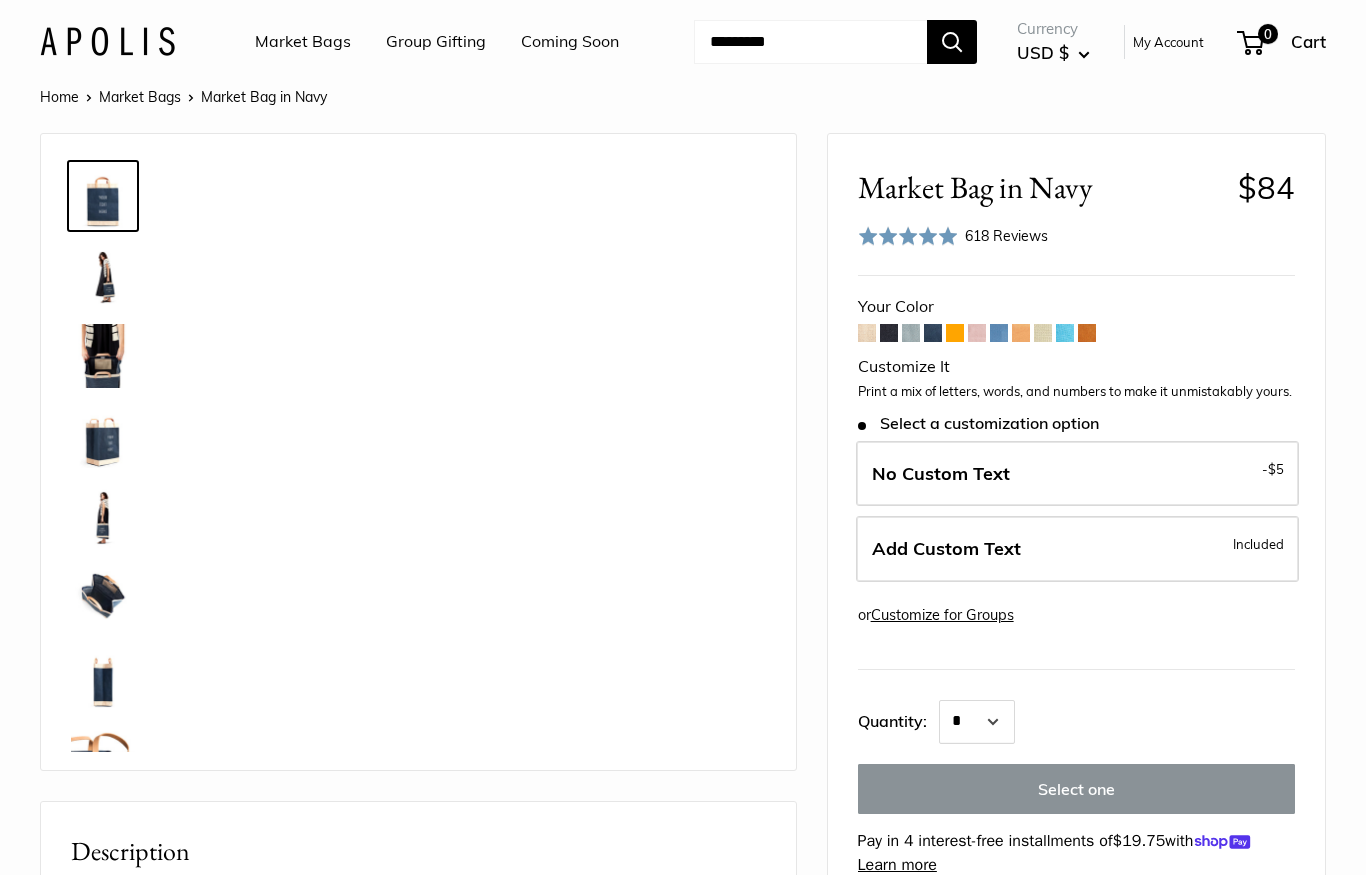 scroll, scrollTop: 0, scrollLeft: 0, axis: both 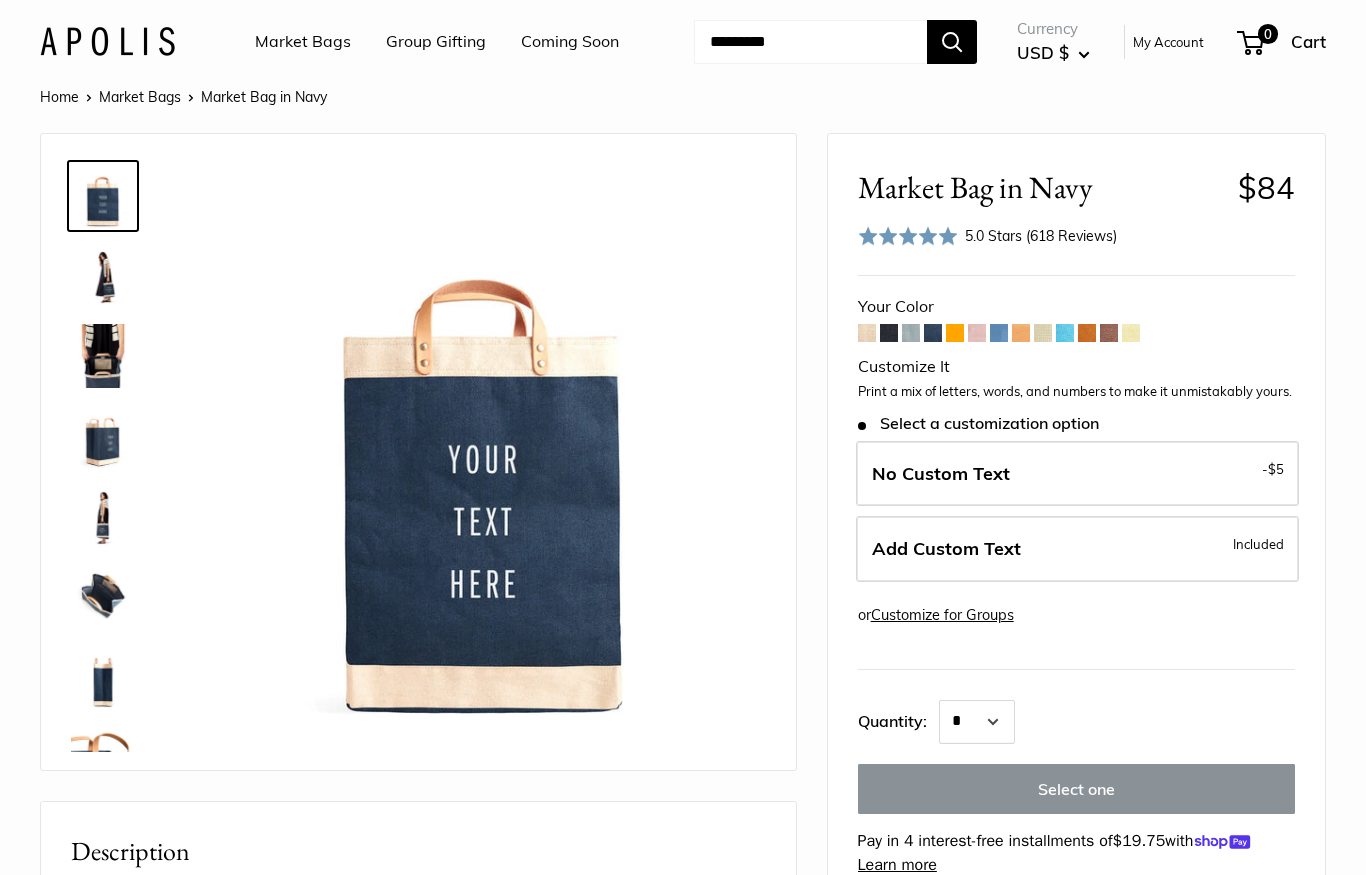 click at bounding box center (999, 333) 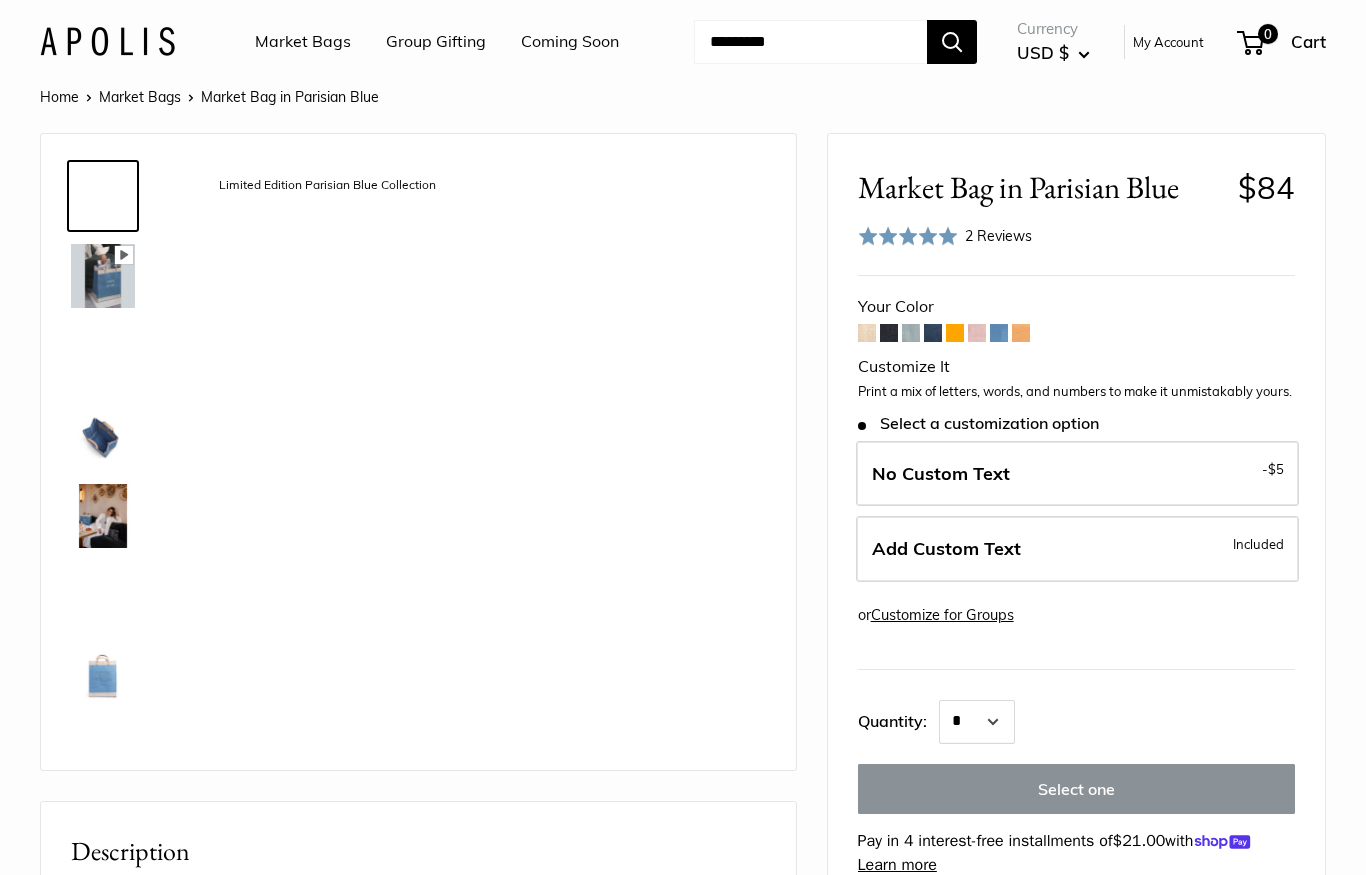scroll, scrollTop: 0, scrollLeft: 0, axis: both 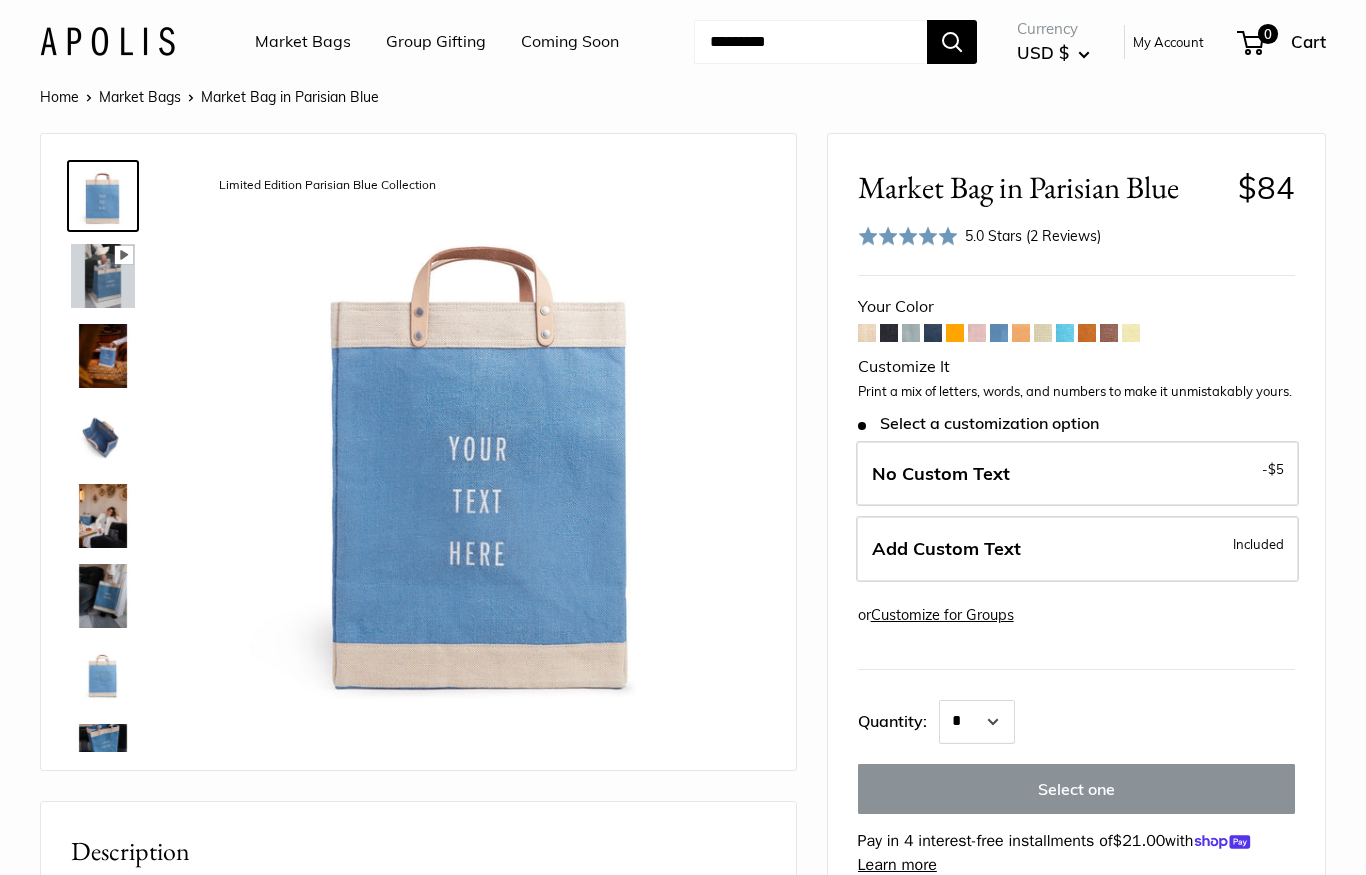 click at bounding box center [999, 333] 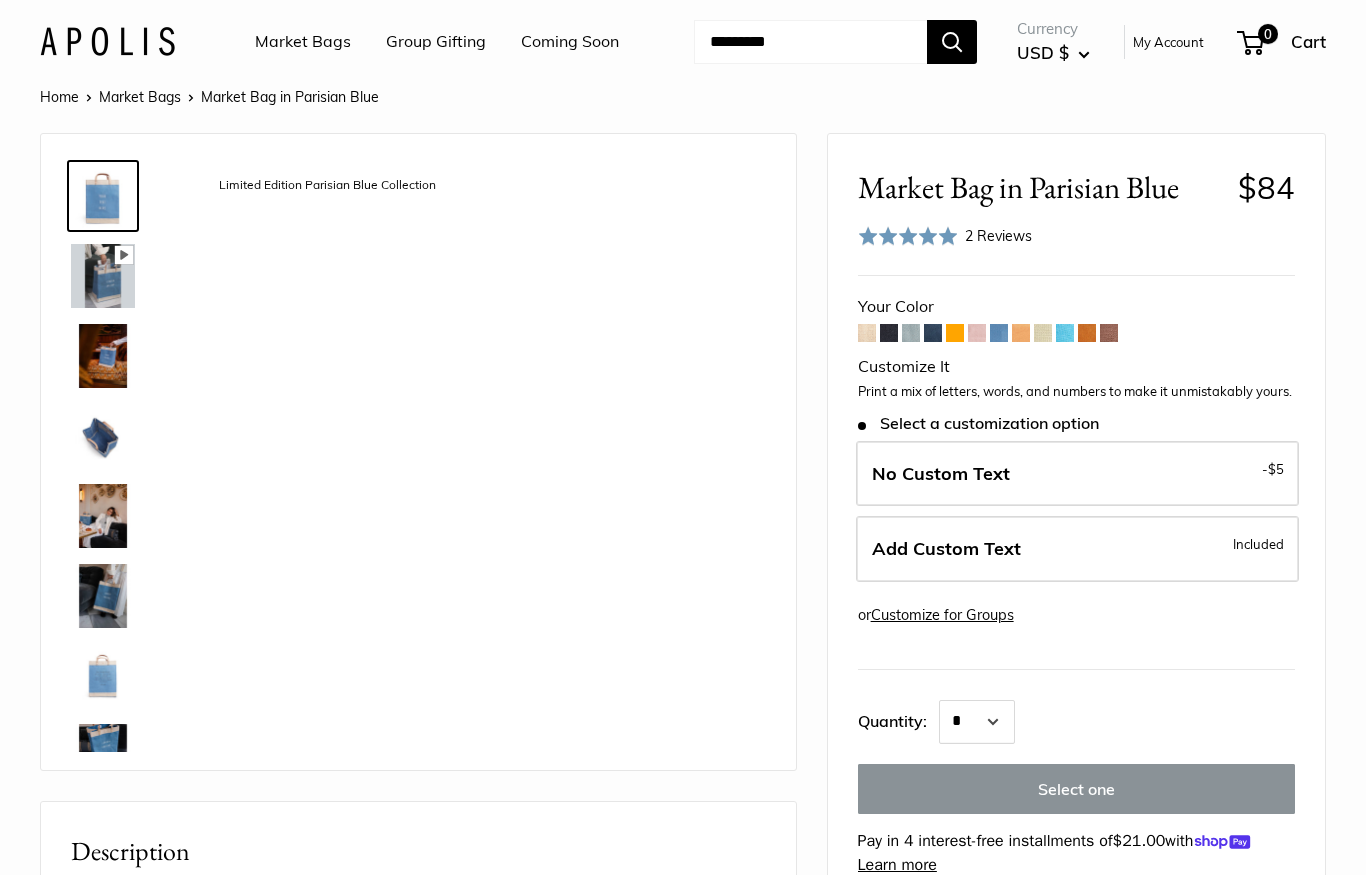 scroll, scrollTop: 0, scrollLeft: 0, axis: both 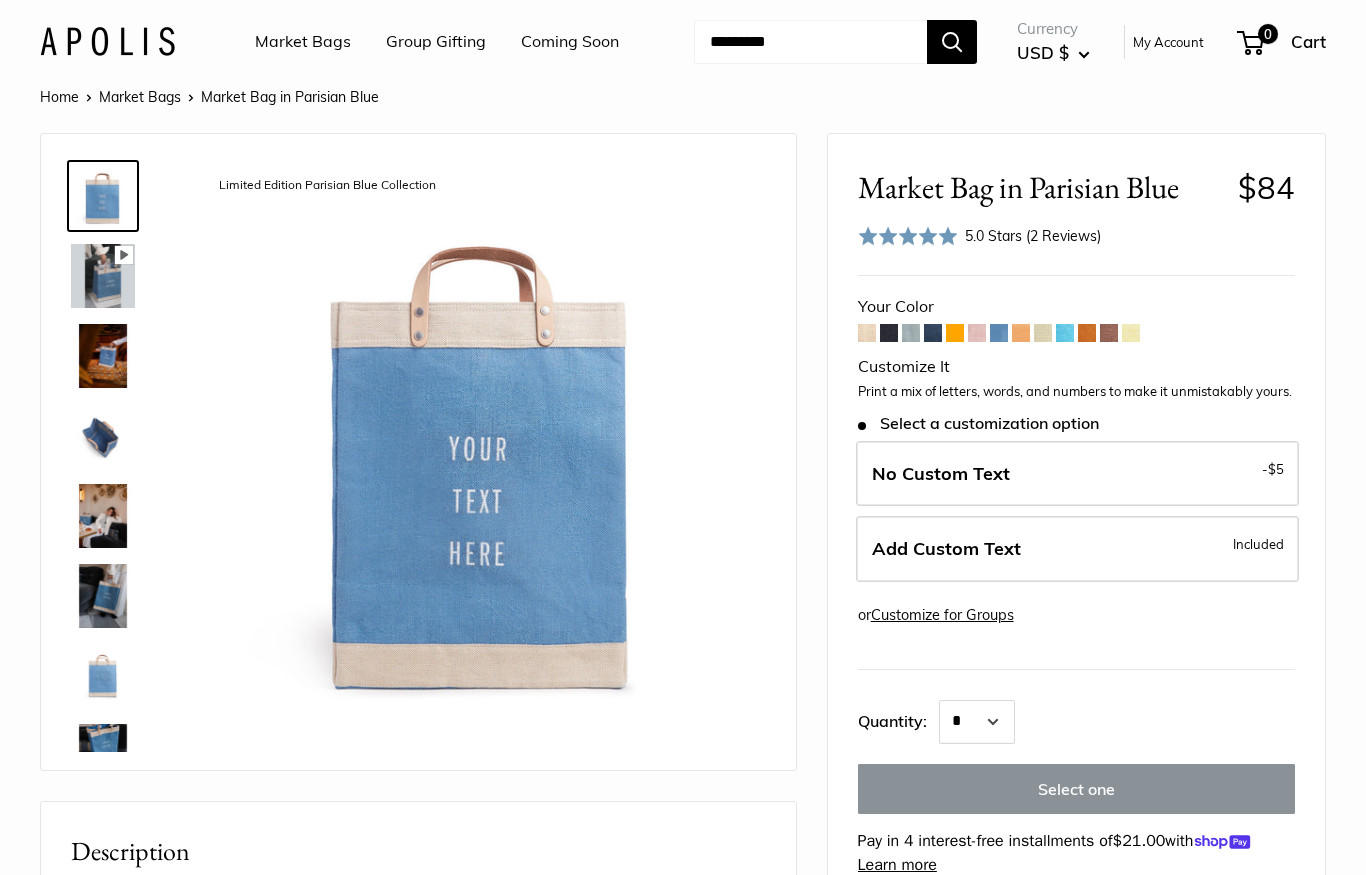 click at bounding box center (103, 276) 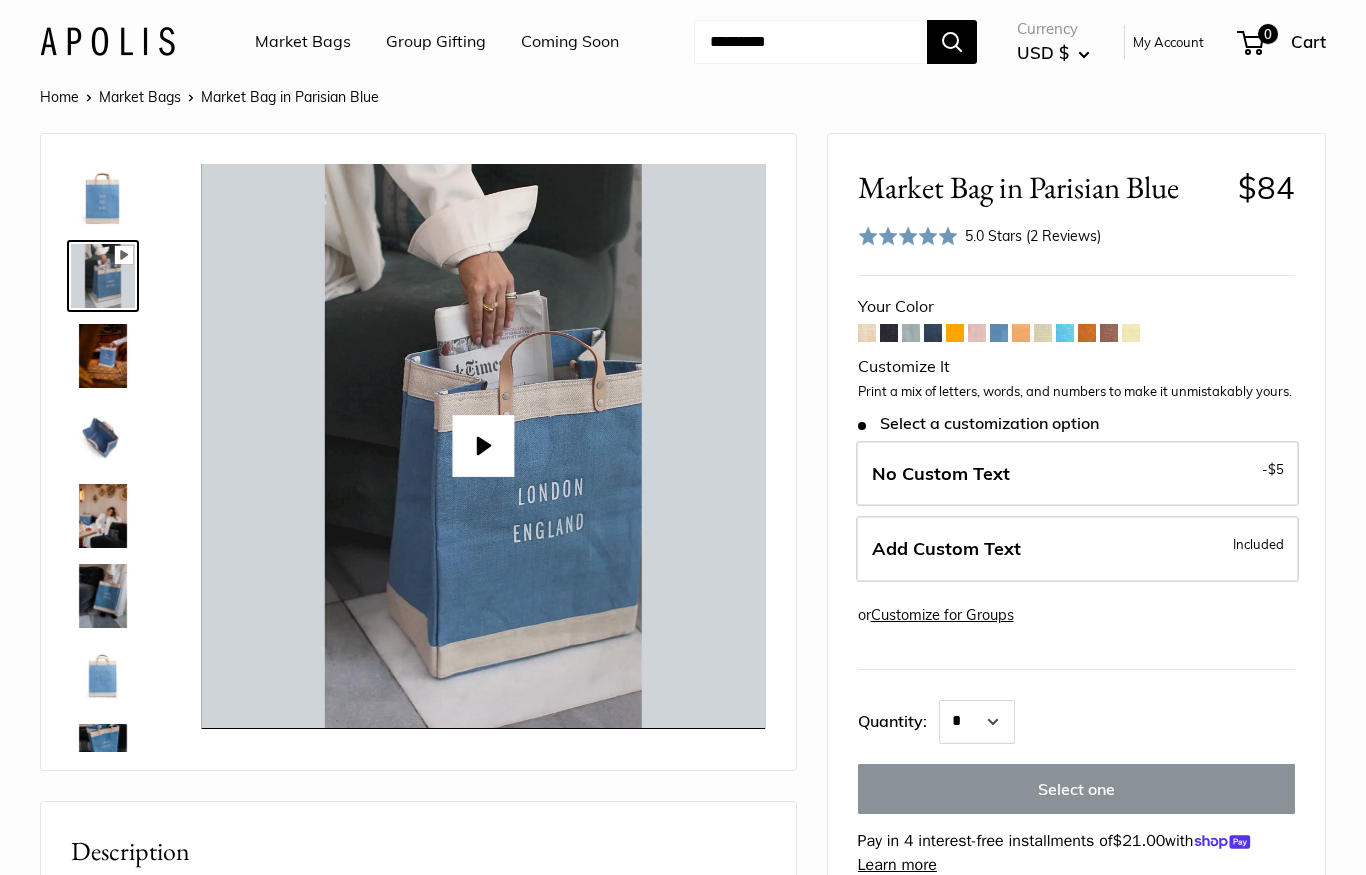 click at bounding box center [103, 356] 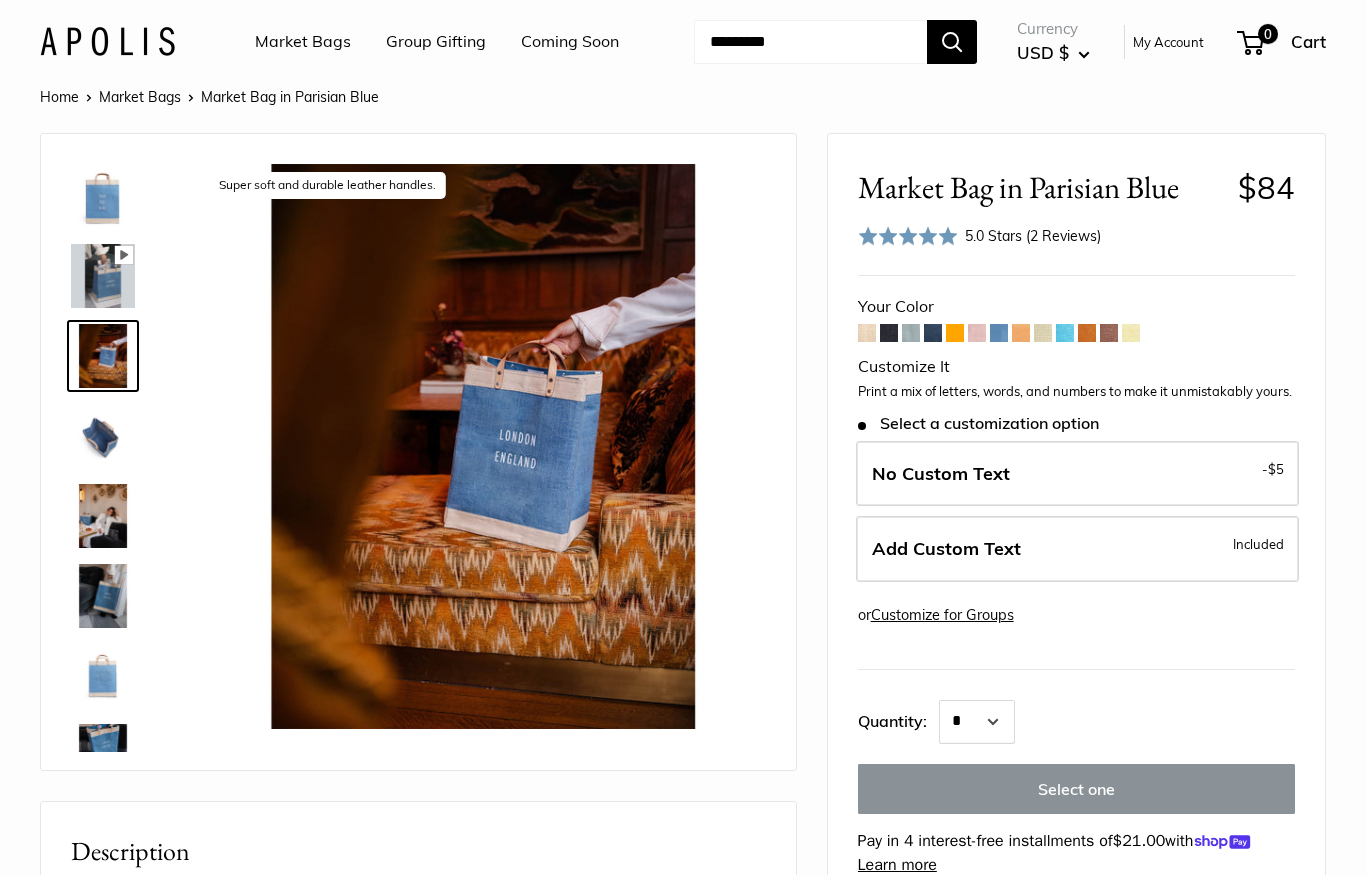 click at bounding box center [103, 436] 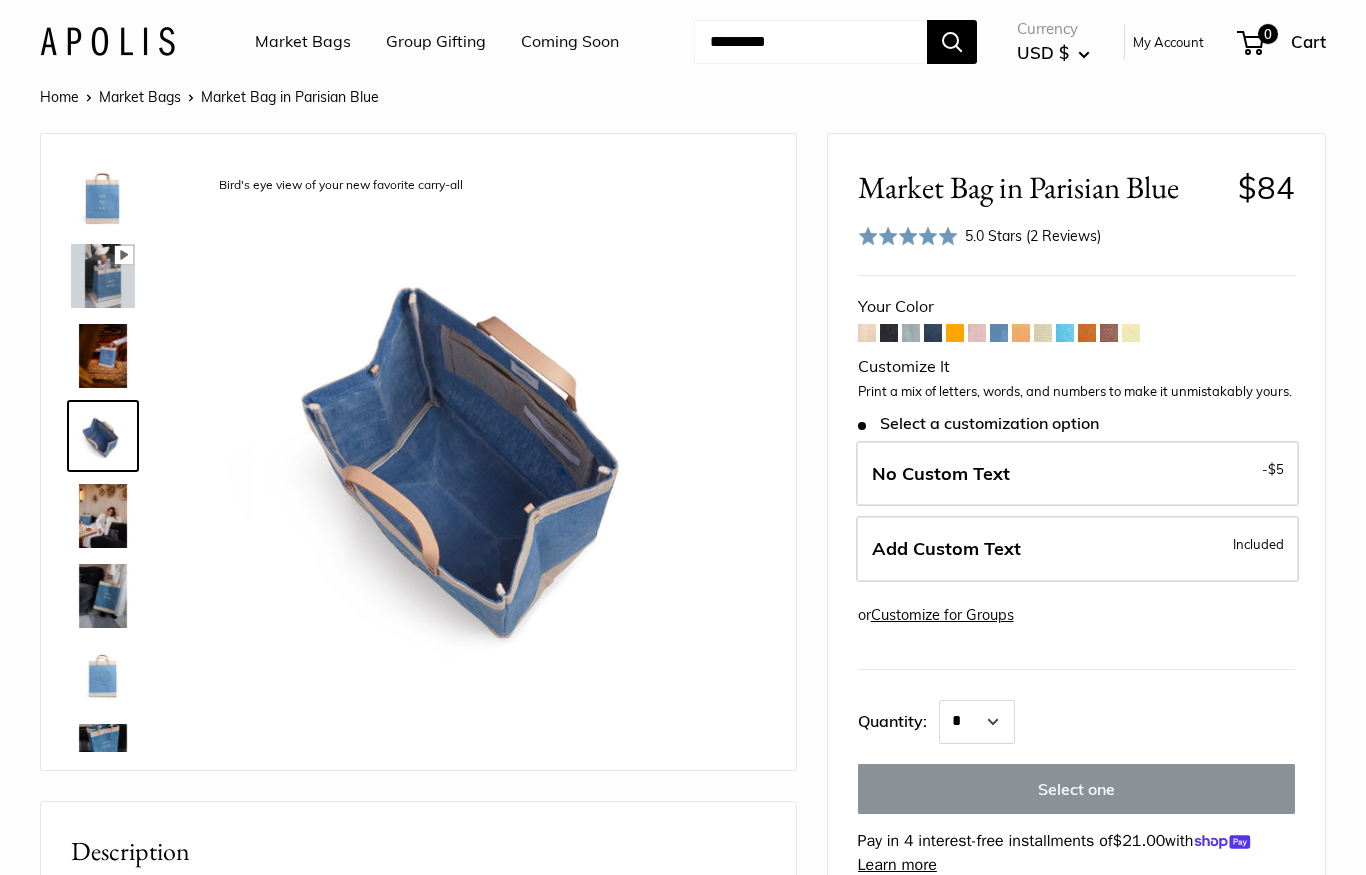 click at bounding box center [103, 516] 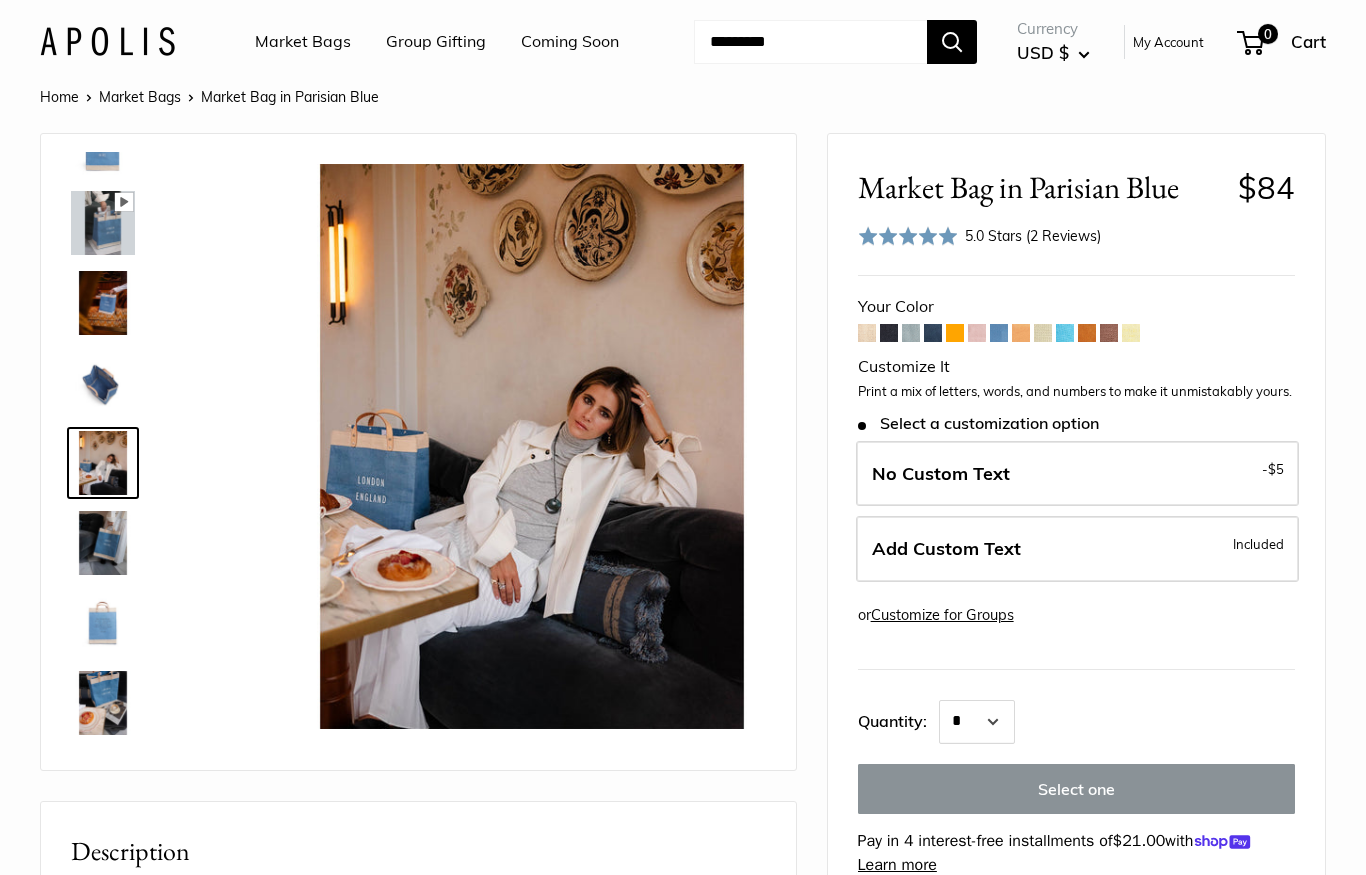 scroll, scrollTop: 62, scrollLeft: 0, axis: vertical 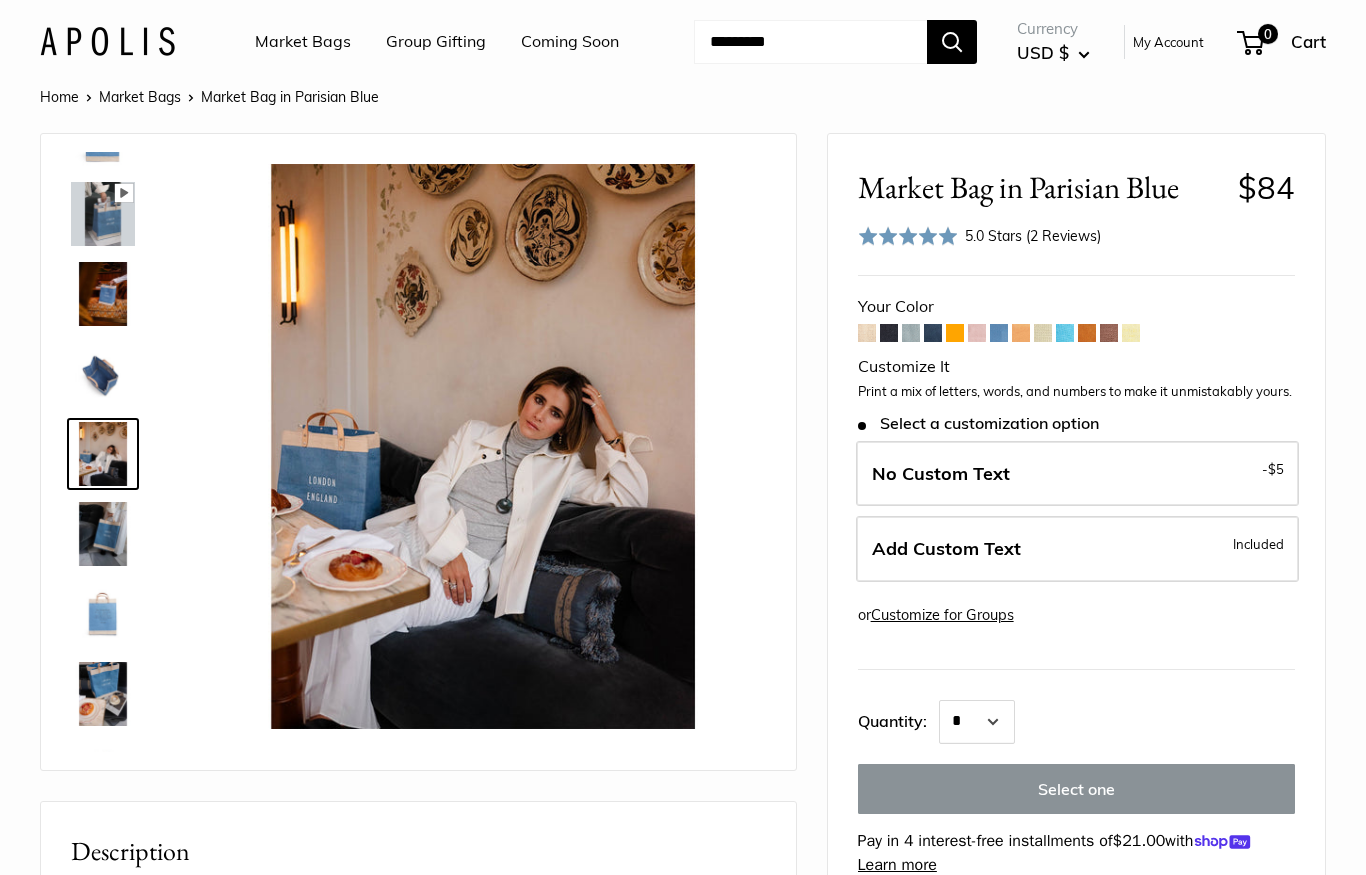click at bounding box center (103, 534) 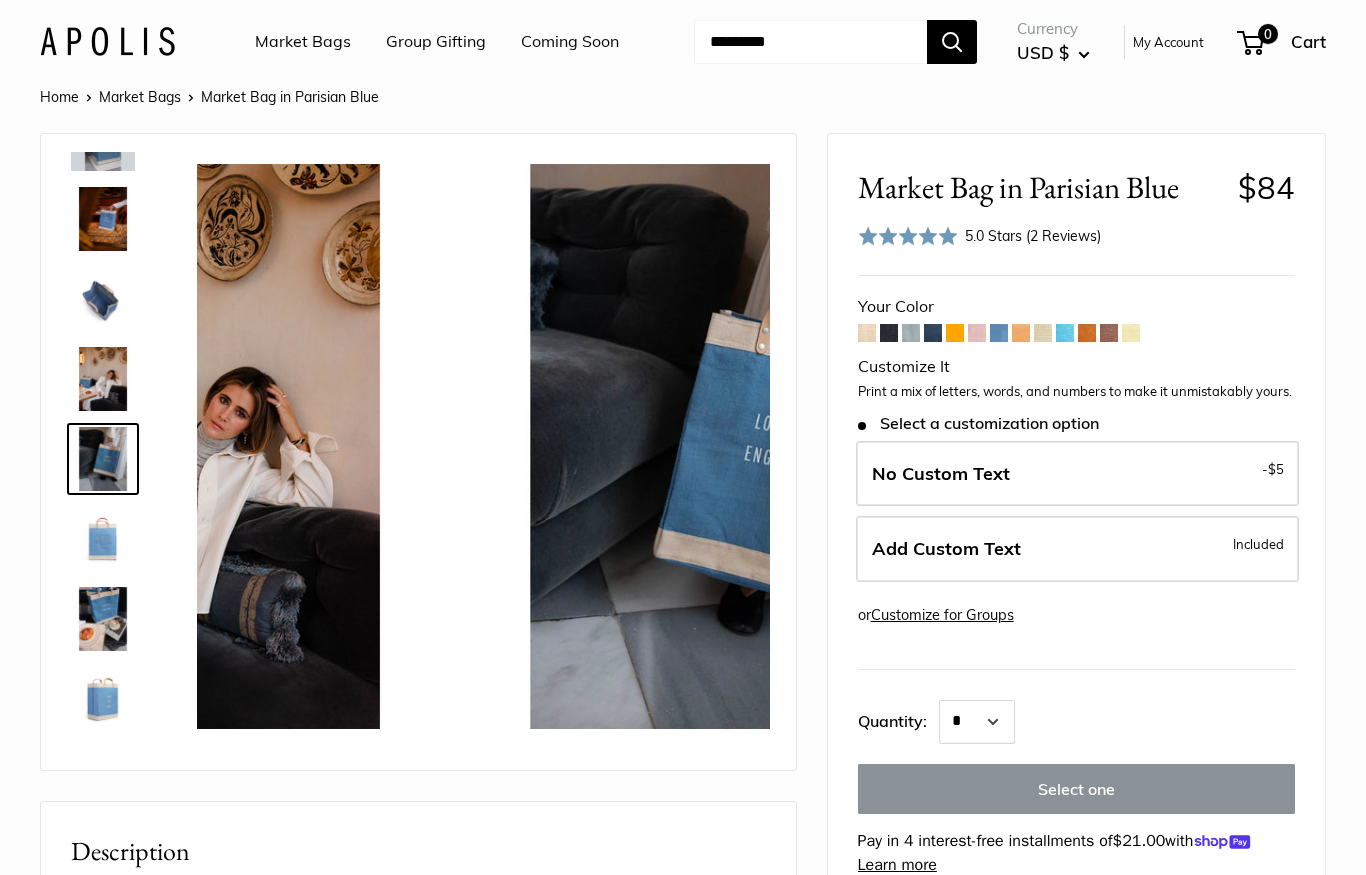 scroll, scrollTop: 142, scrollLeft: 0, axis: vertical 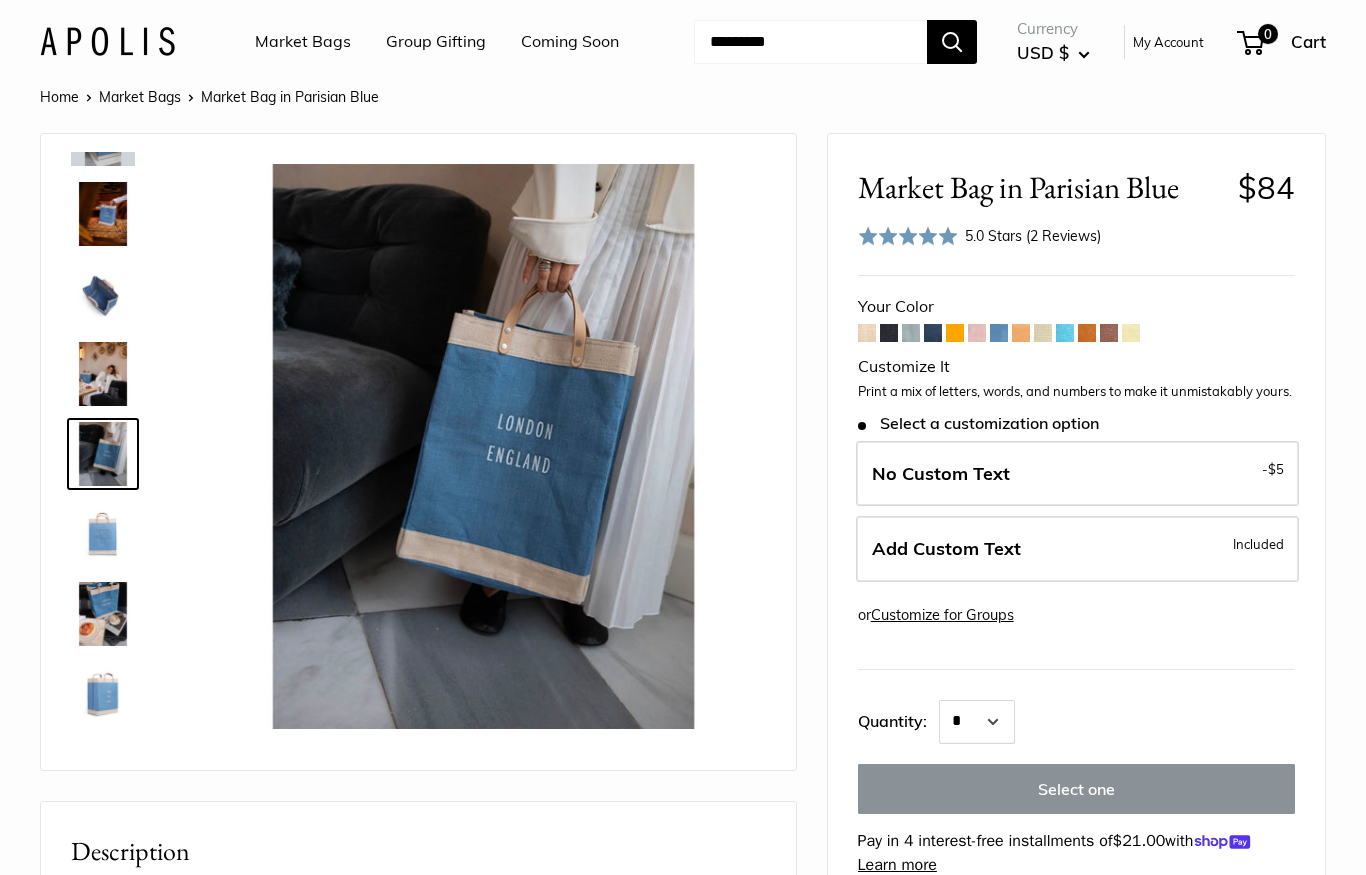 click at bounding box center (103, 534) 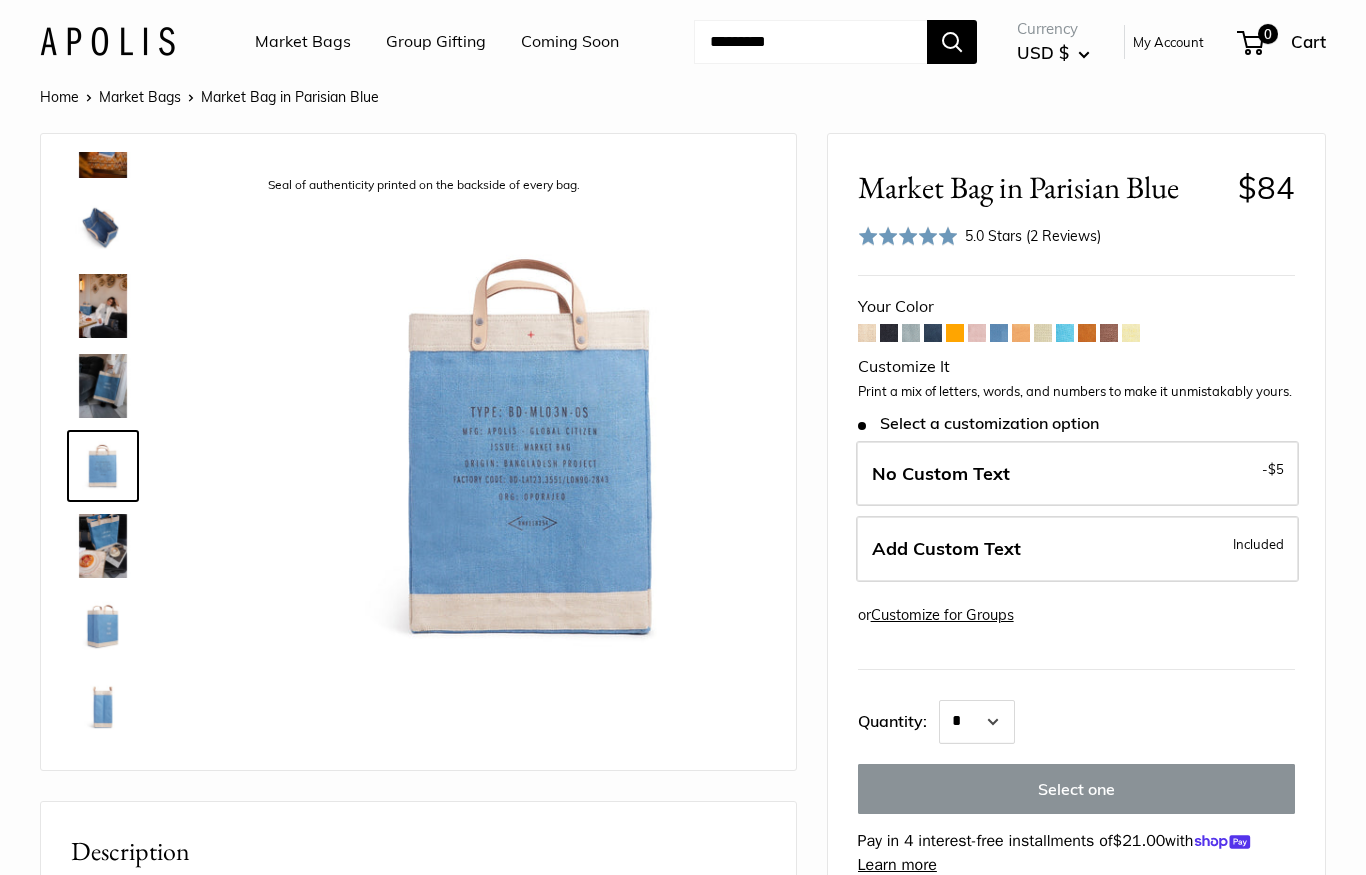 scroll, scrollTop: 222, scrollLeft: 0, axis: vertical 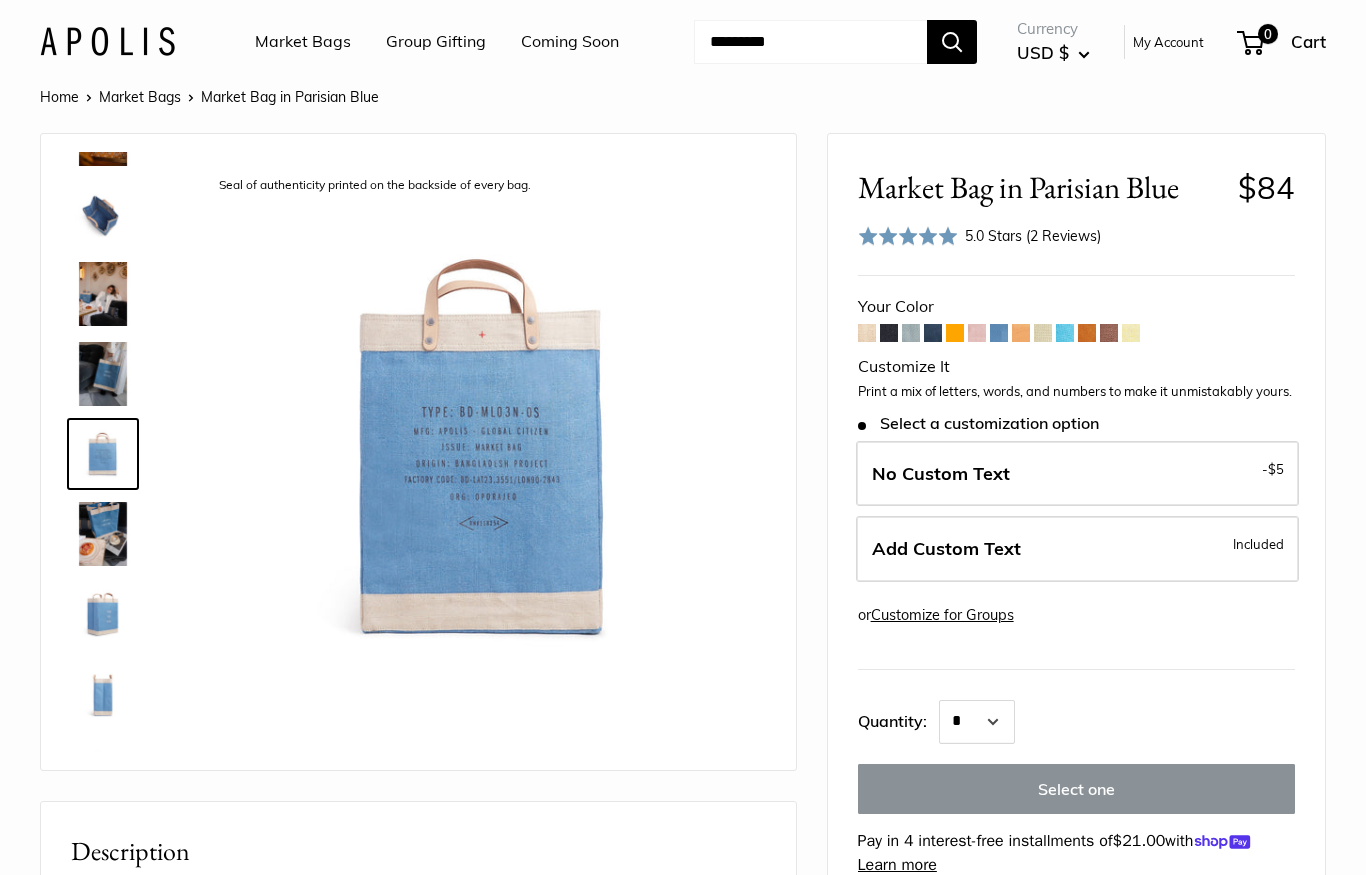 click at bounding box center (103, 534) 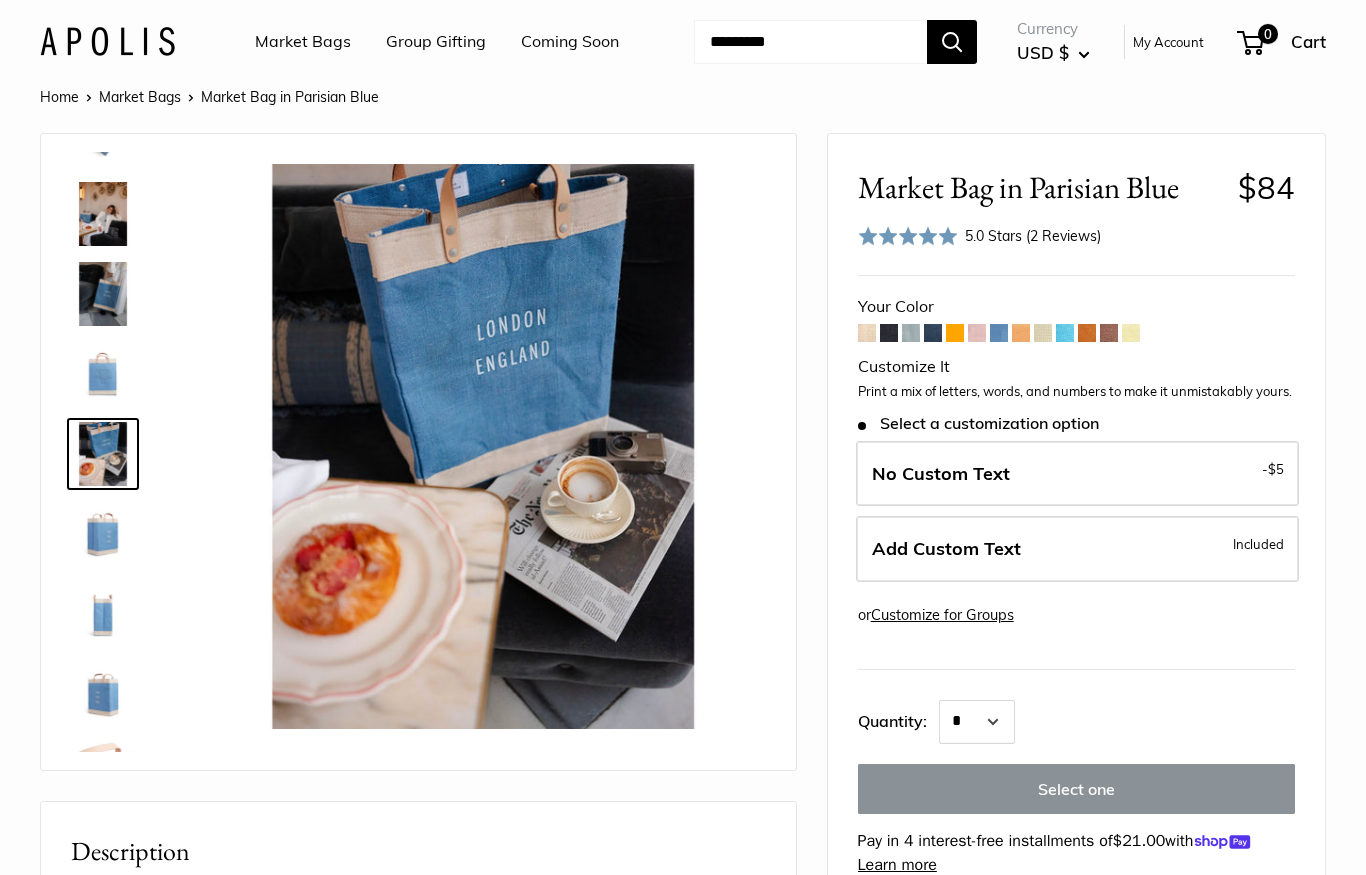click at bounding box center (103, 534) 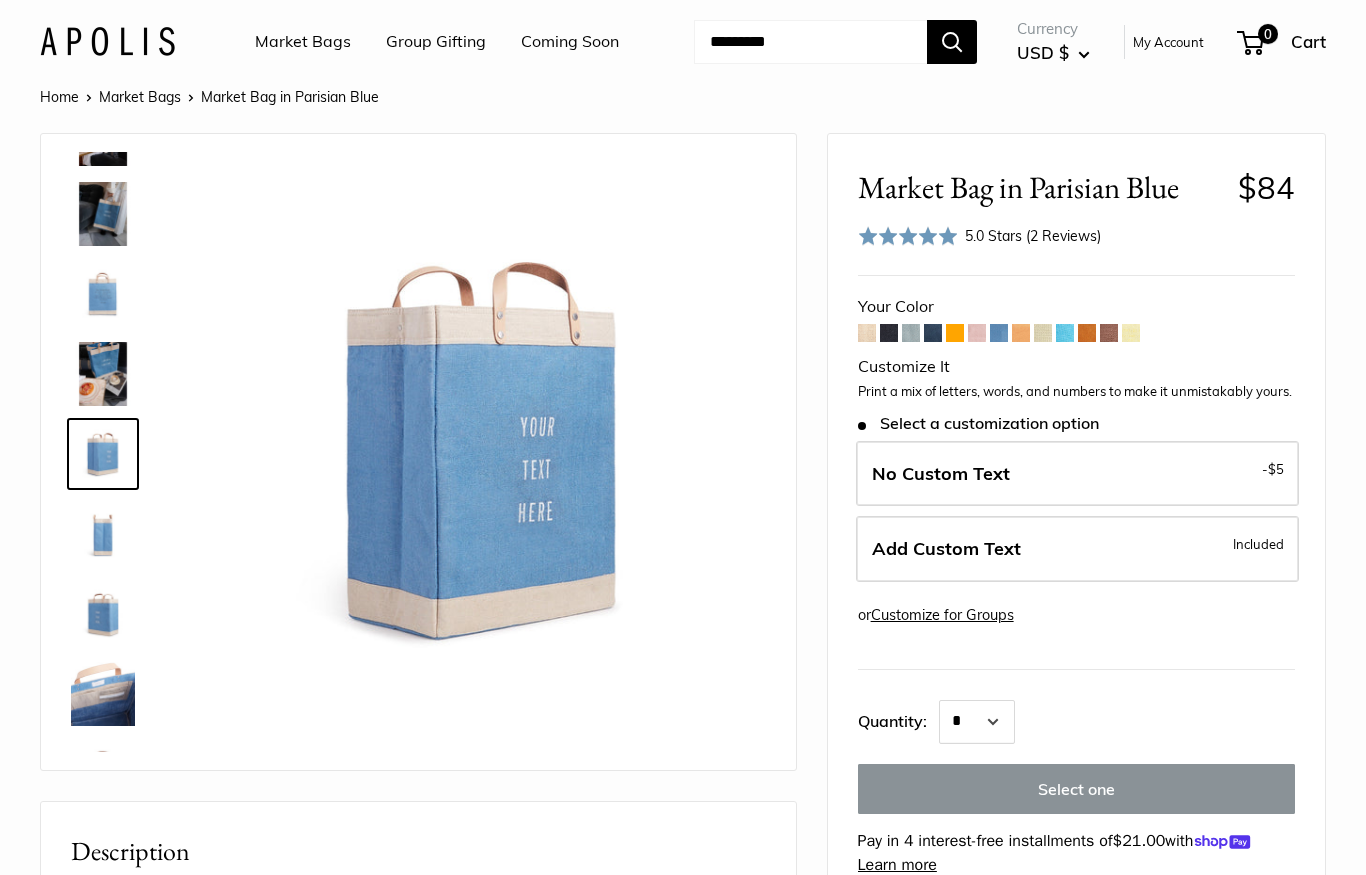 click at bounding box center [103, 534] 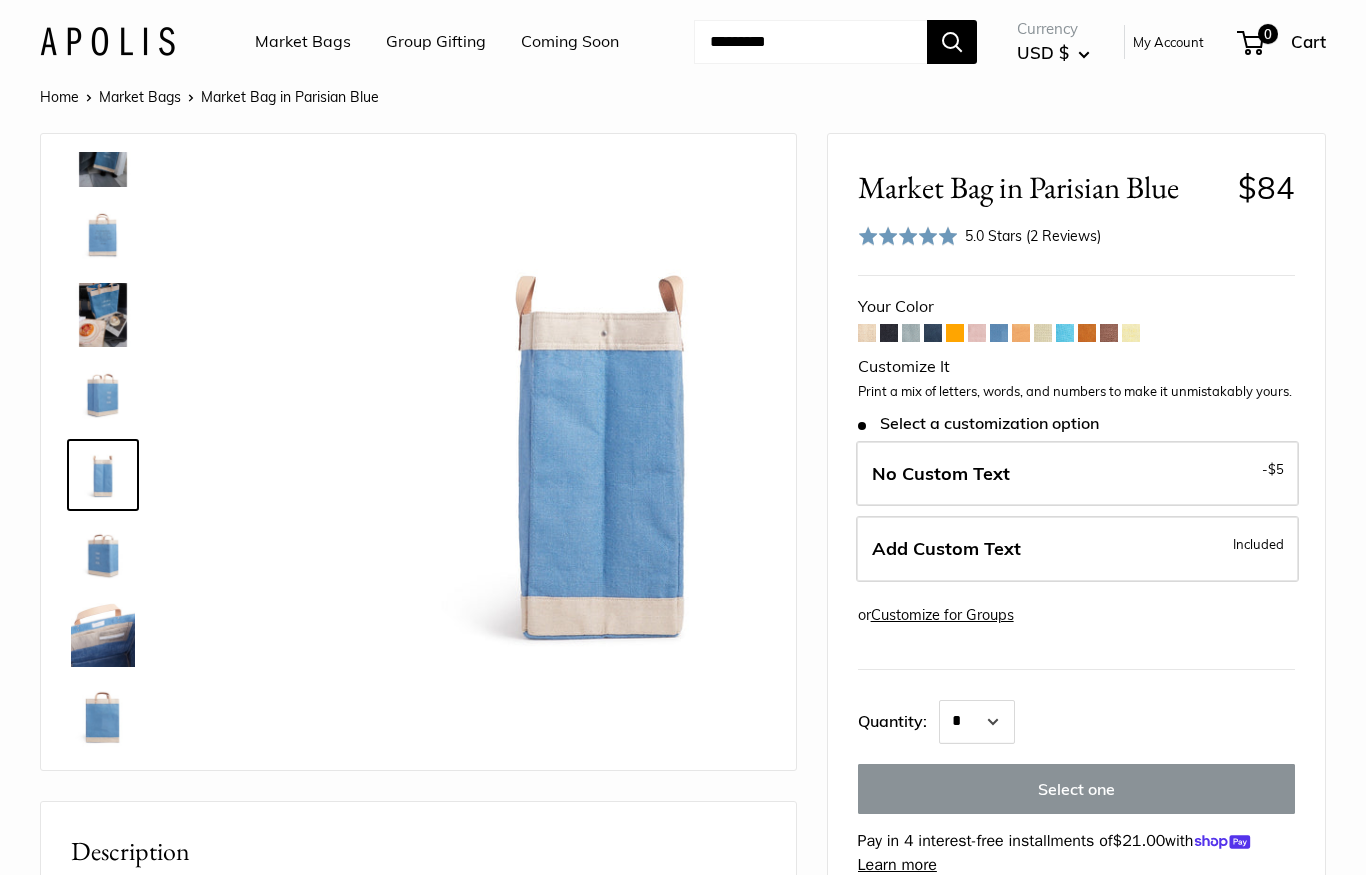 scroll, scrollTop: 448, scrollLeft: 0, axis: vertical 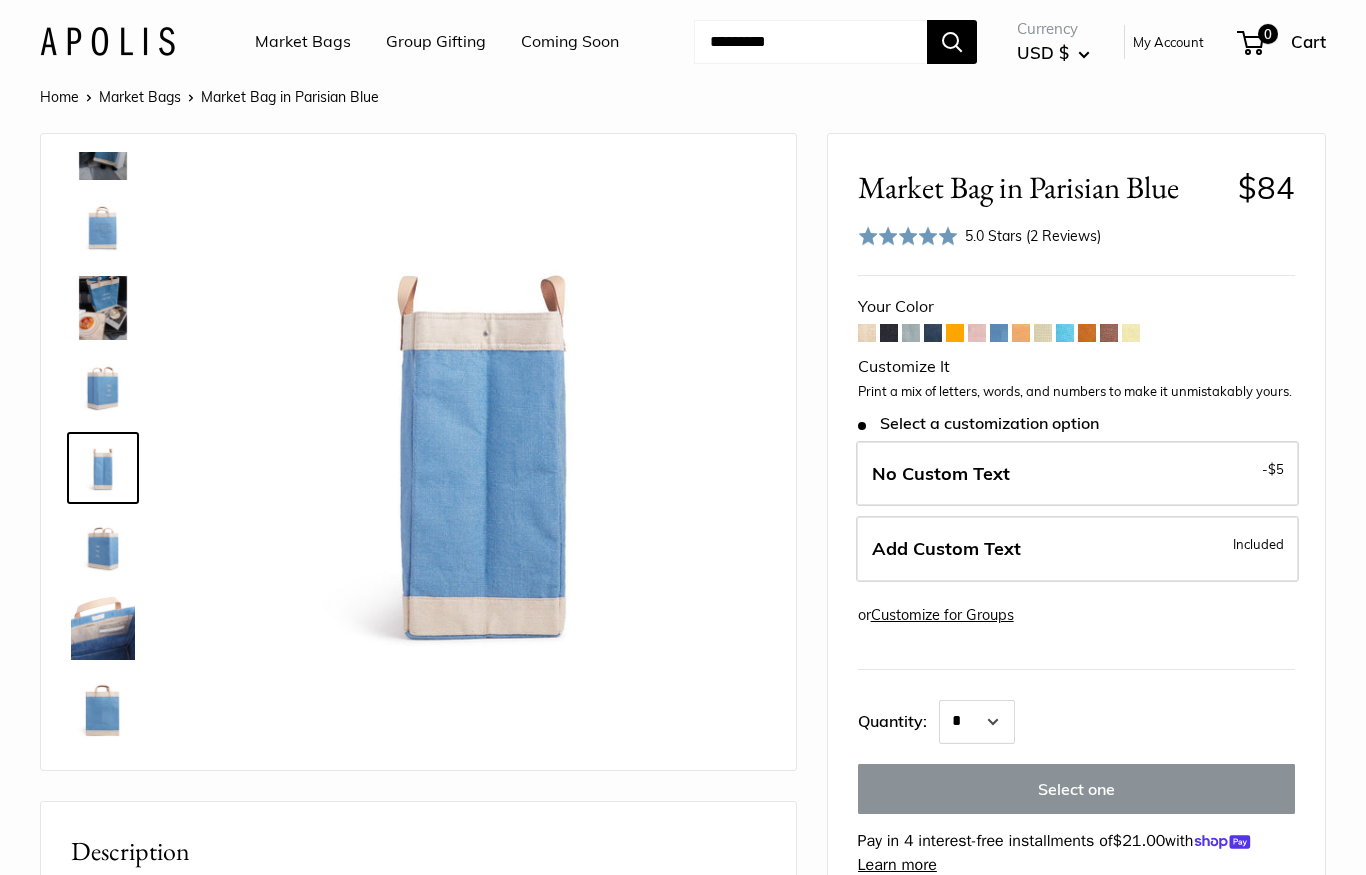 click at bounding box center [103, 548] 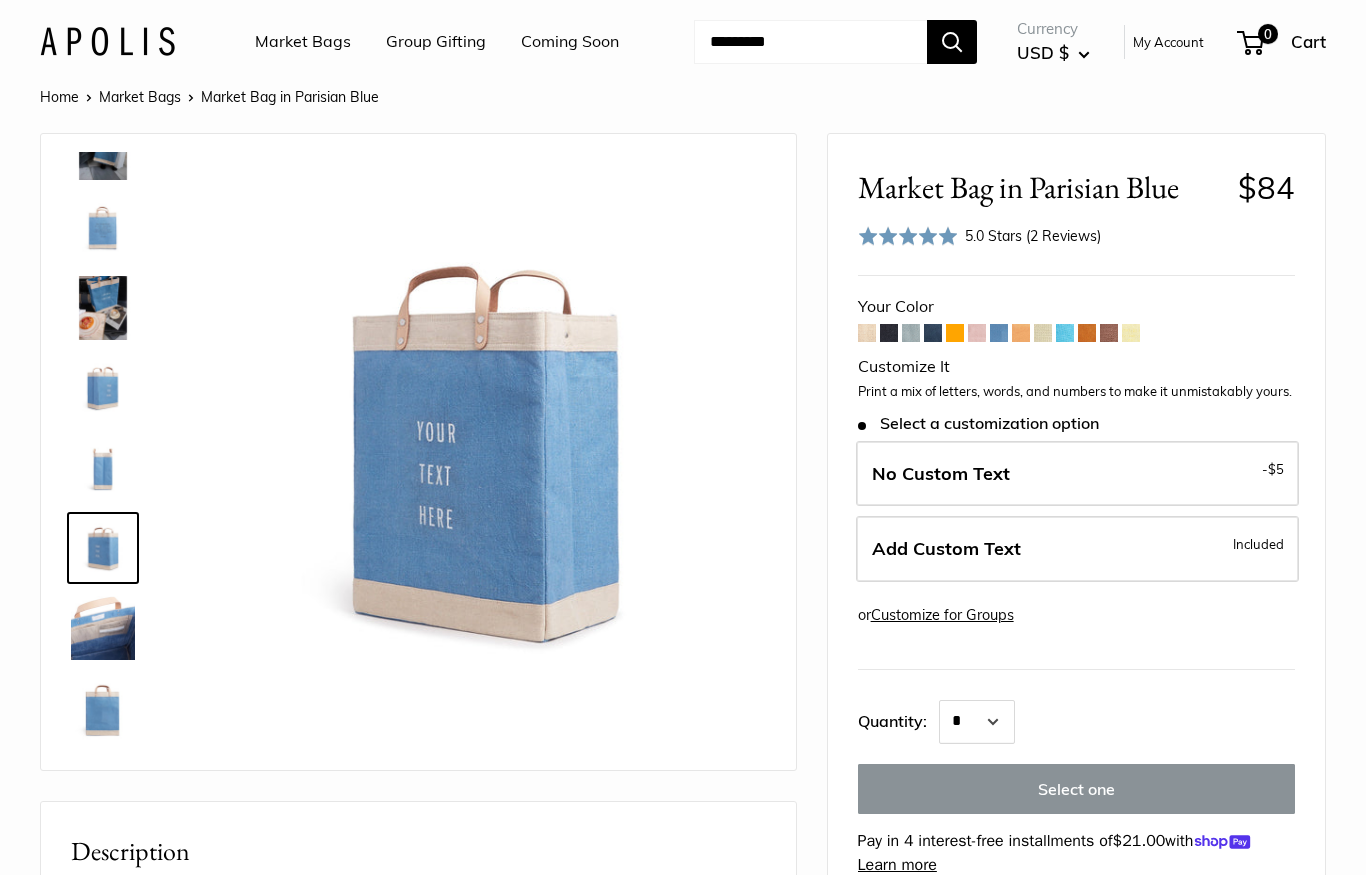 click at bounding box center [103, 628] 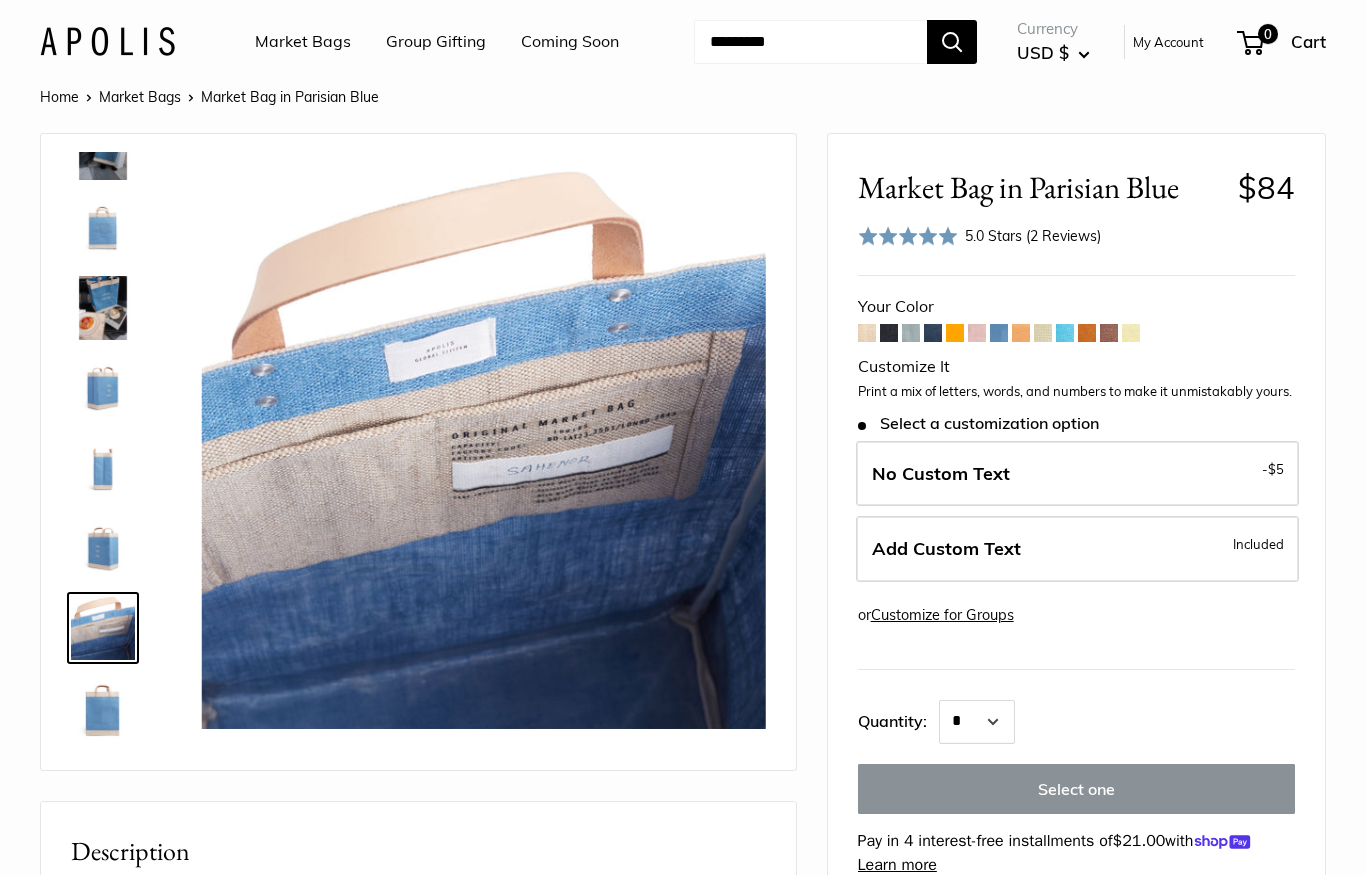 click at bounding box center (103, 708) 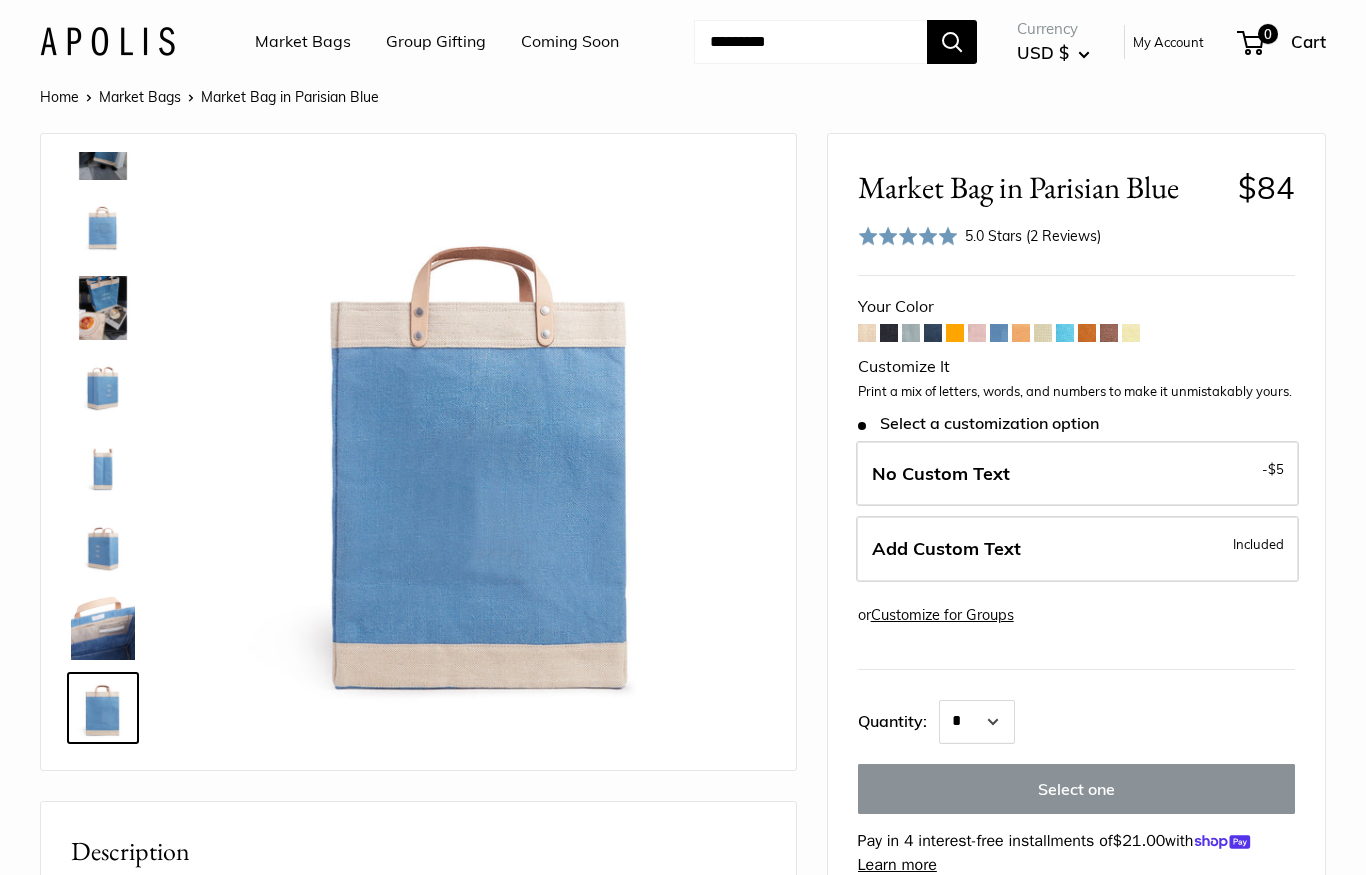 scroll, scrollTop: 448, scrollLeft: 0, axis: vertical 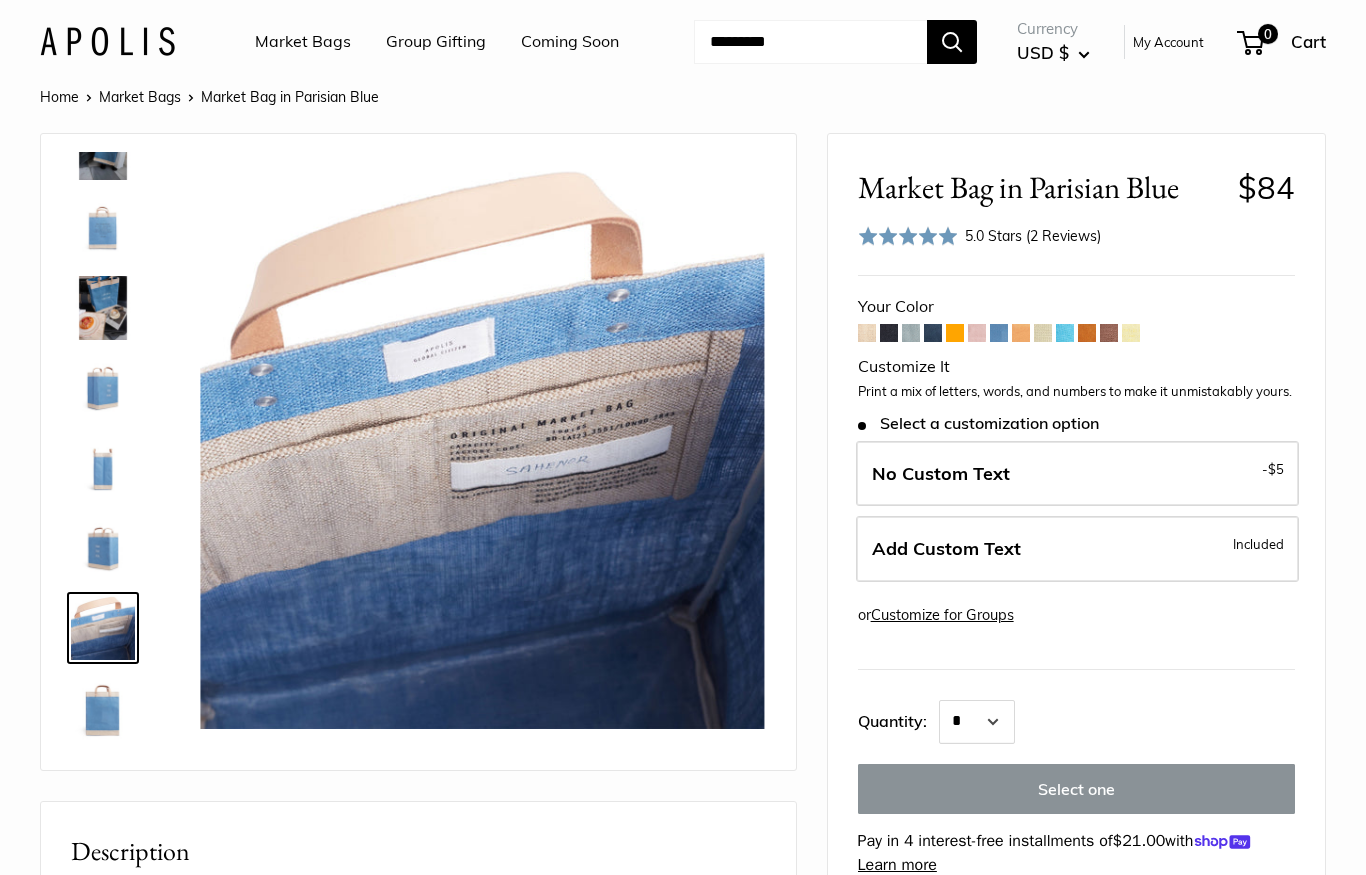 click at bounding box center (103, 388) 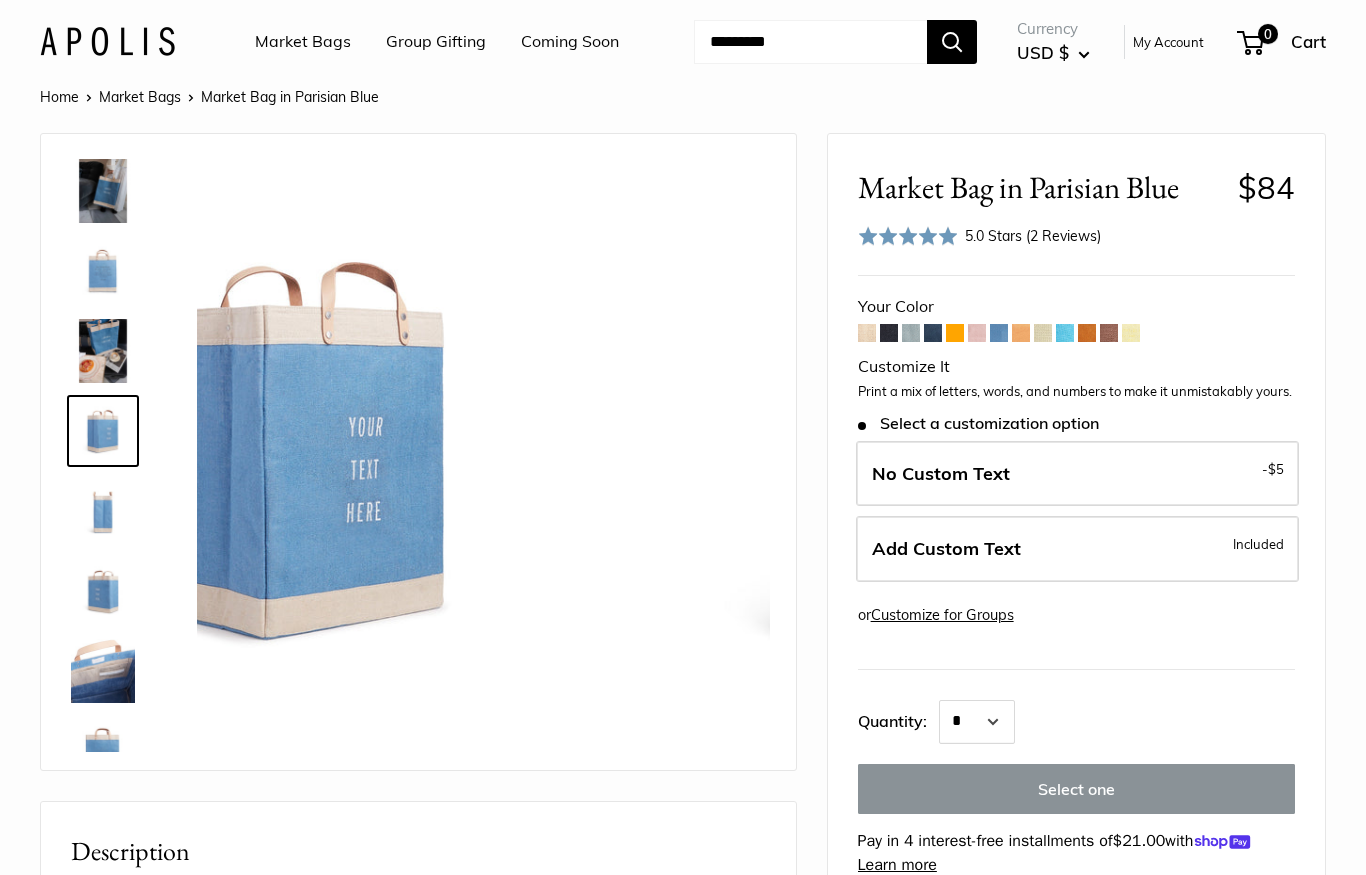 click at bounding box center (103, 351) 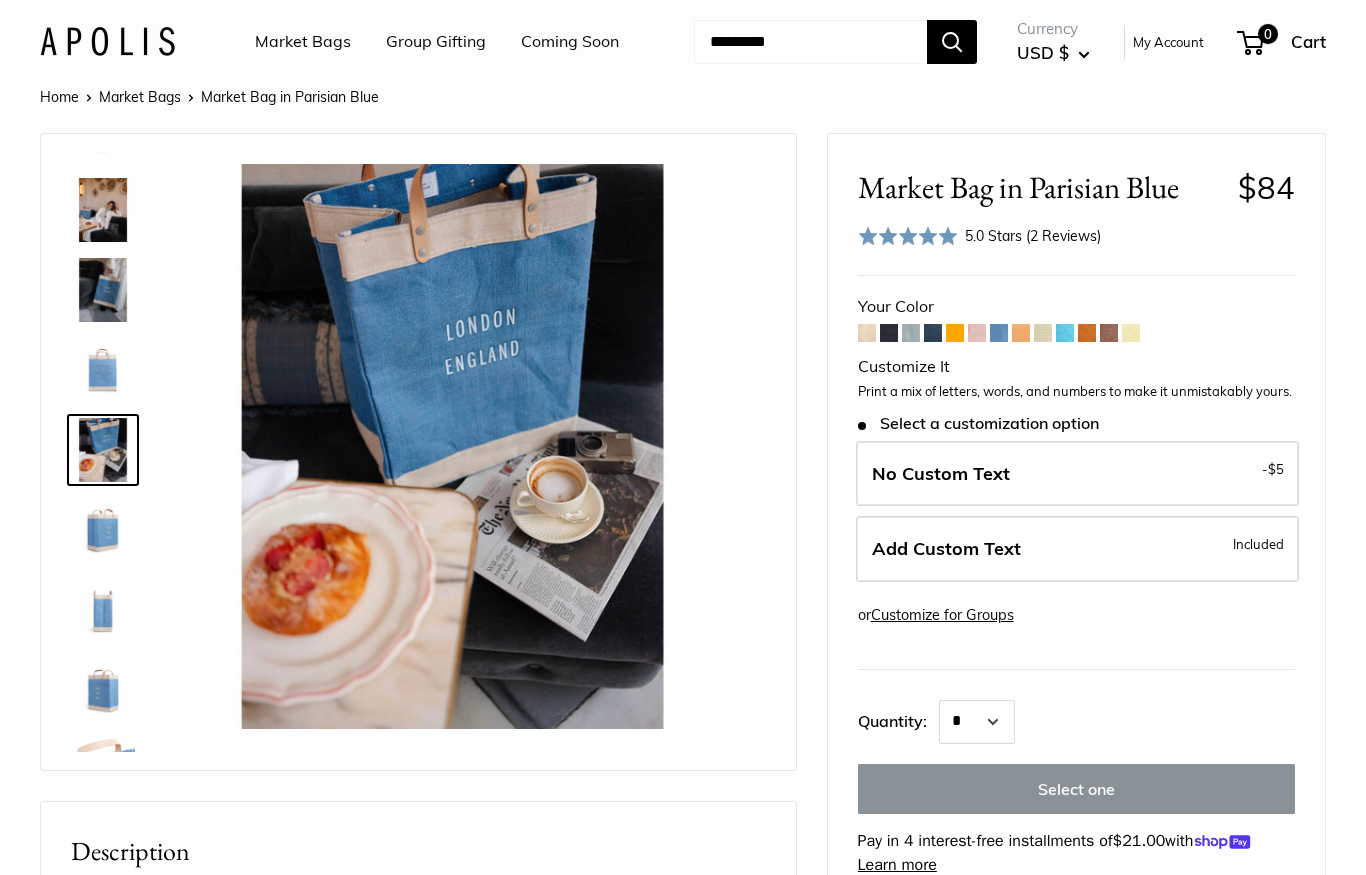 click at bounding box center (103, 290) 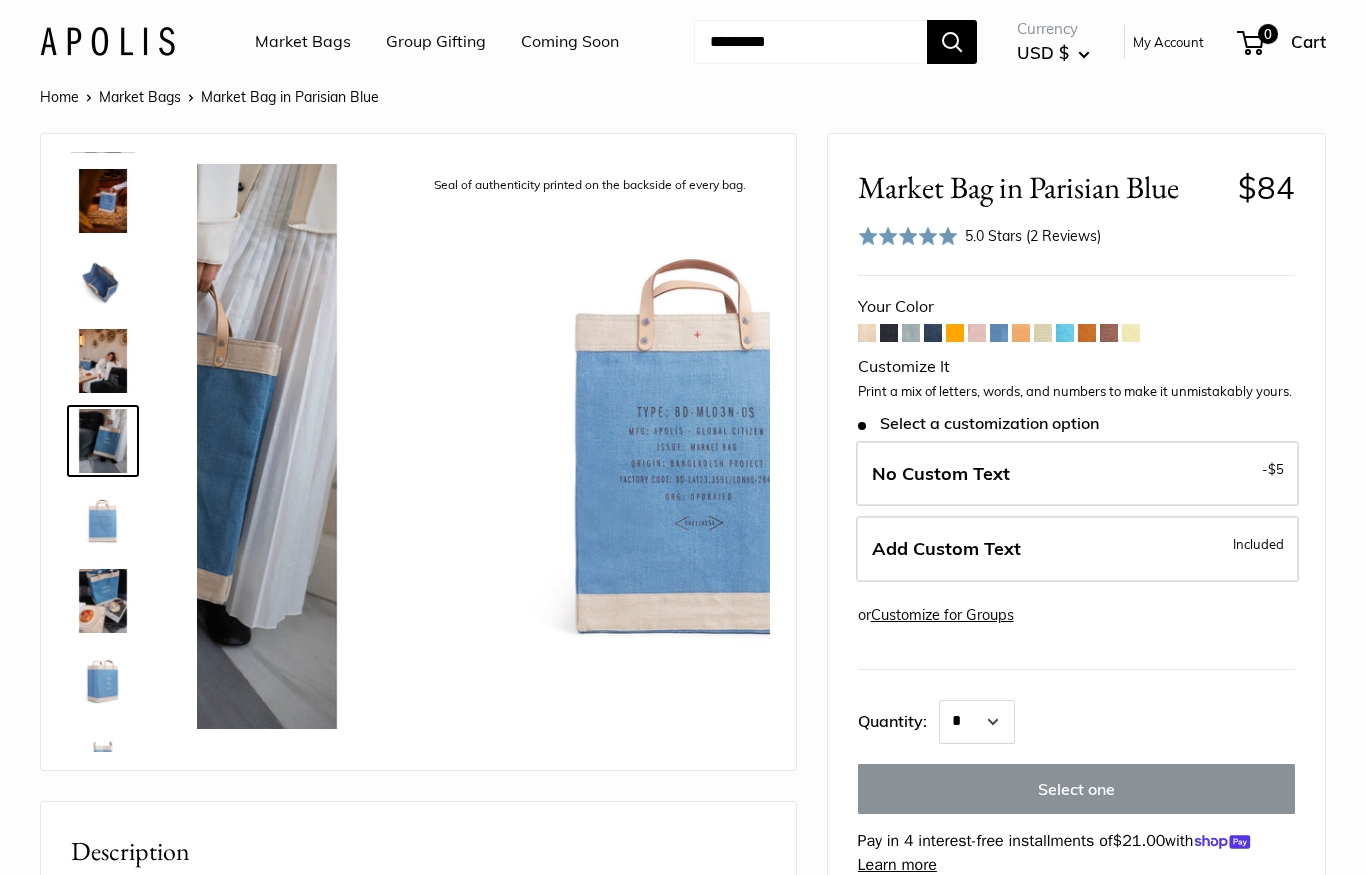 scroll, scrollTop: 142, scrollLeft: 0, axis: vertical 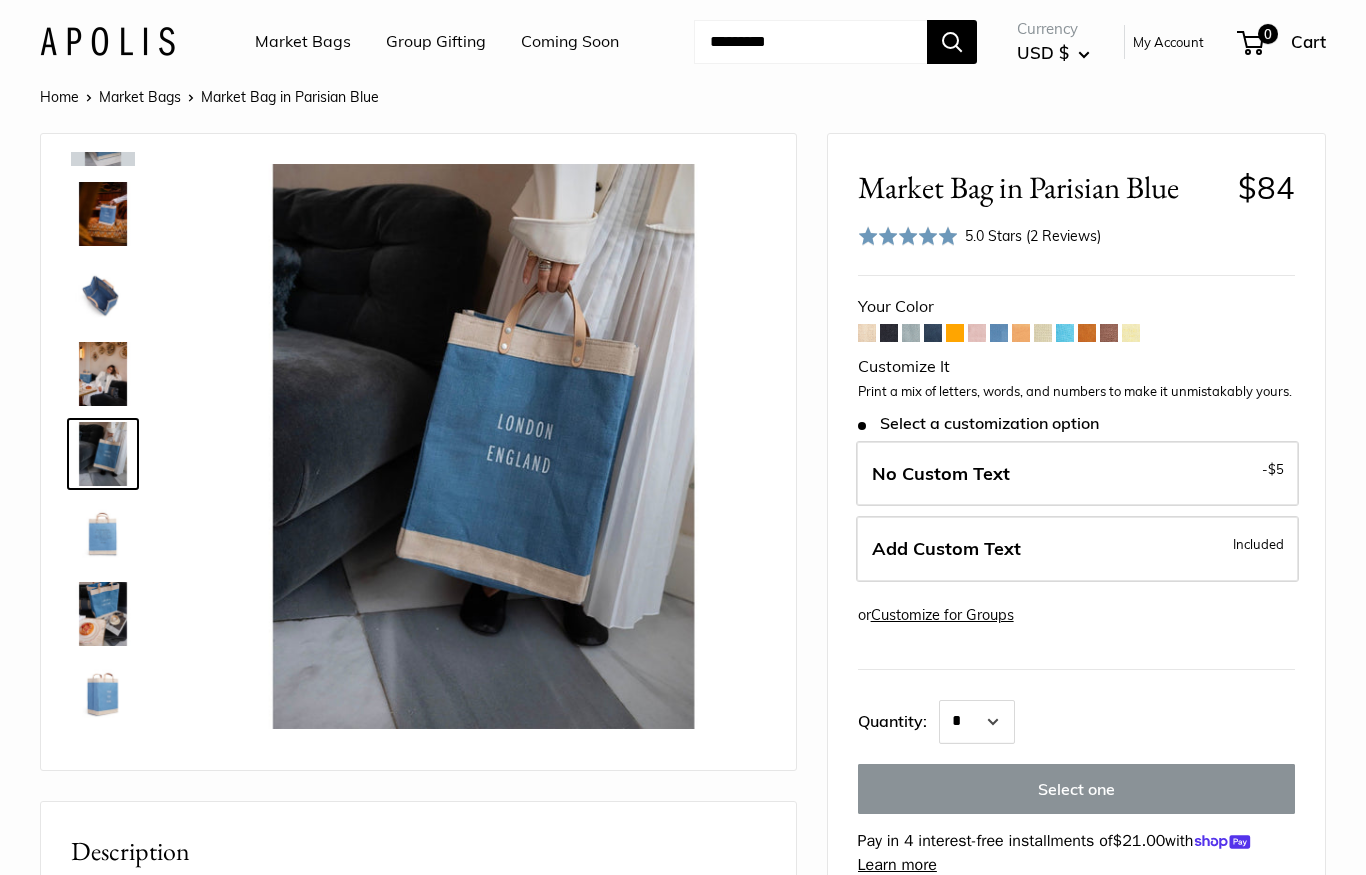 click at bounding box center [1043, 333] 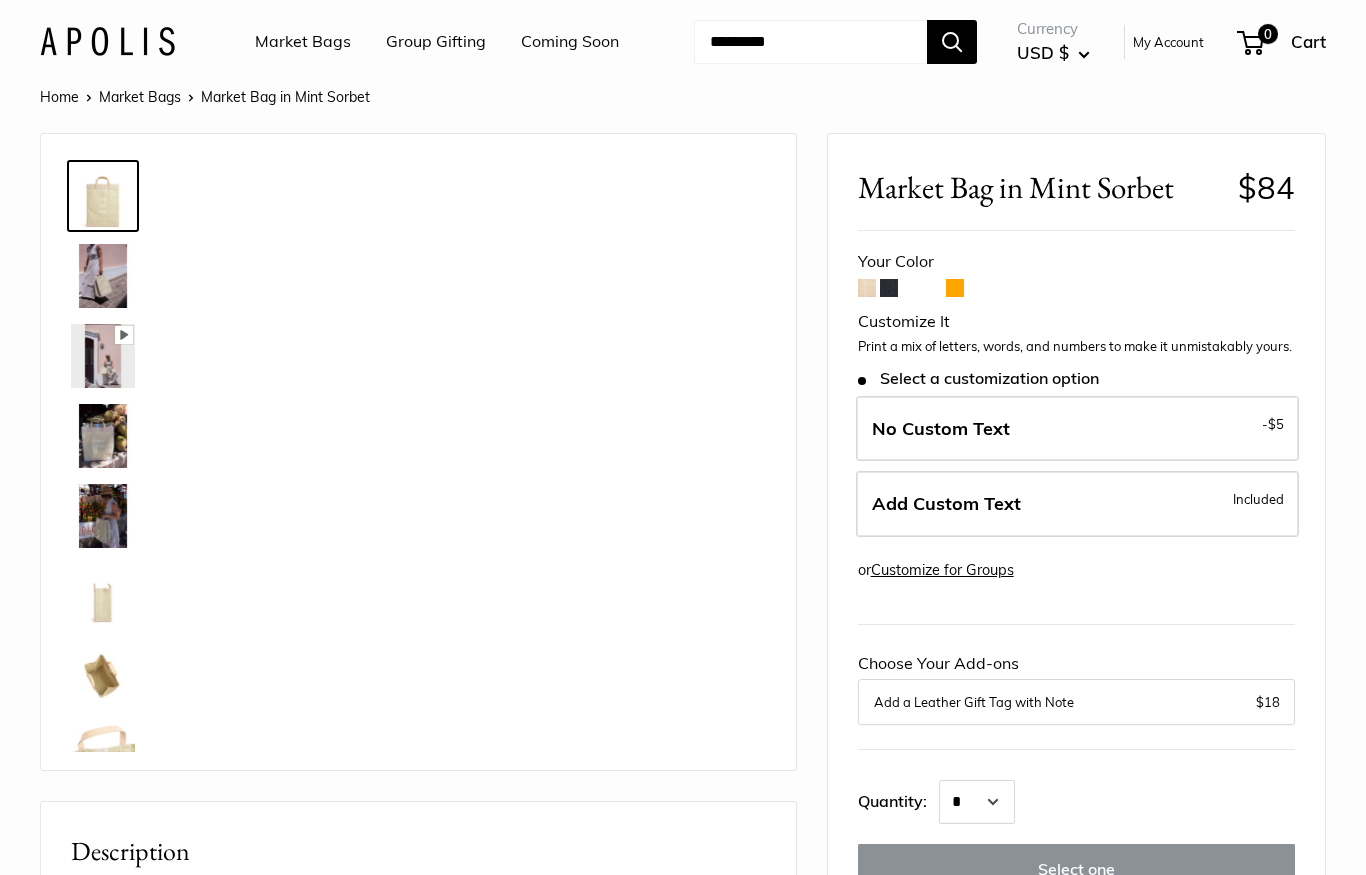 scroll, scrollTop: 0, scrollLeft: 0, axis: both 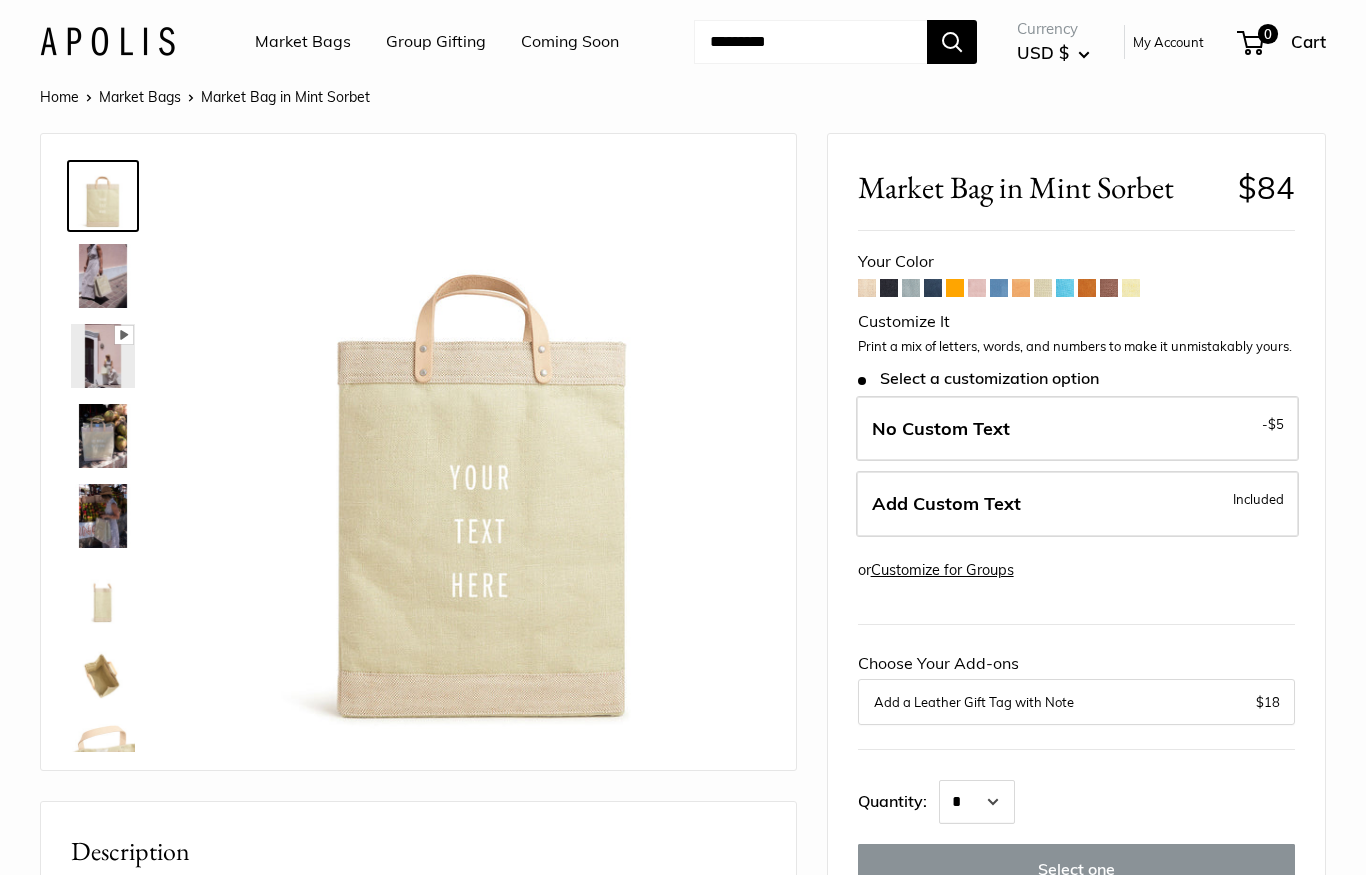 click at bounding box center (103, 276) 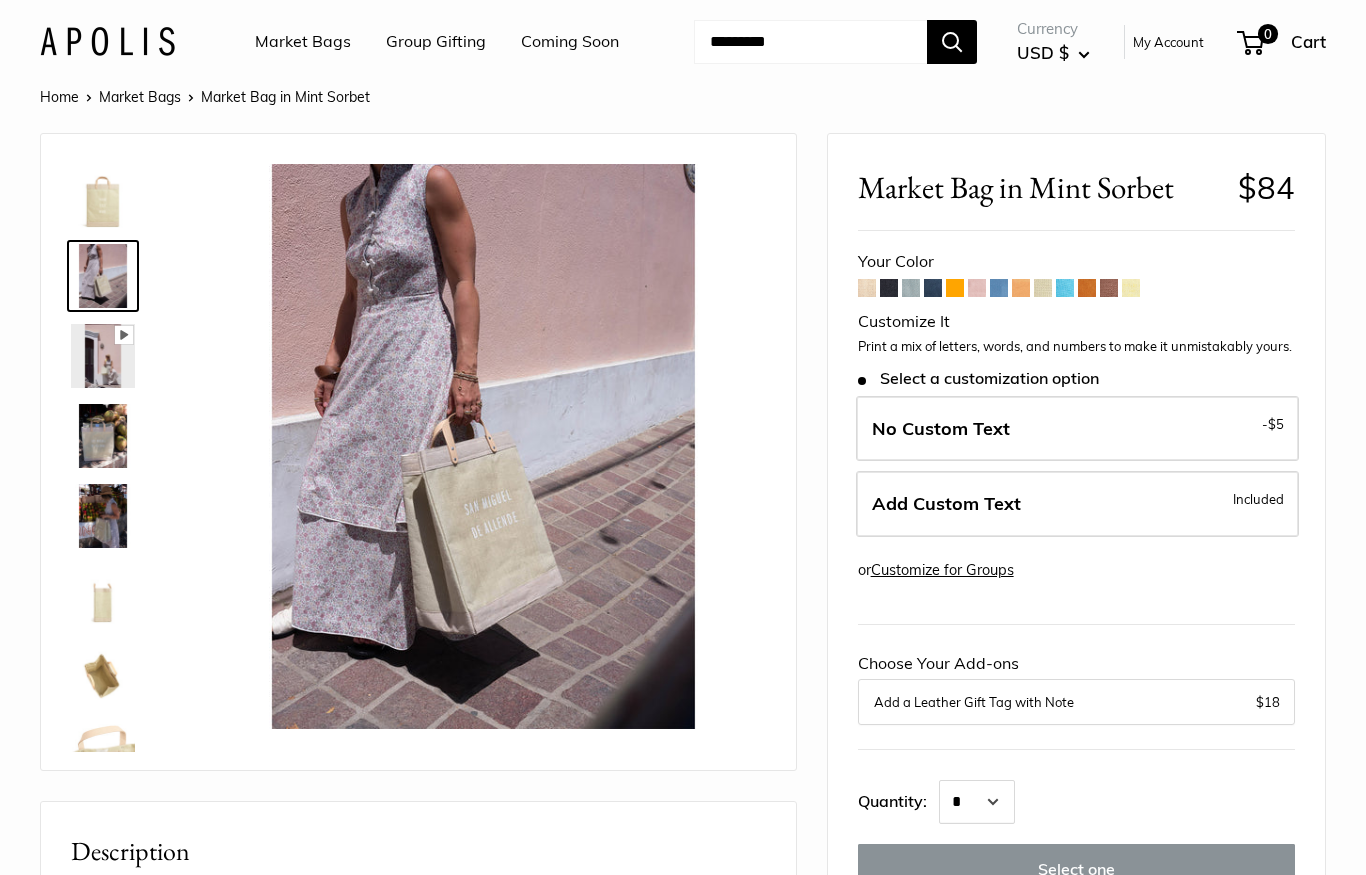 click at bounding box center [103, 516] 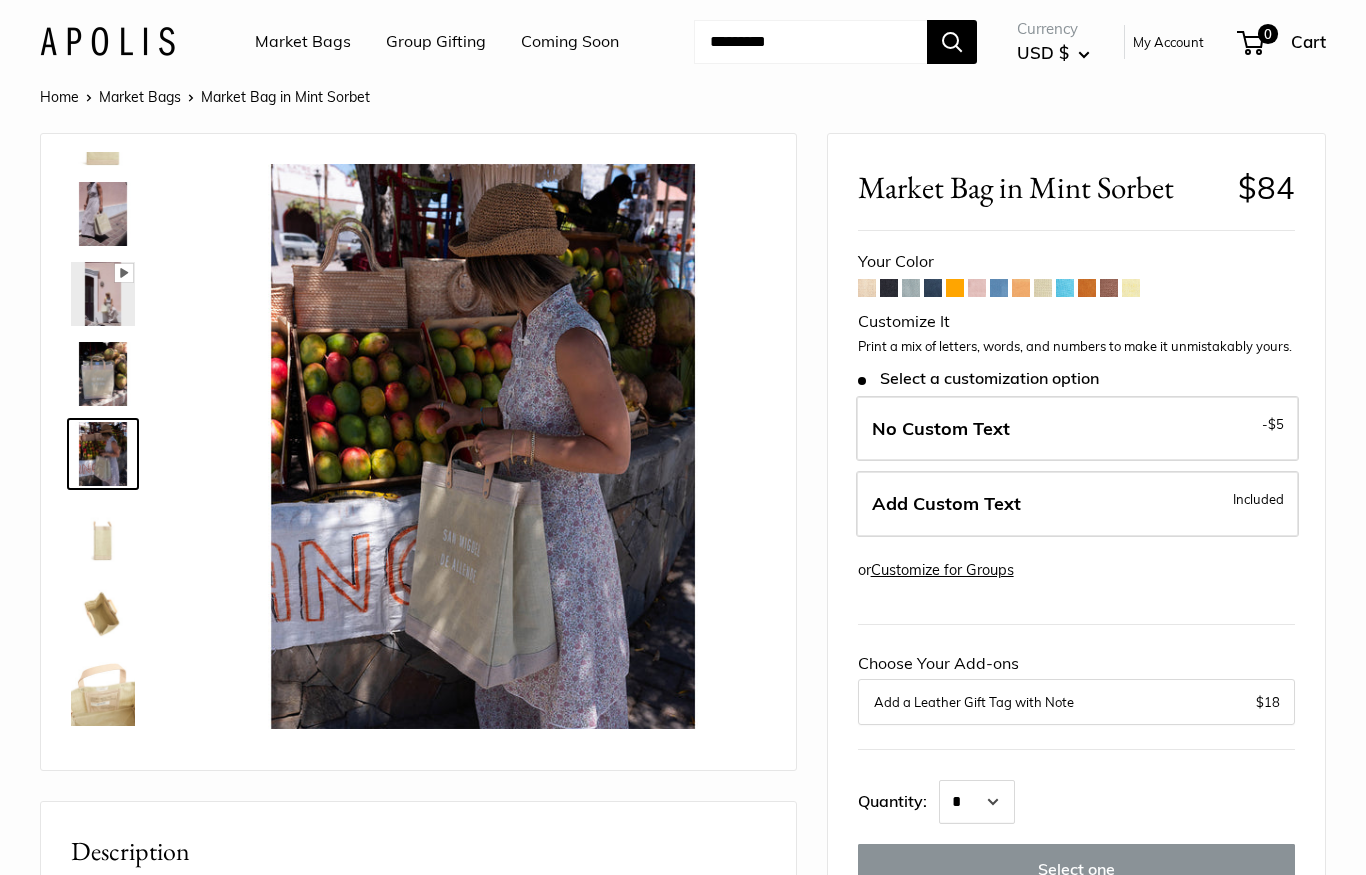 click at bounding box center (103, 534) 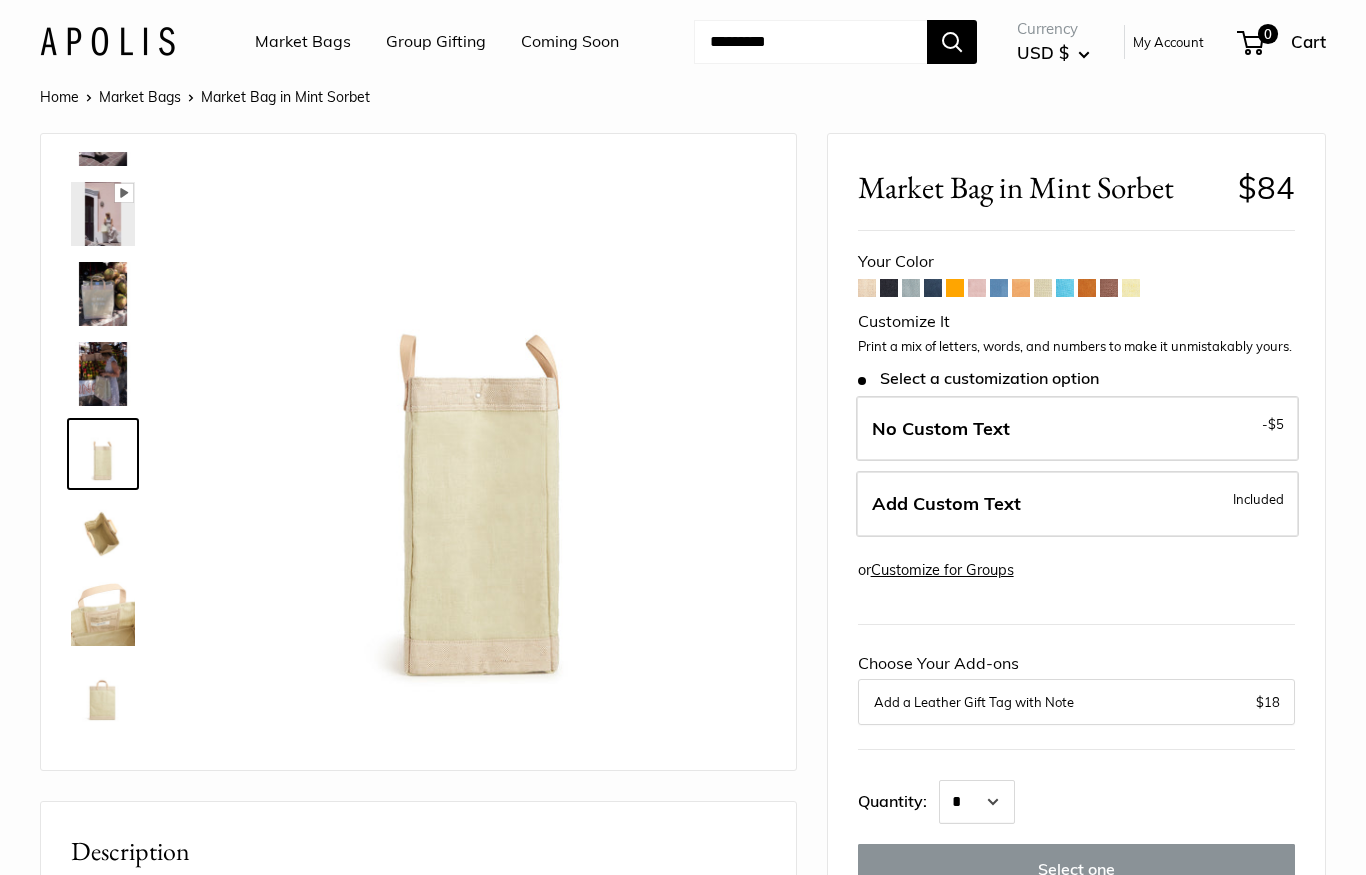 click at bounding box center [103, 614] 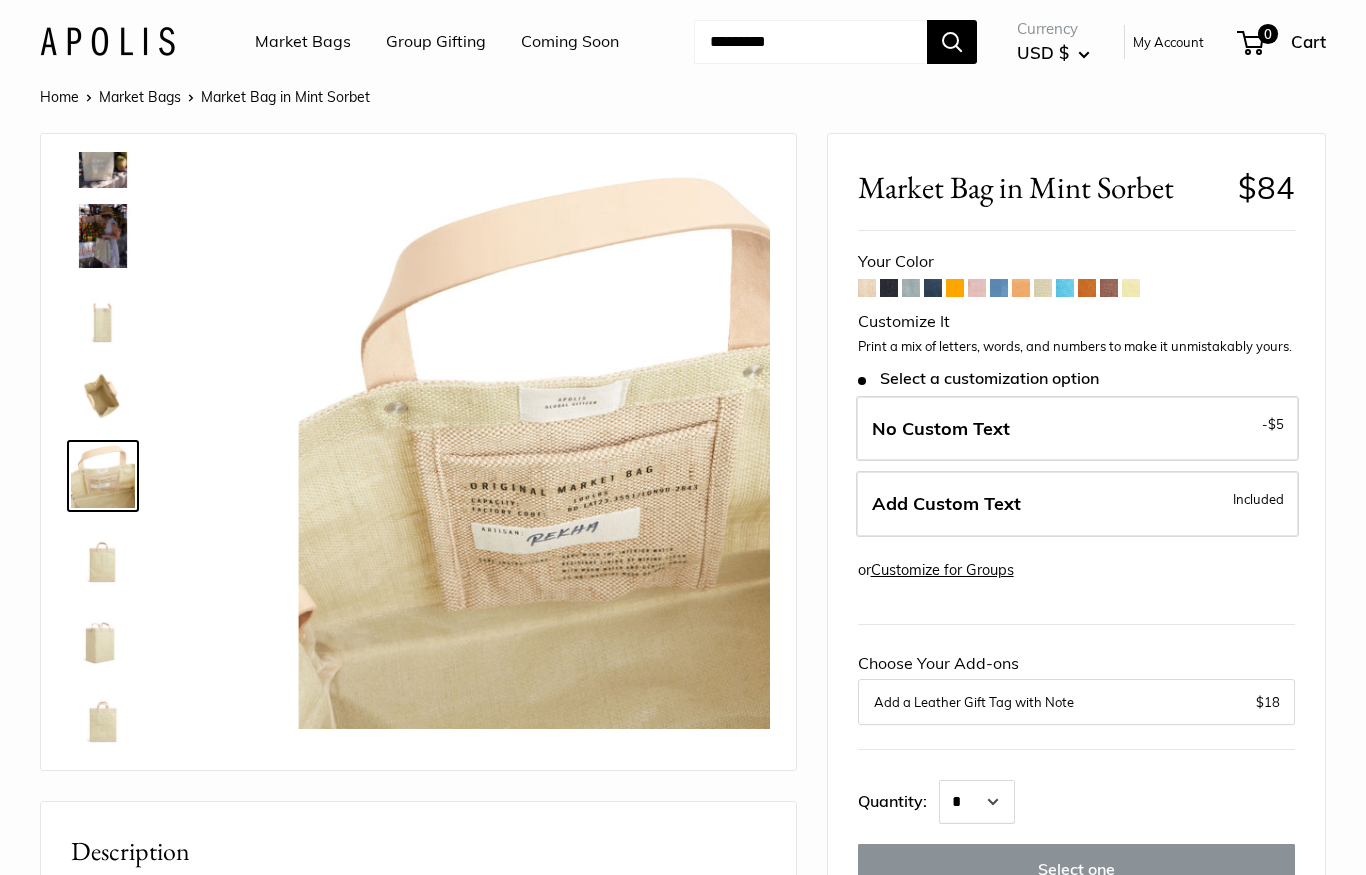 scroll, scrollTop: 302, scrollLeft: 0, axis: vertical 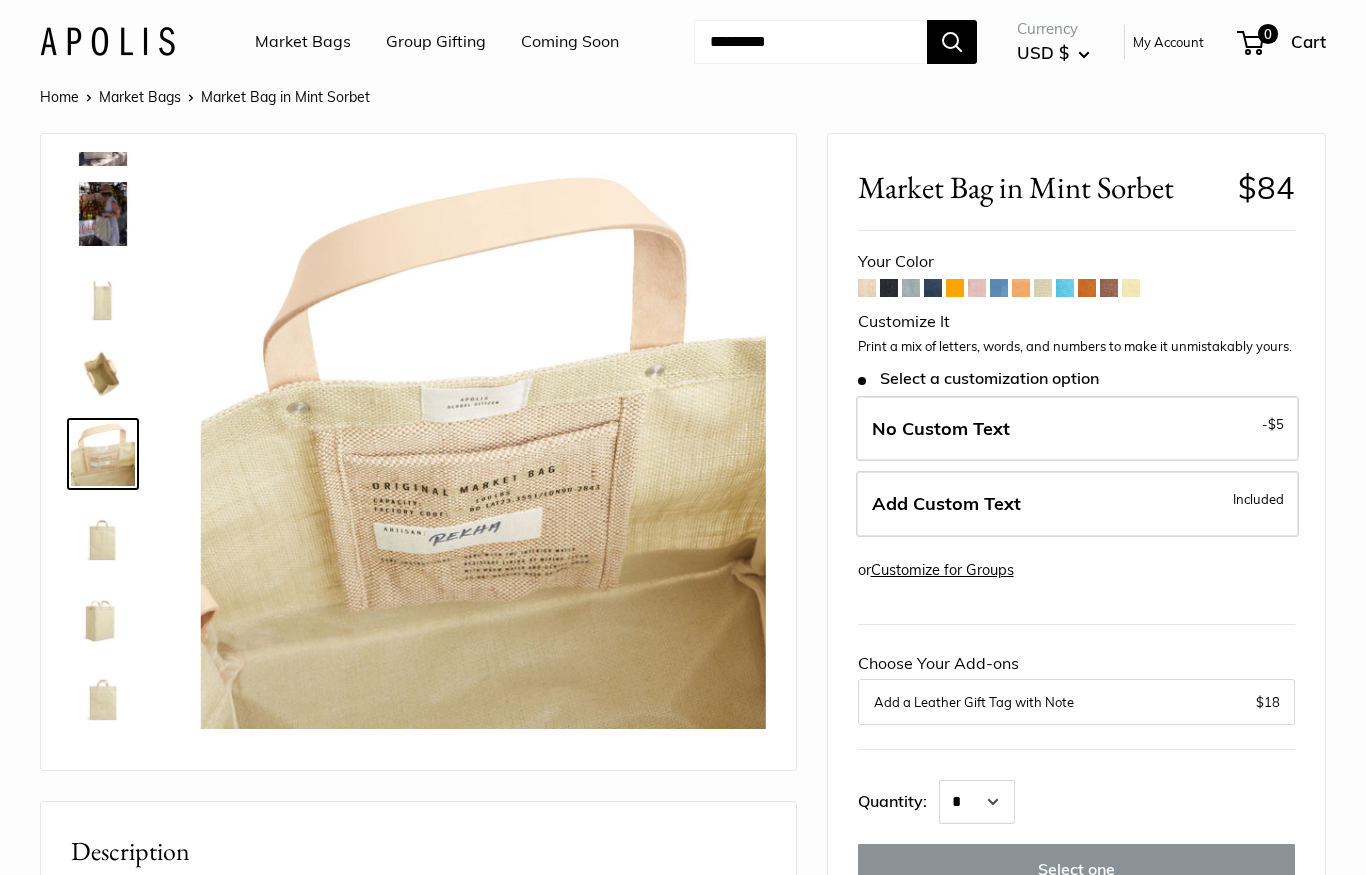 click at bounding box center (103, 614) 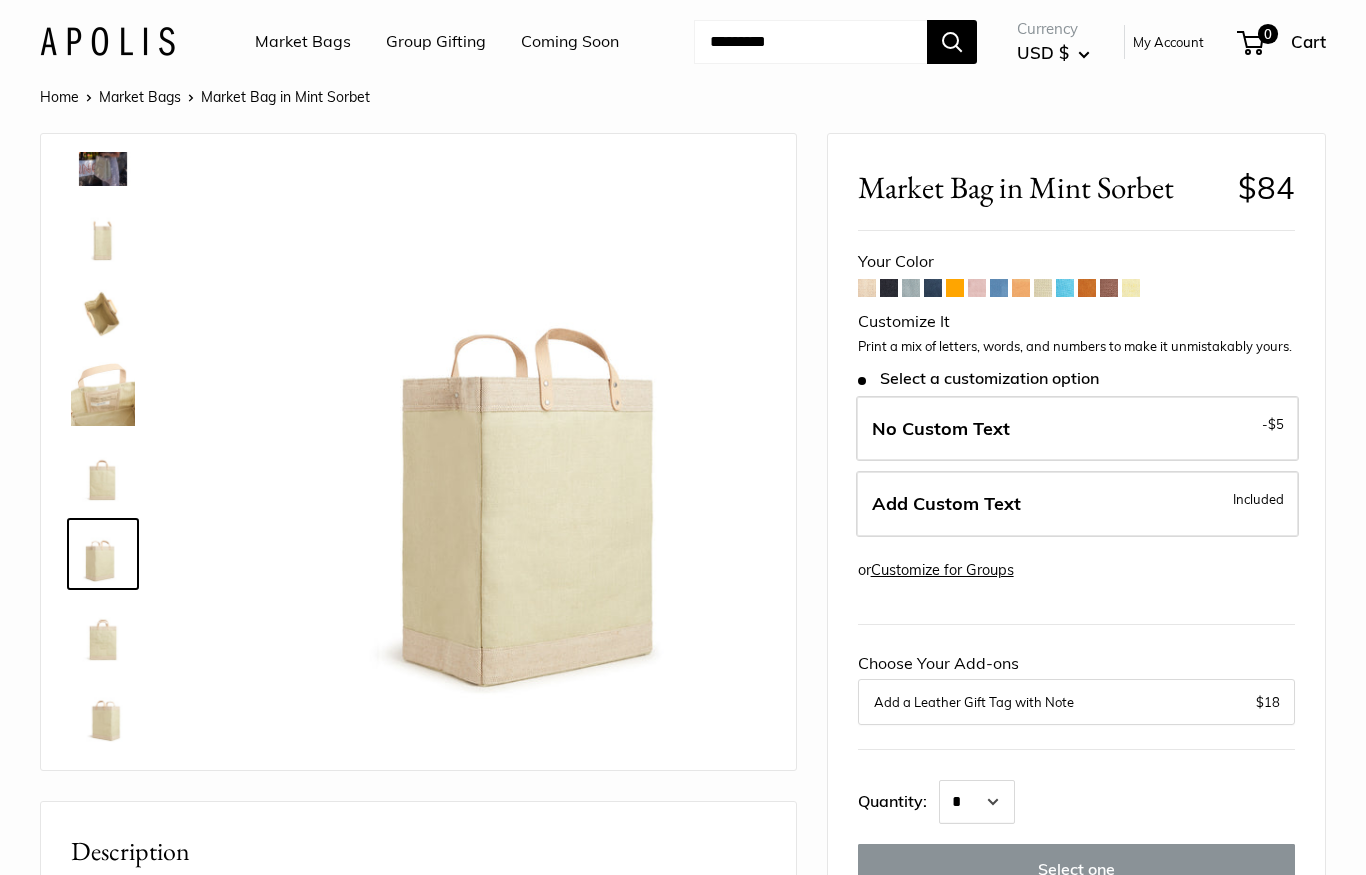 scroll, scrollTop: 368, scrollLeft: 0, axis: vertical 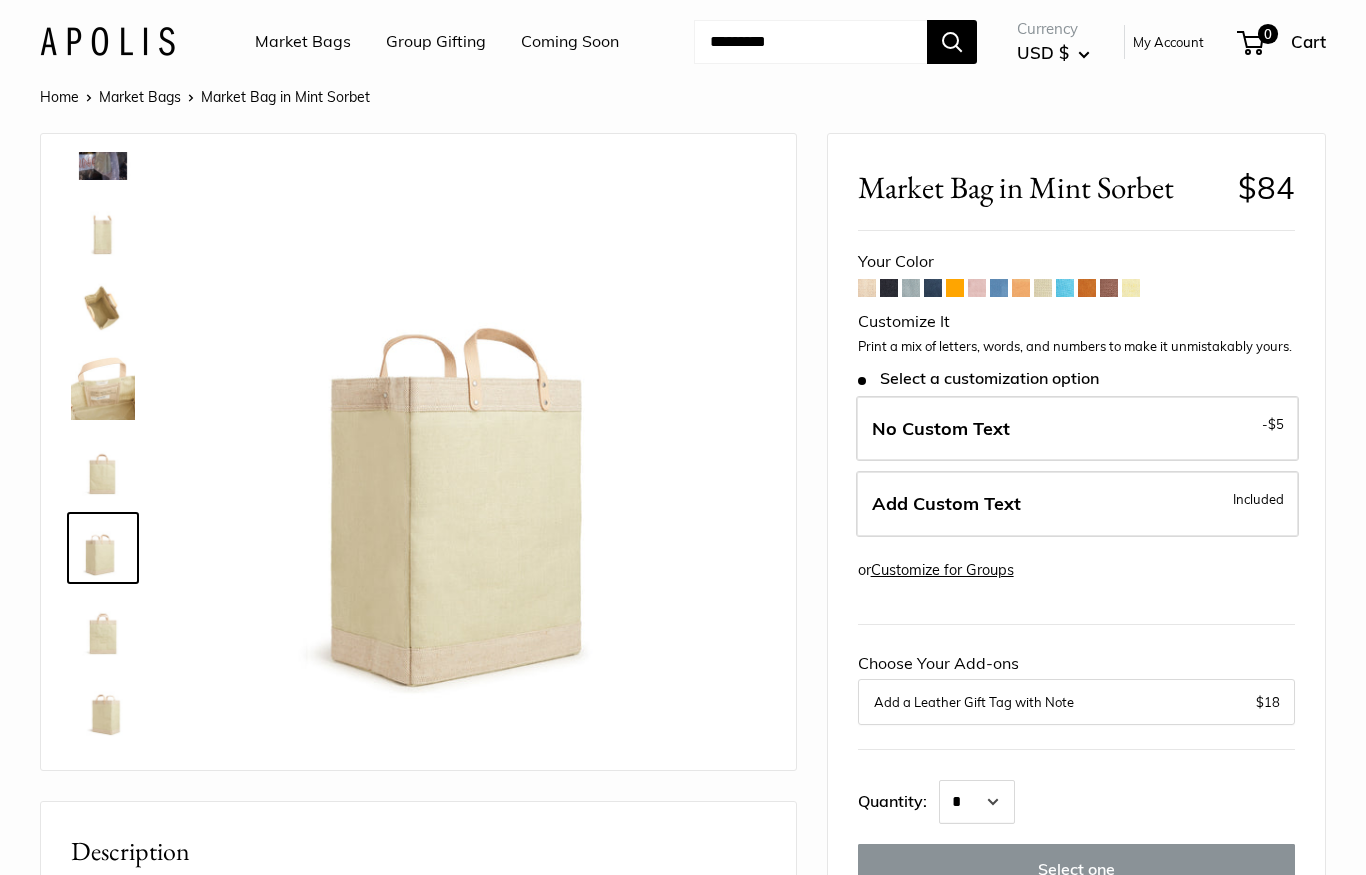 click at bounding box center [999, 288] 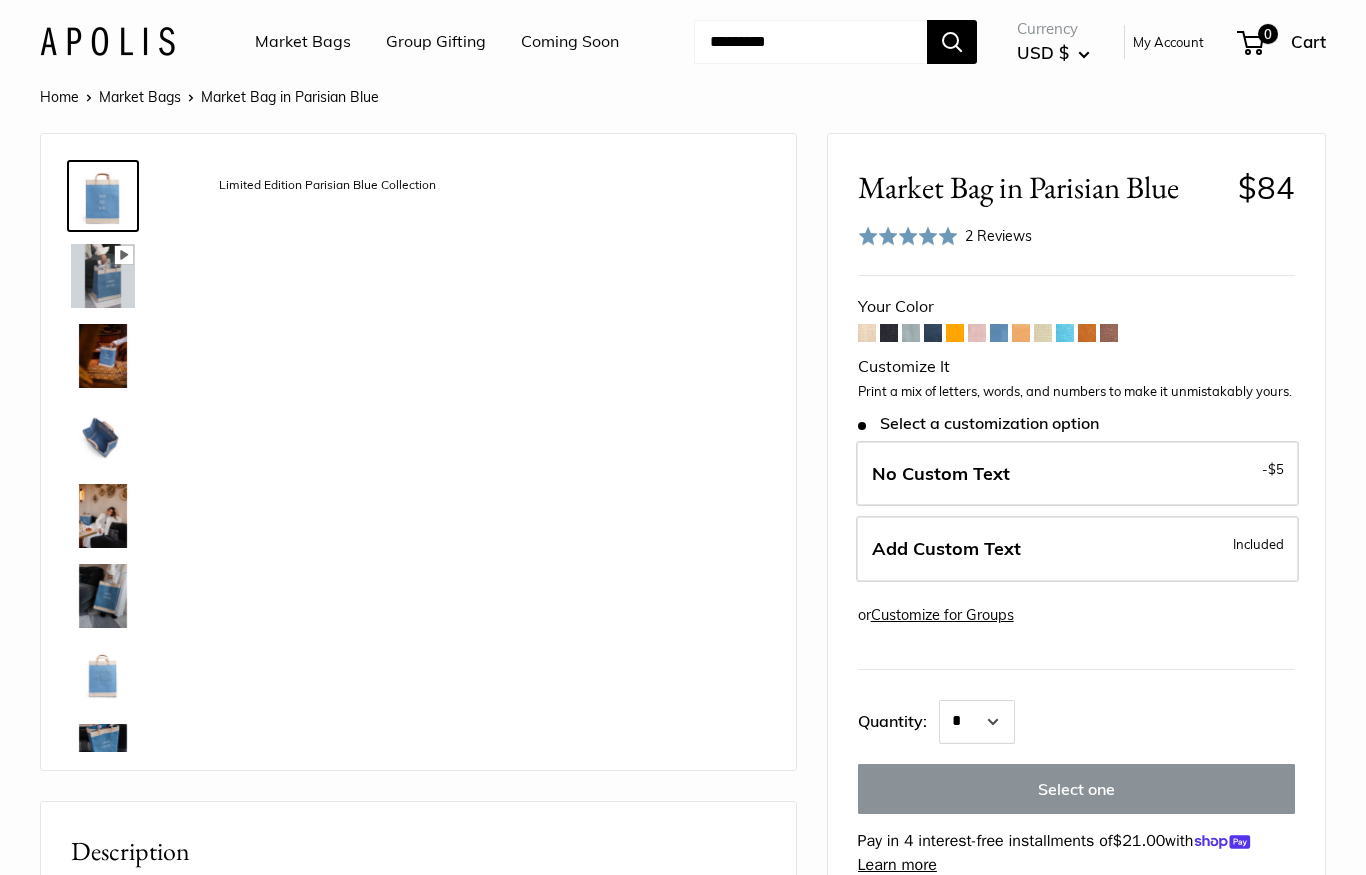 scroll, scrollTop: 0, scrollLeft: 0, axis: both 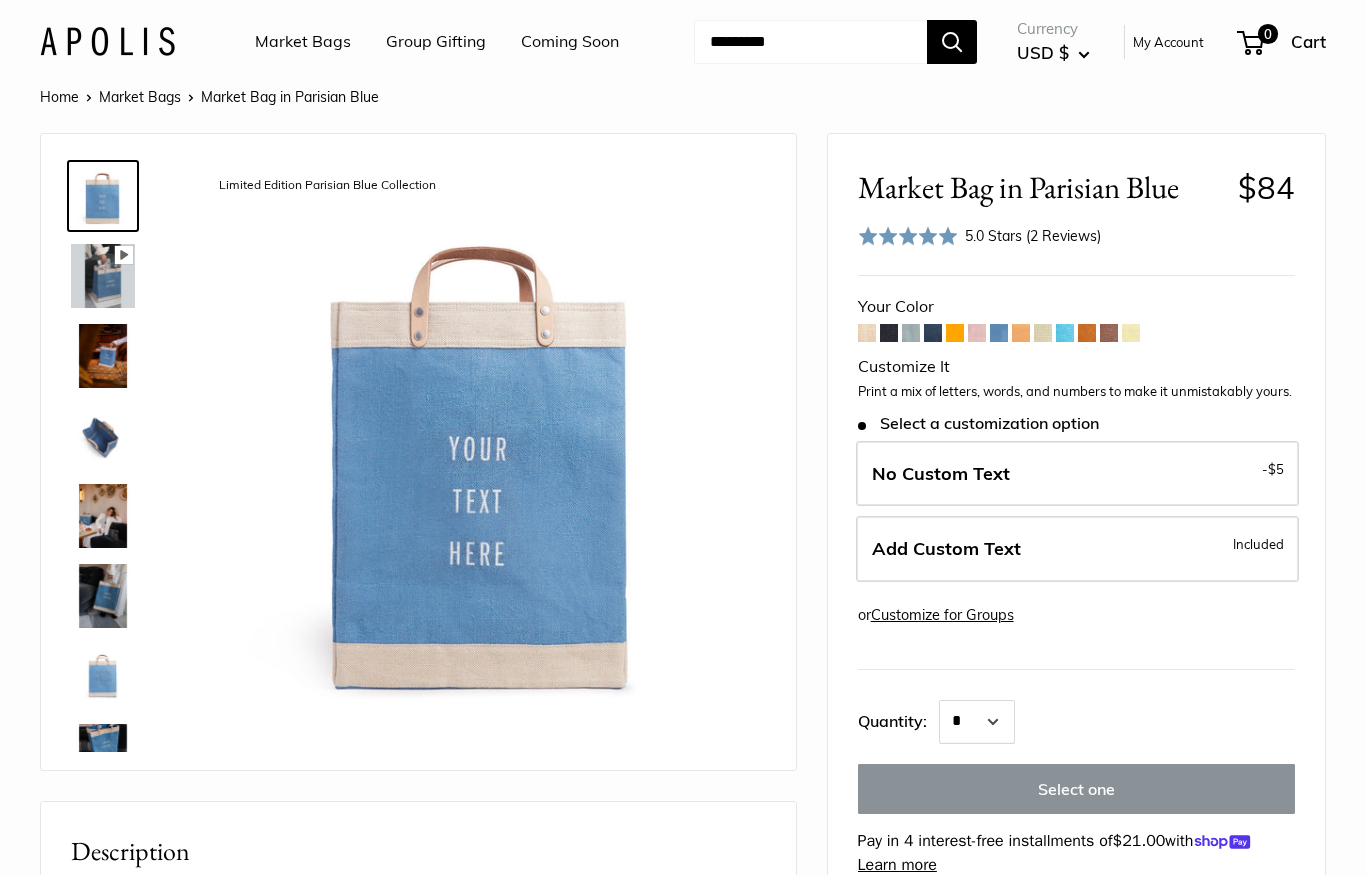 click at bounding box center (933, 333) 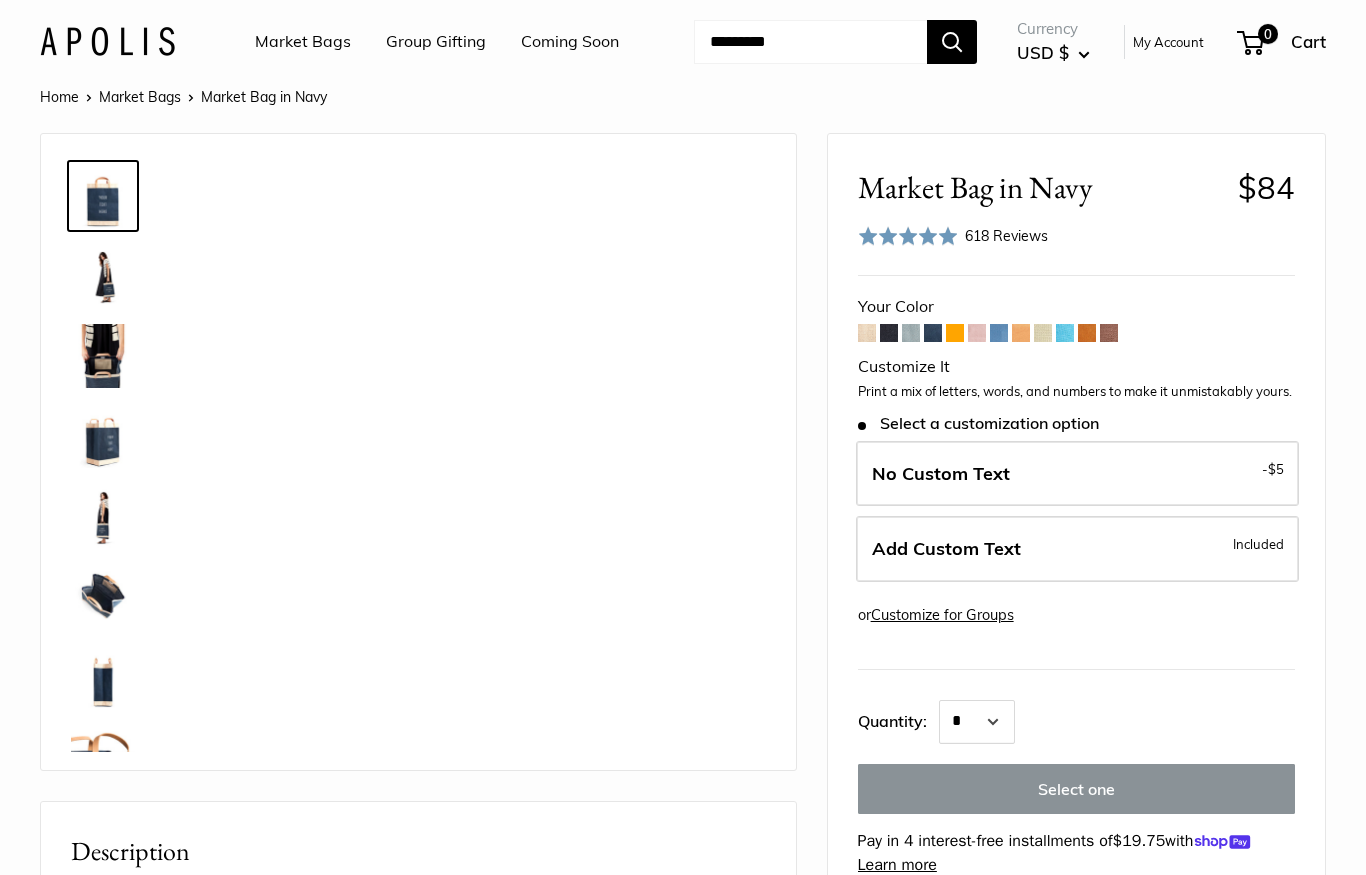 scroll, scrollTop: 0, scrollLeft: 0, axis: both 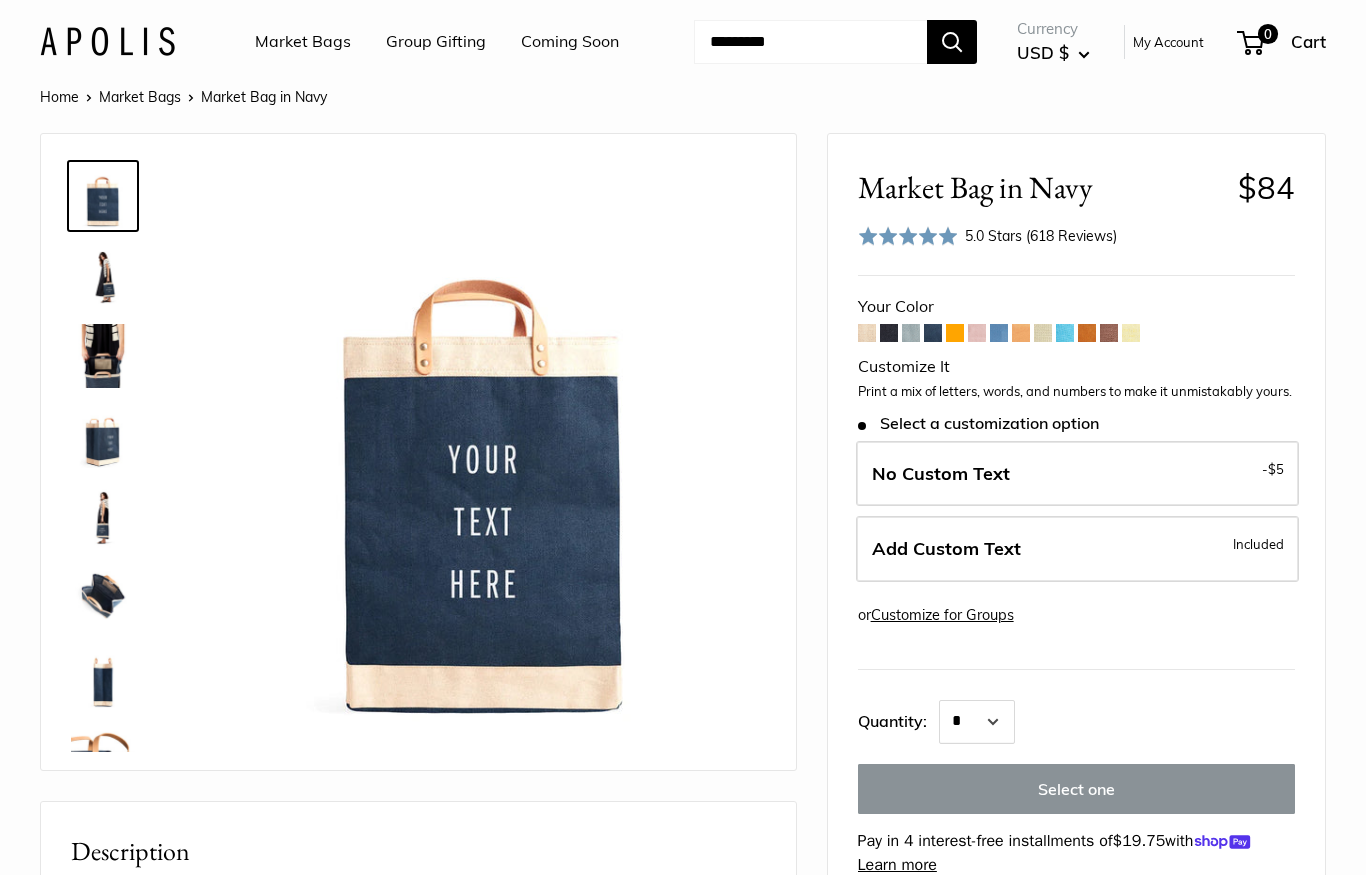 click at bounding box center [911, 333] 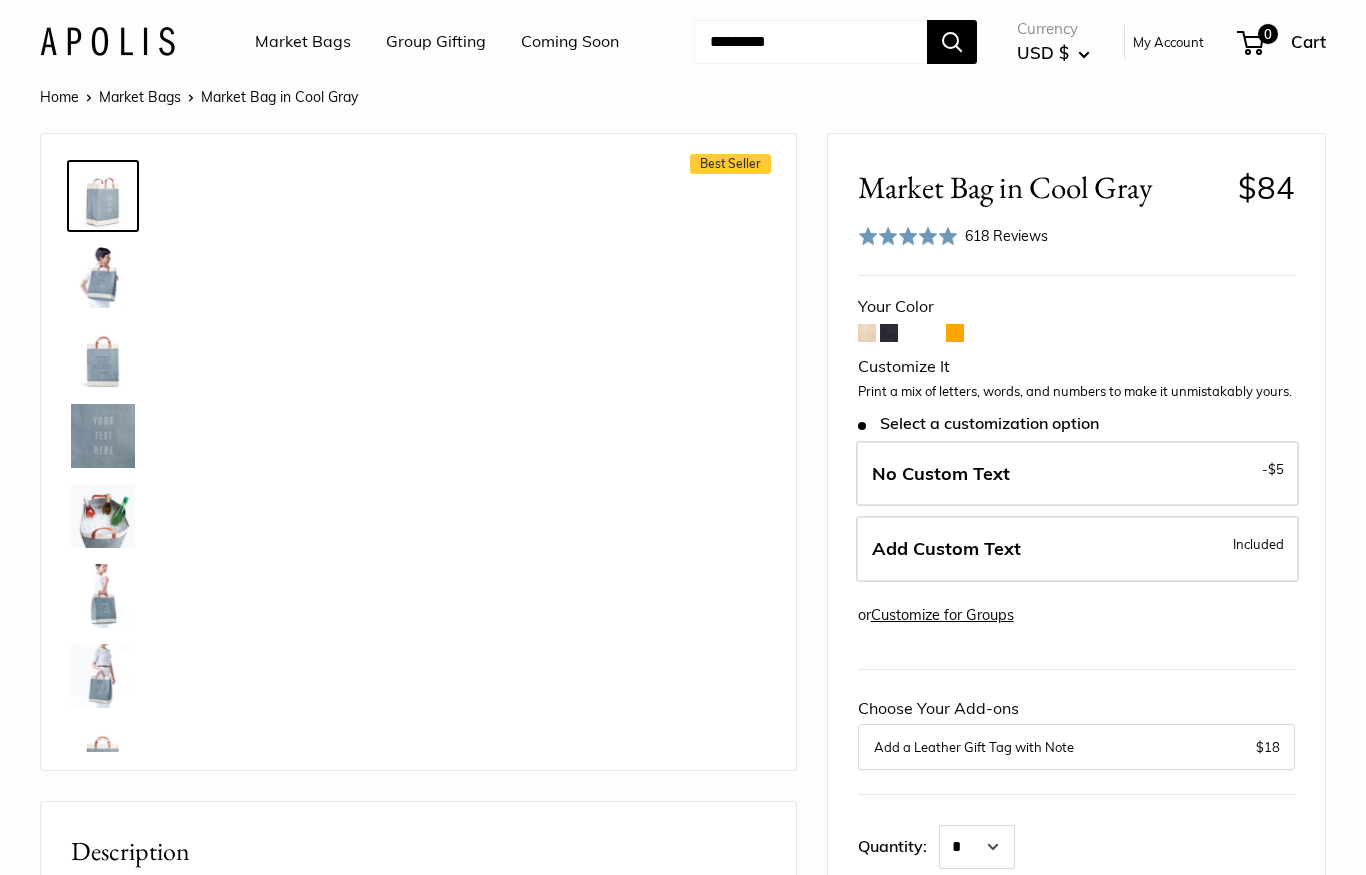 scroll, scrollTop: 0, scrollLeft: 0, axis: both 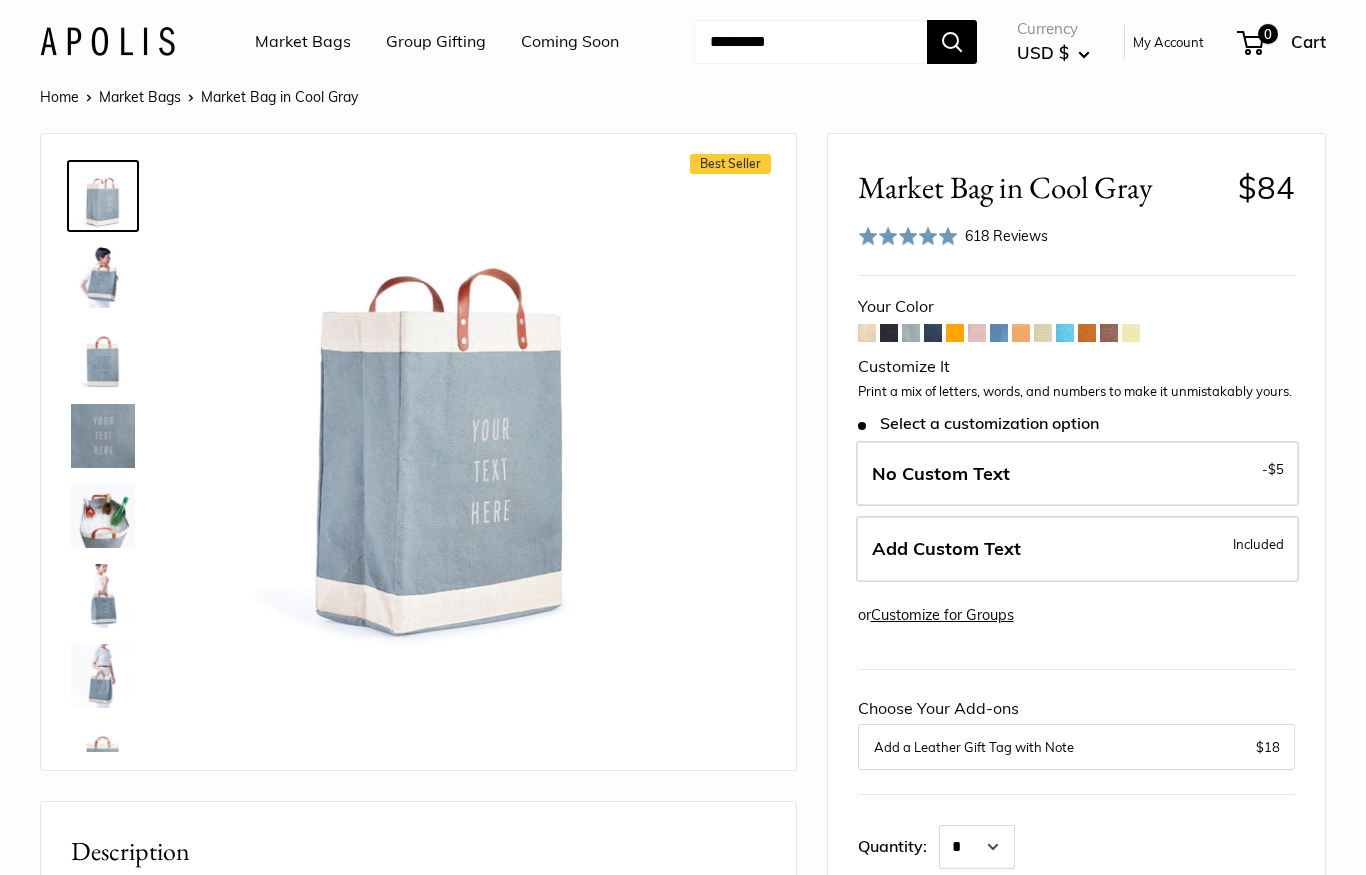 click at bounding box center (103, 356) 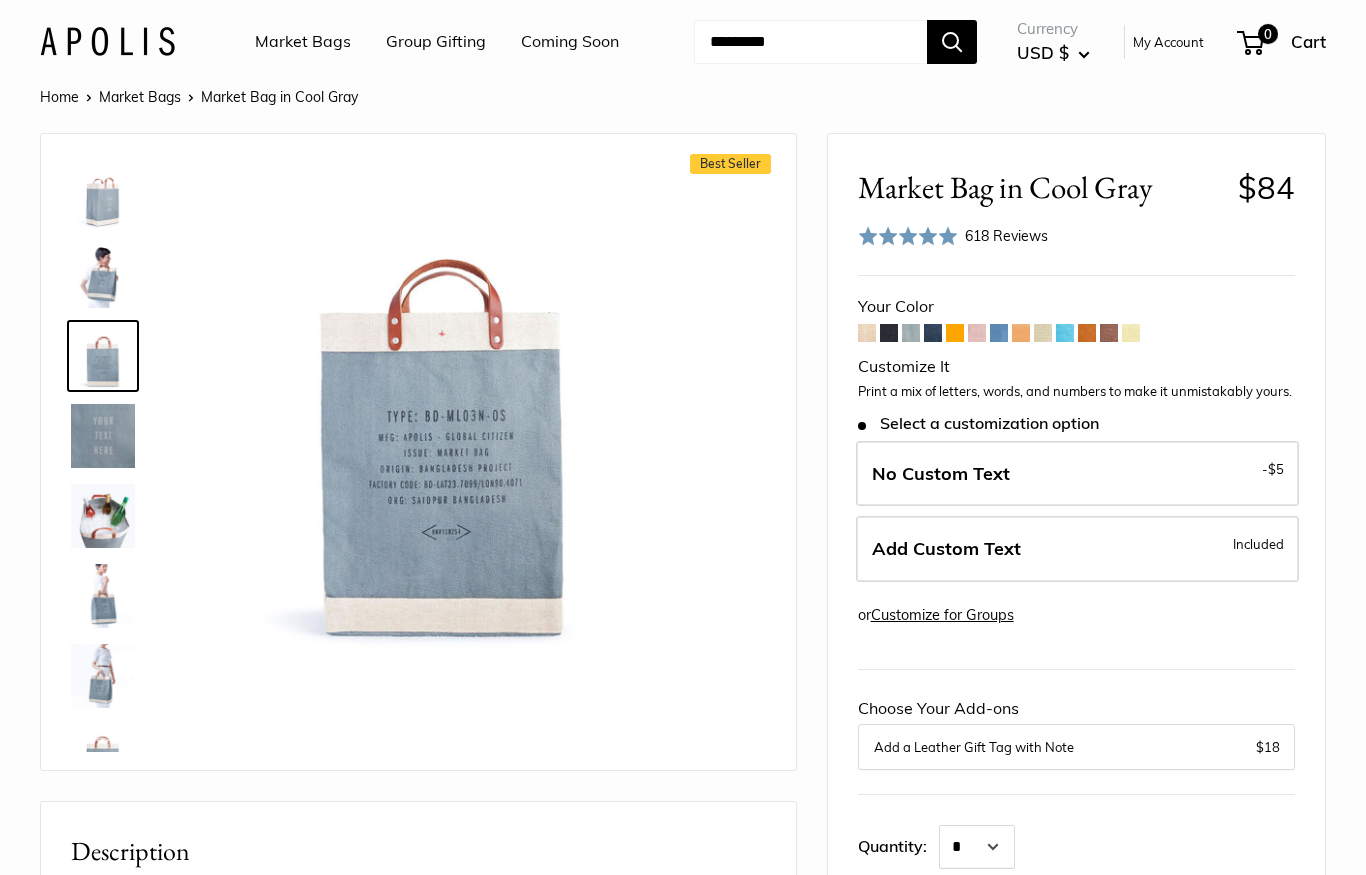 click at bounding box center [103, 436] 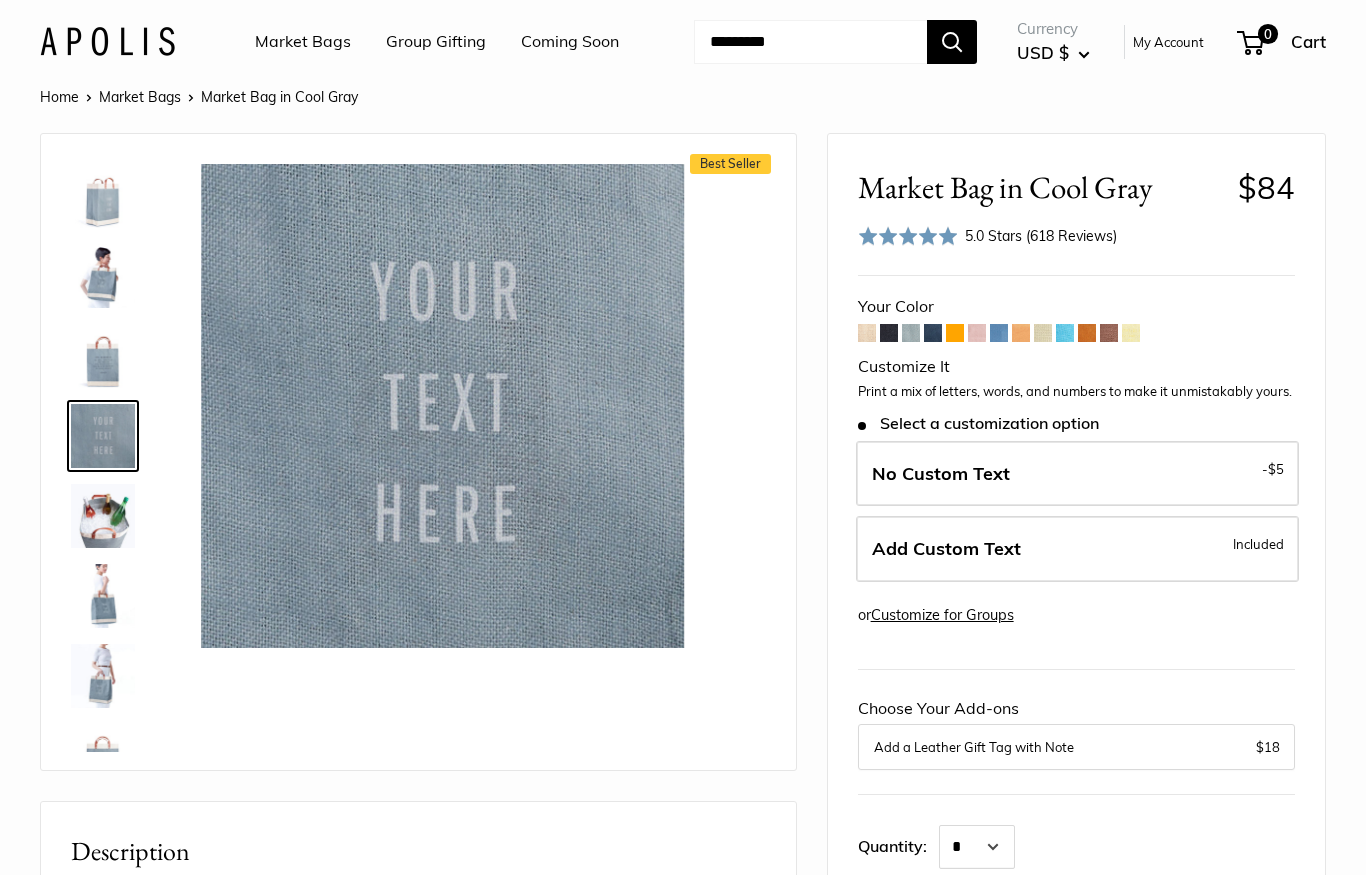 click at bounding box center [103, 516] 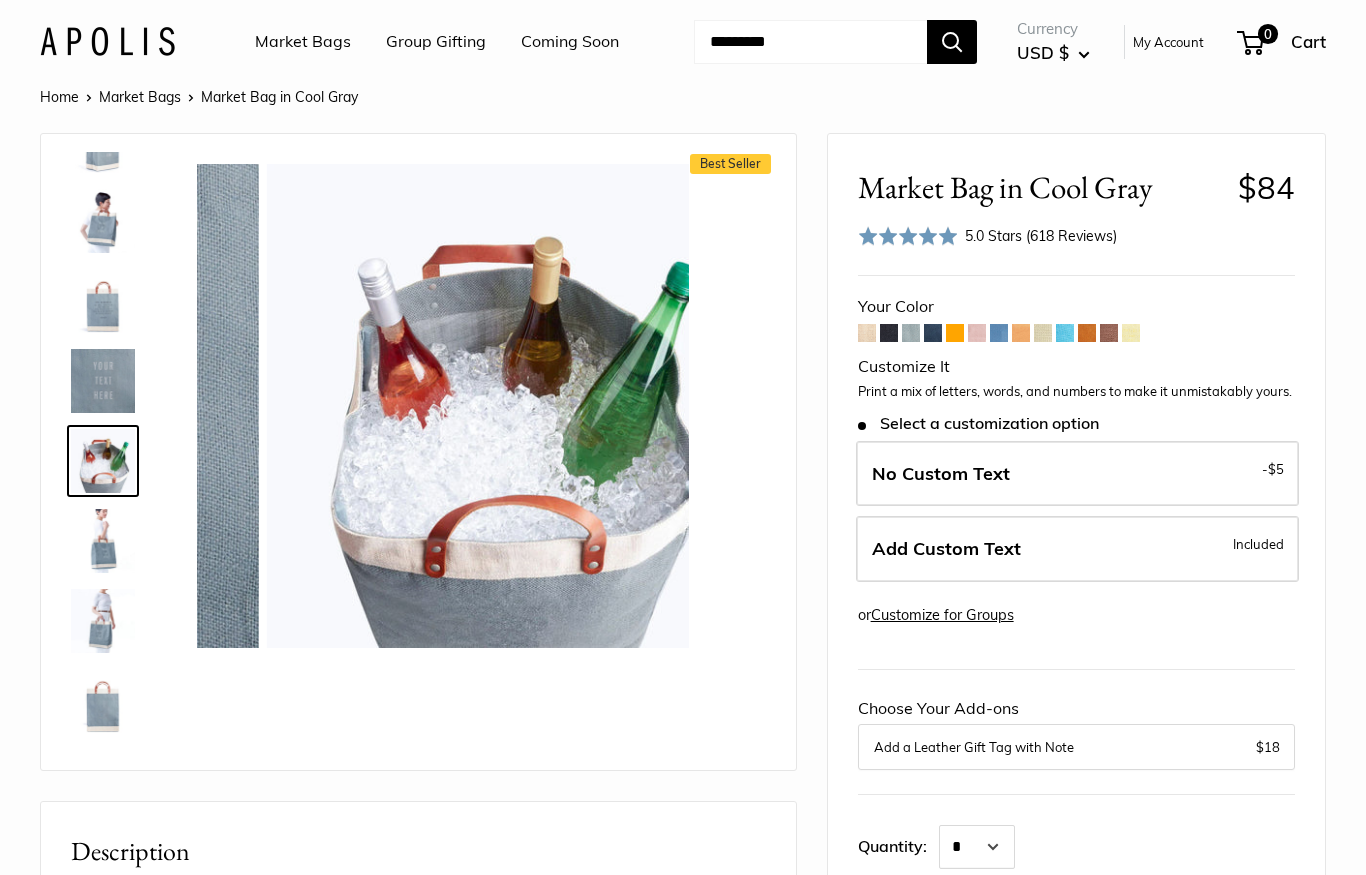 scroll, scrollTop: 62, scrollLeft: 0, axis: vertical 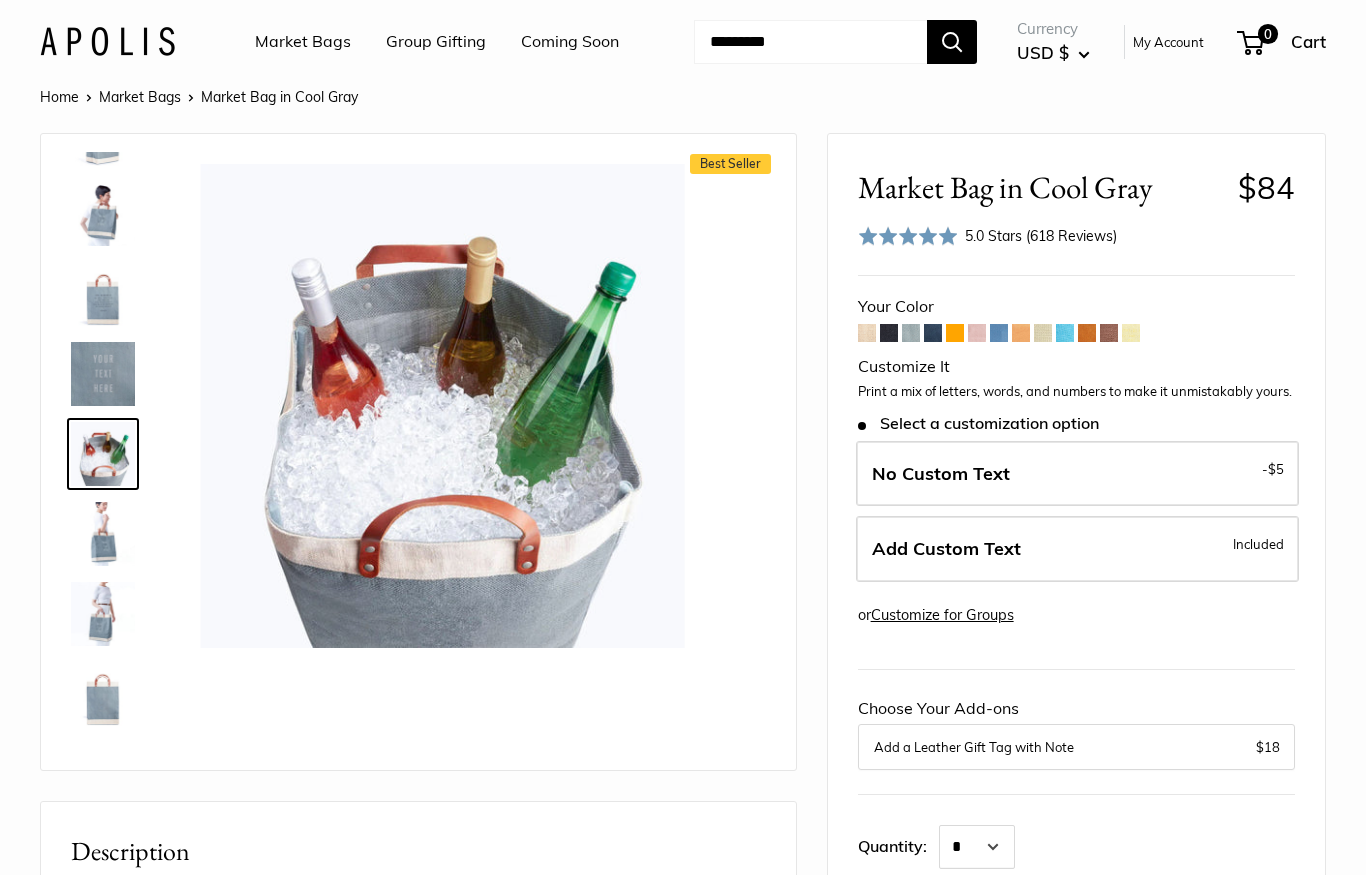 click at bounding box center [103, 534] 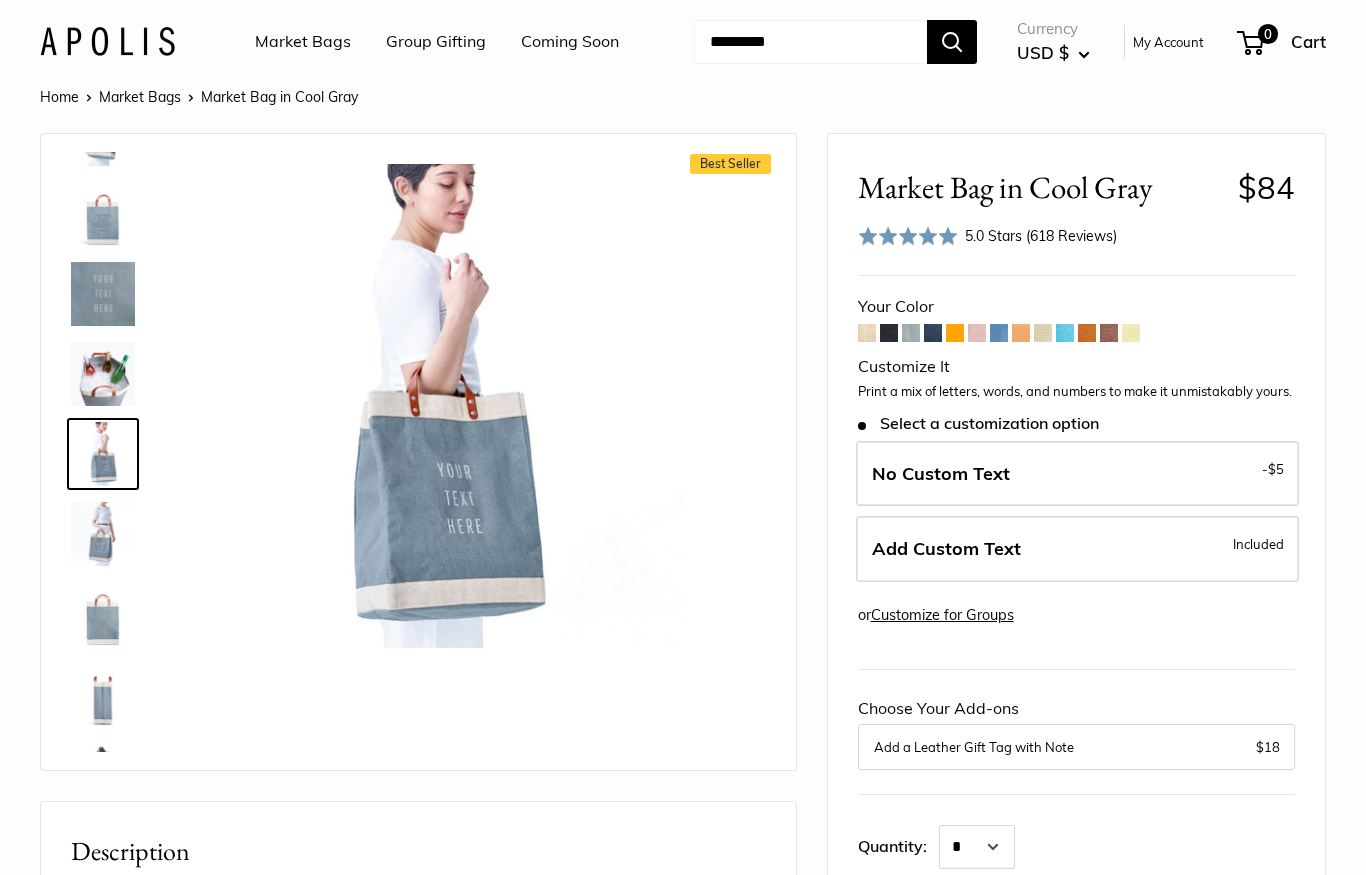 click at bounding box center [103, 534] 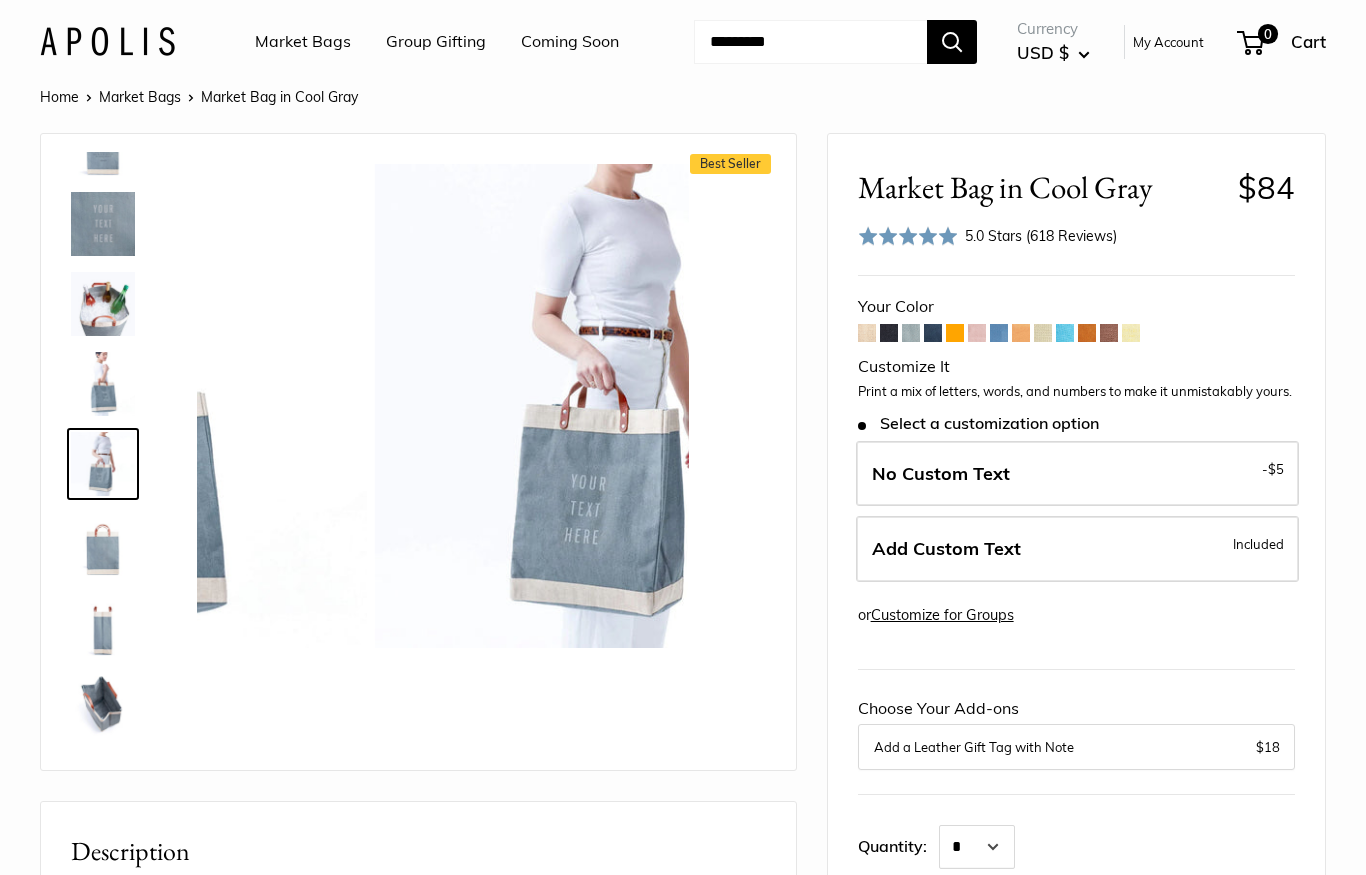 scroll, scrollTop: 222, scrollLeft: 0, axis: vertical 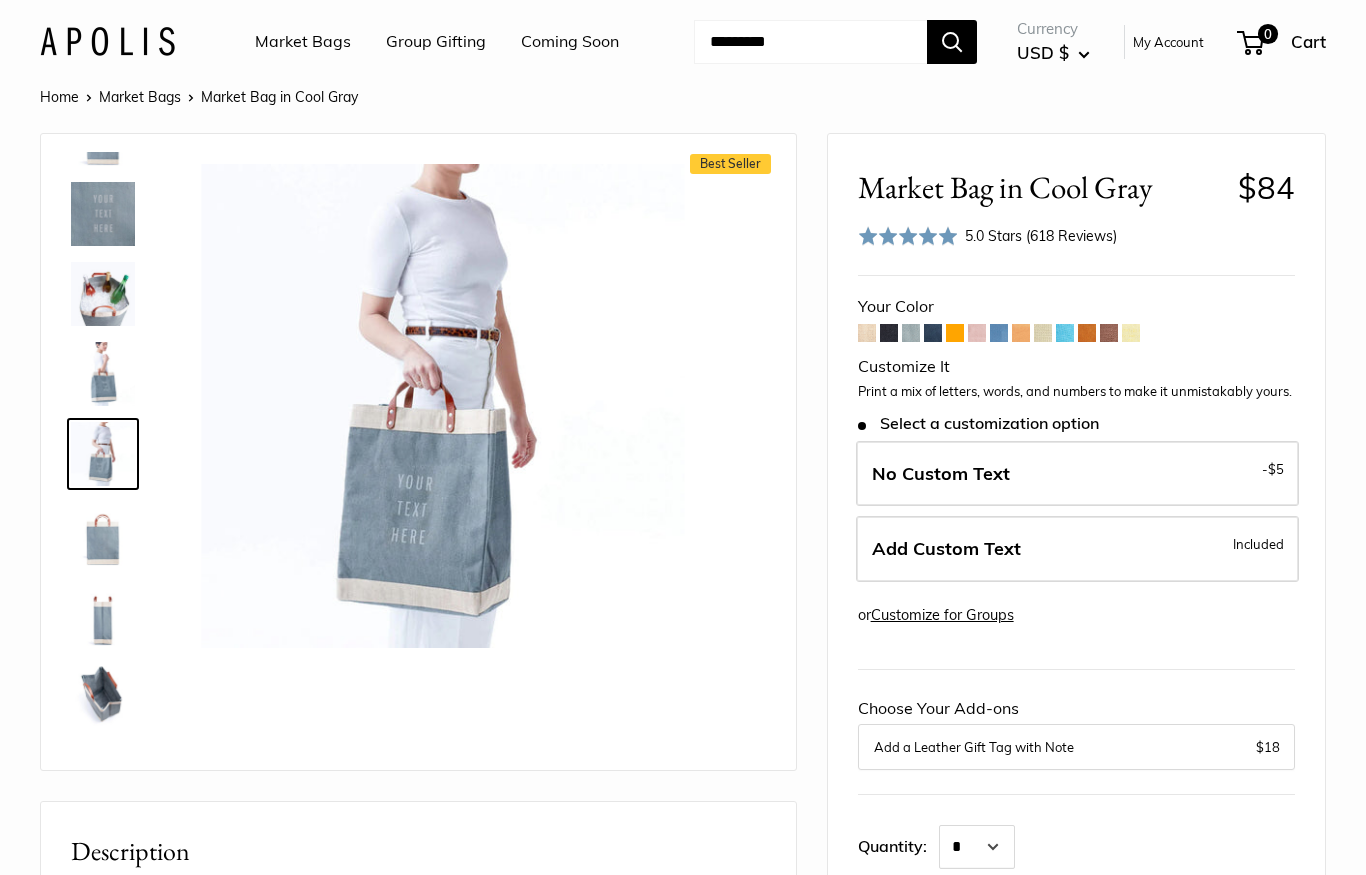 click on "Customize It" at bounding box center (1076, 367) 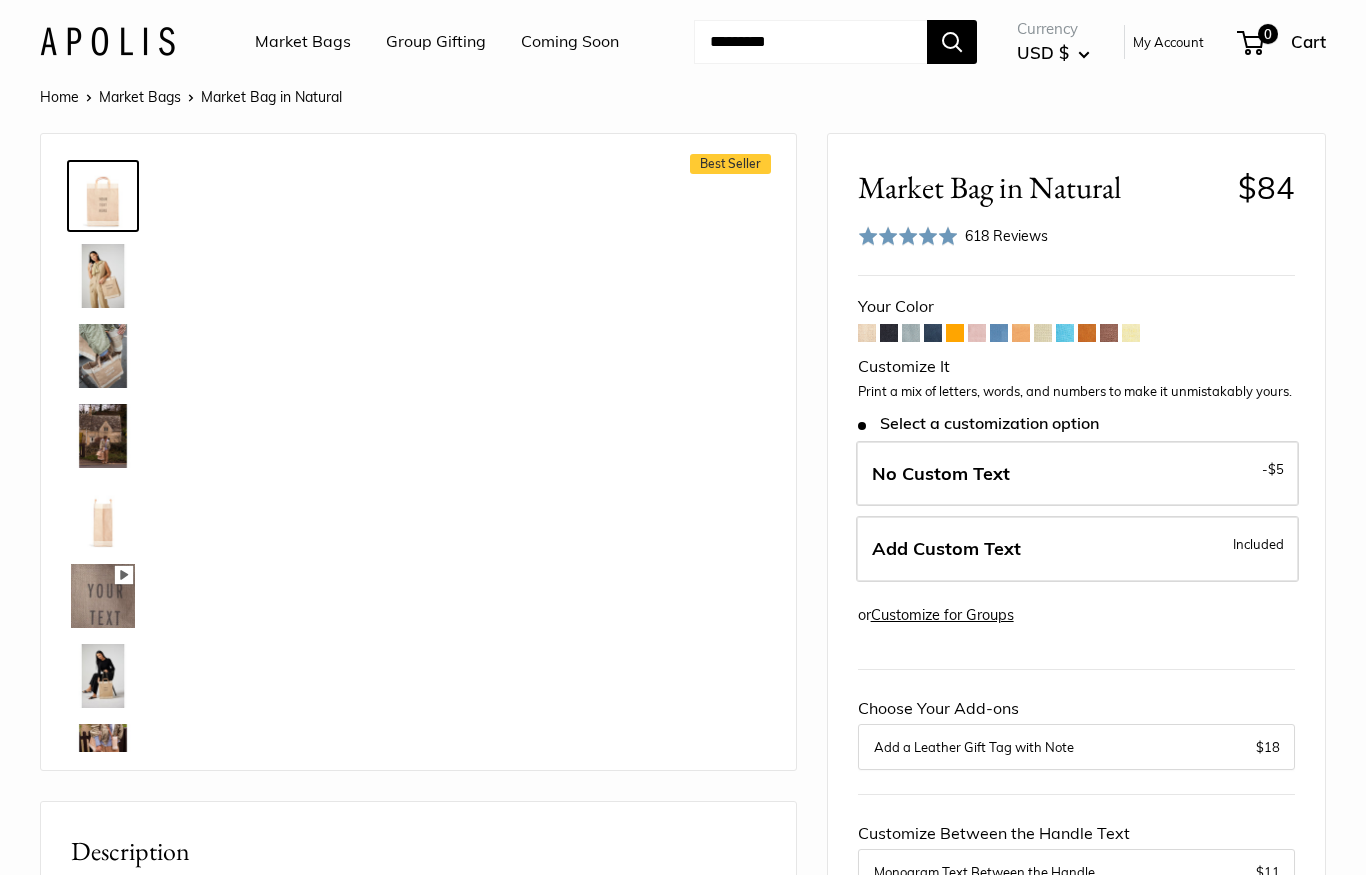 scroll, scrollTop: 0, scrollLeft: 0, axis: both 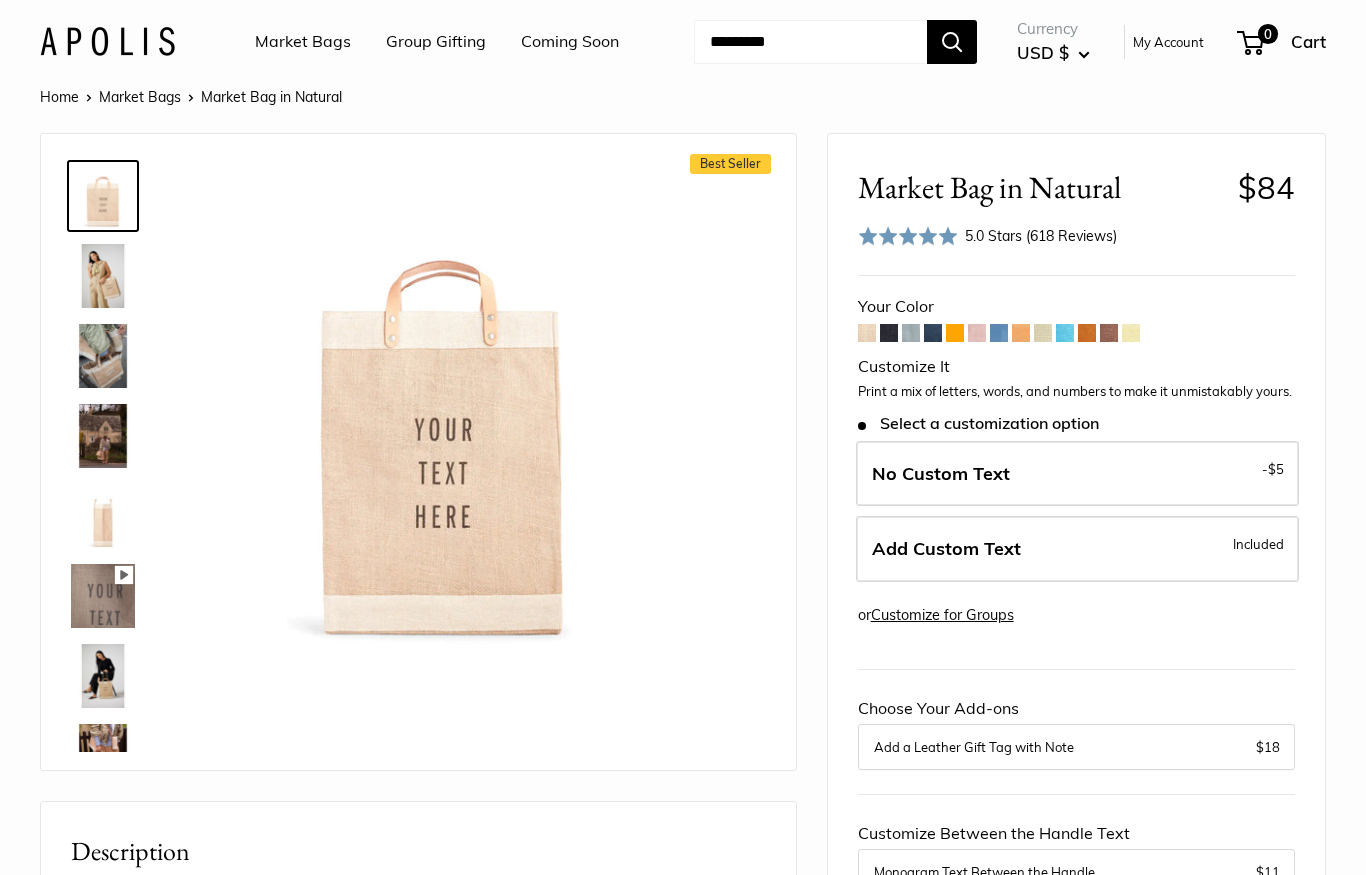 click at bounding box center (103, 356) 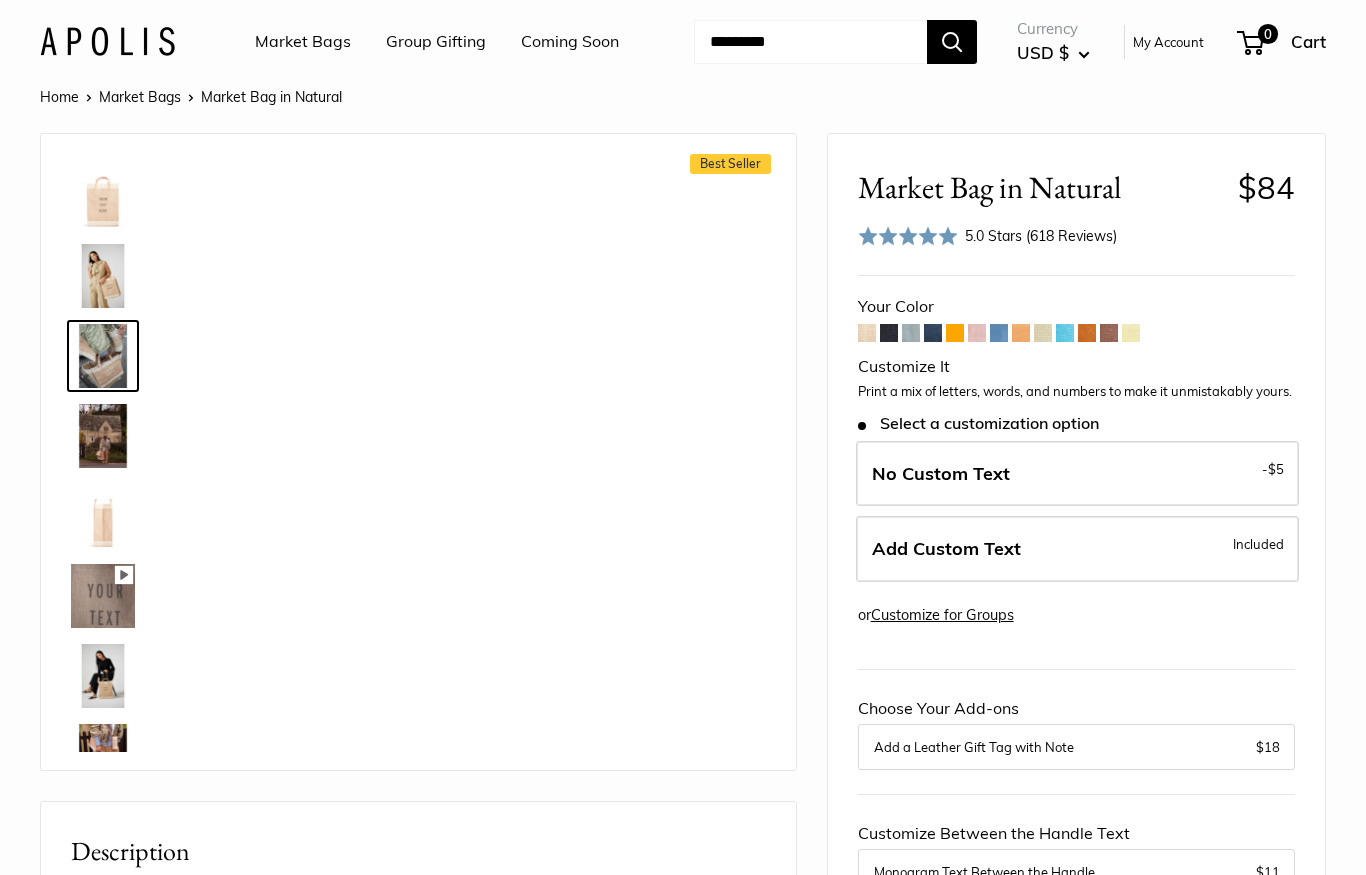 click at bounding box center (103, 436) 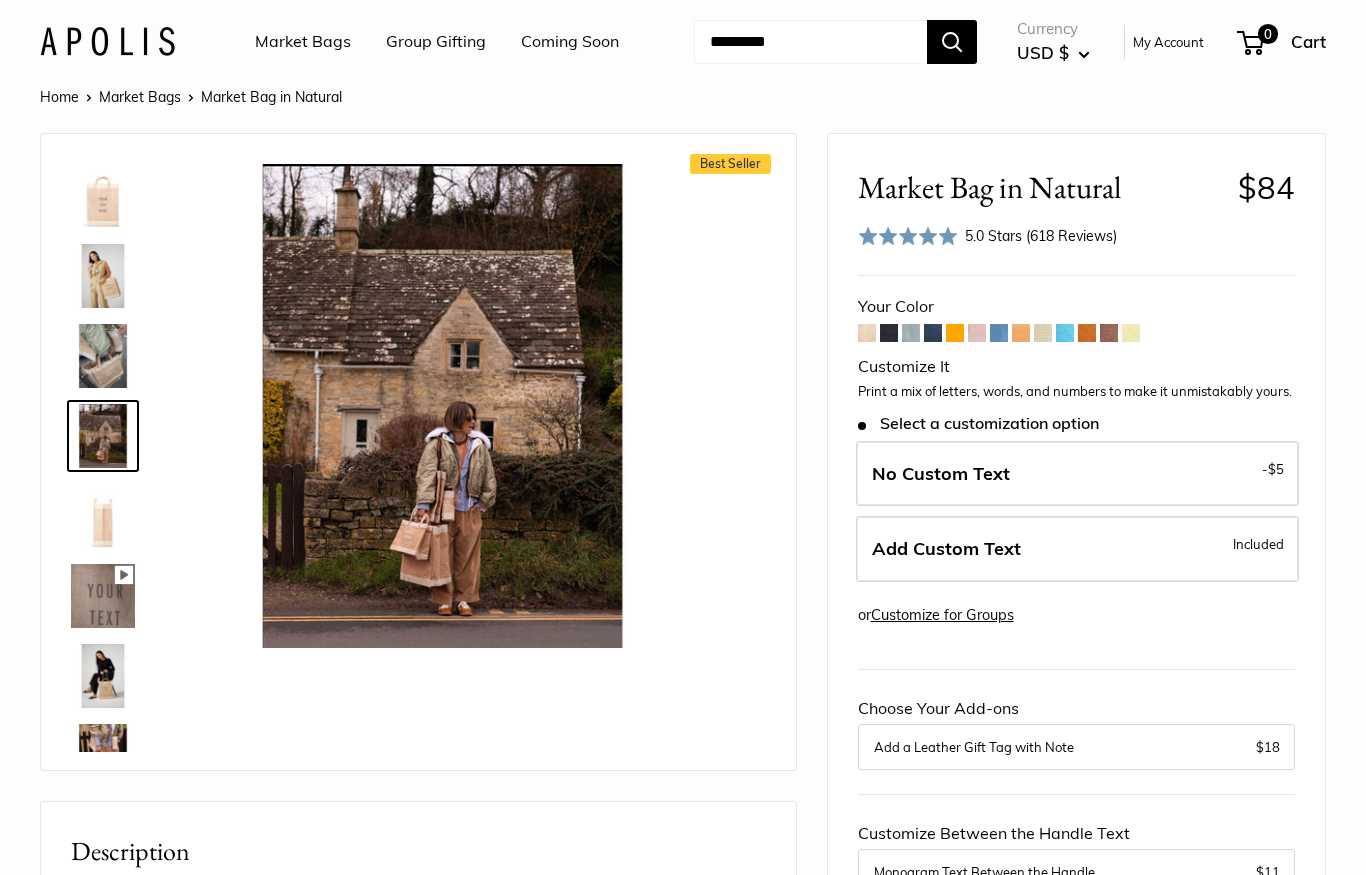 click at bounding box center (103, 516) 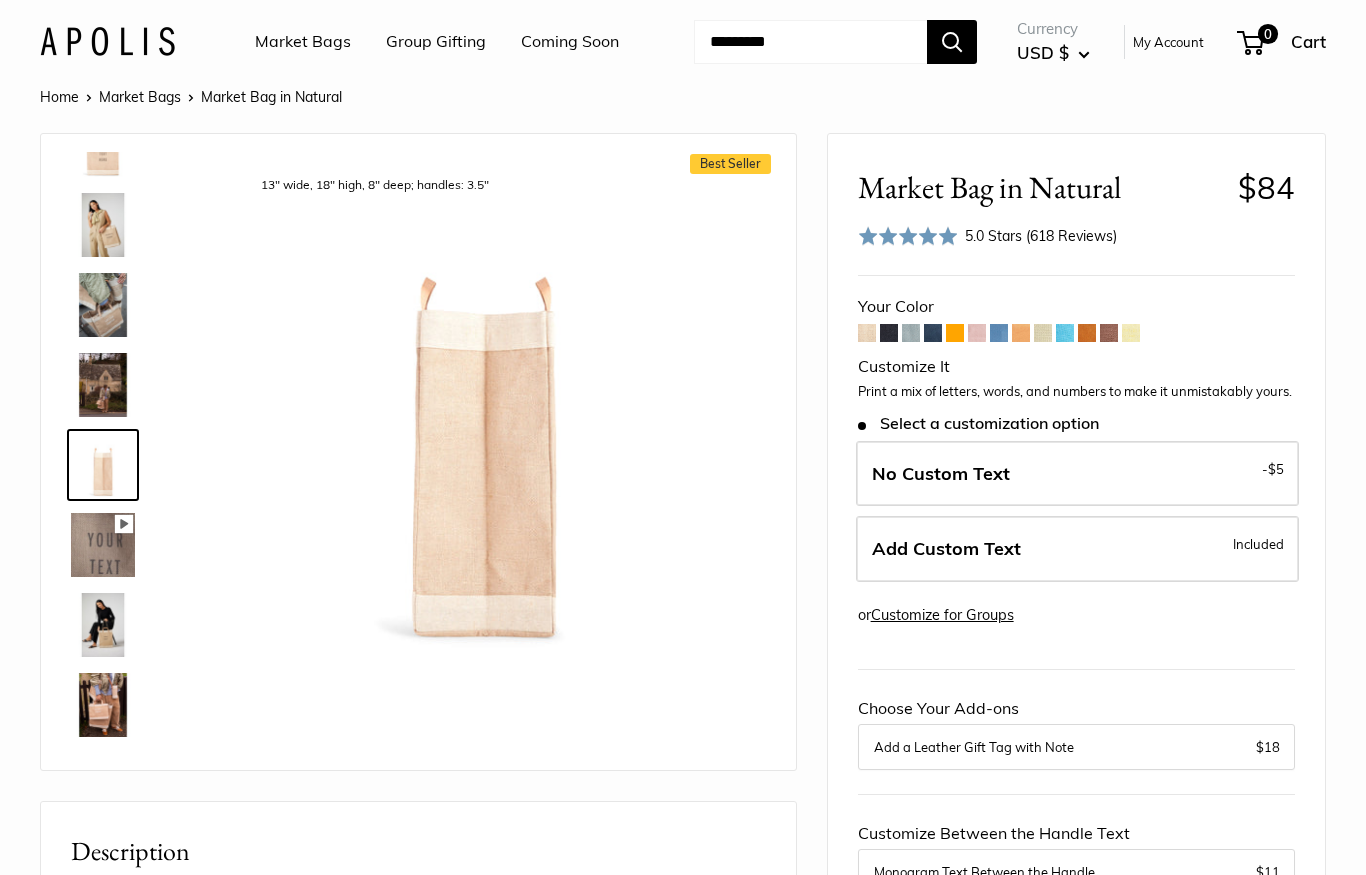 scroll, scrollTop: 62, scrollLeft: 0, axis: vertical 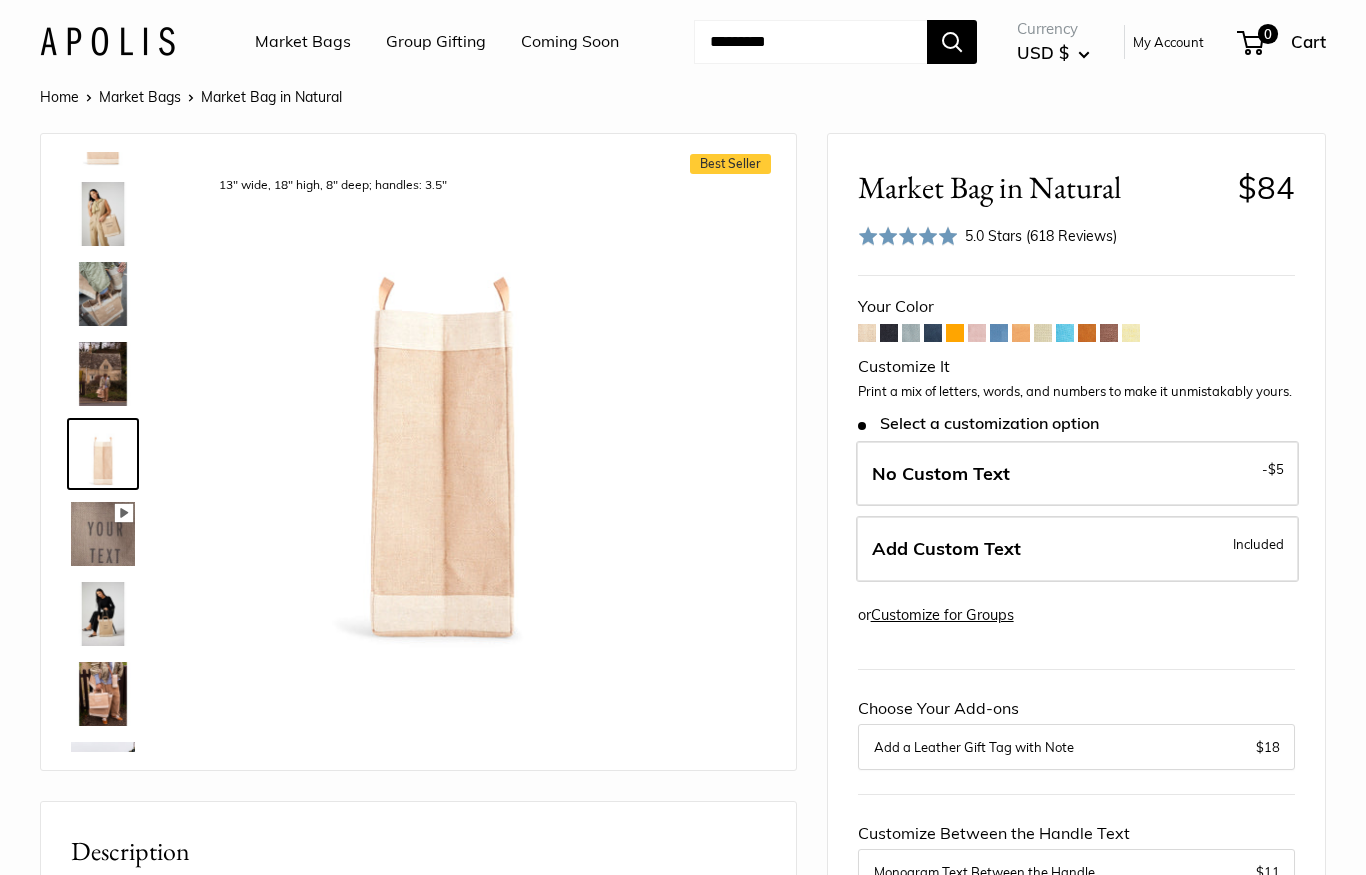click at bounding box center [103, 694] 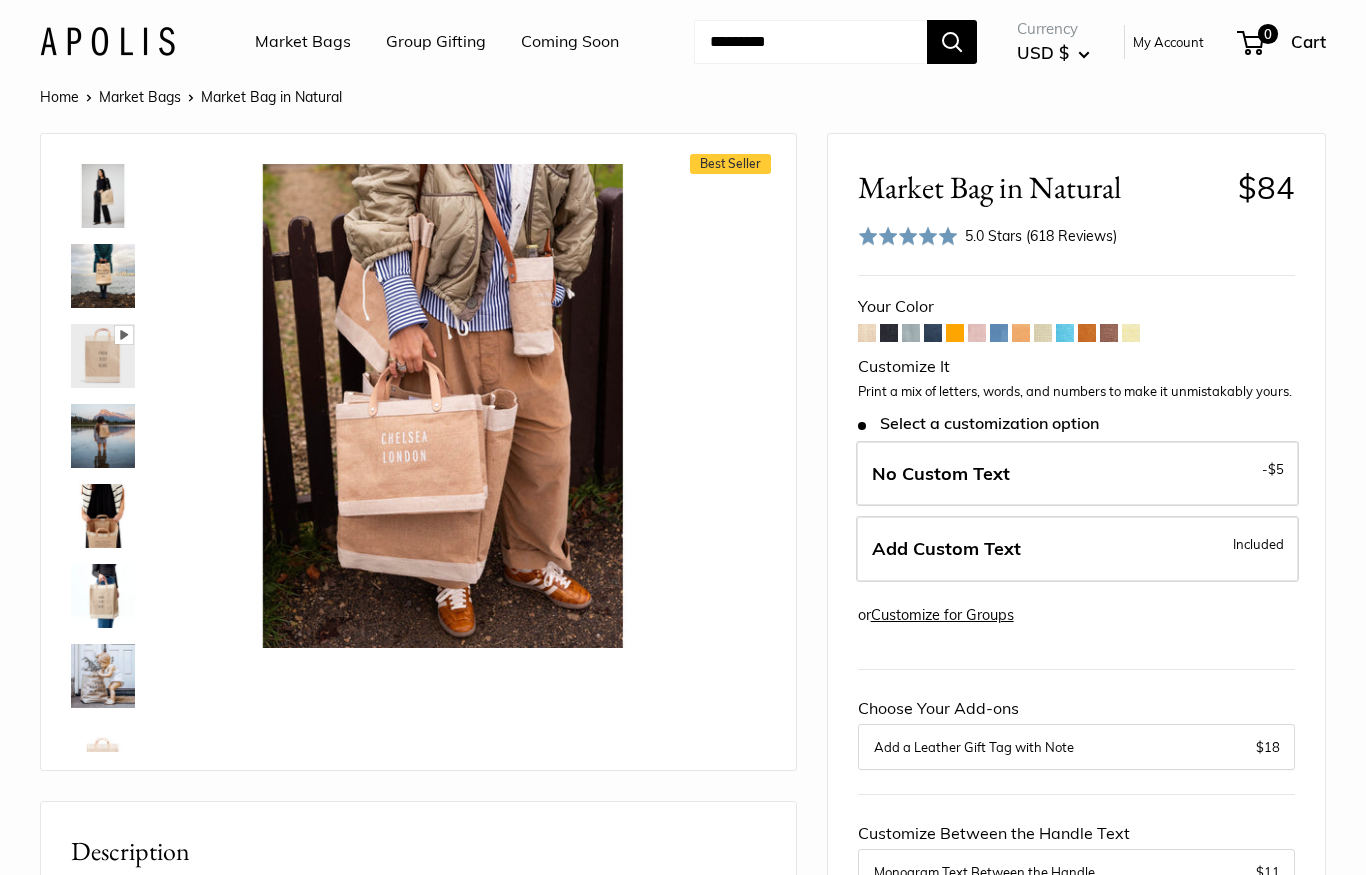 click at bounding box center [103, 596] 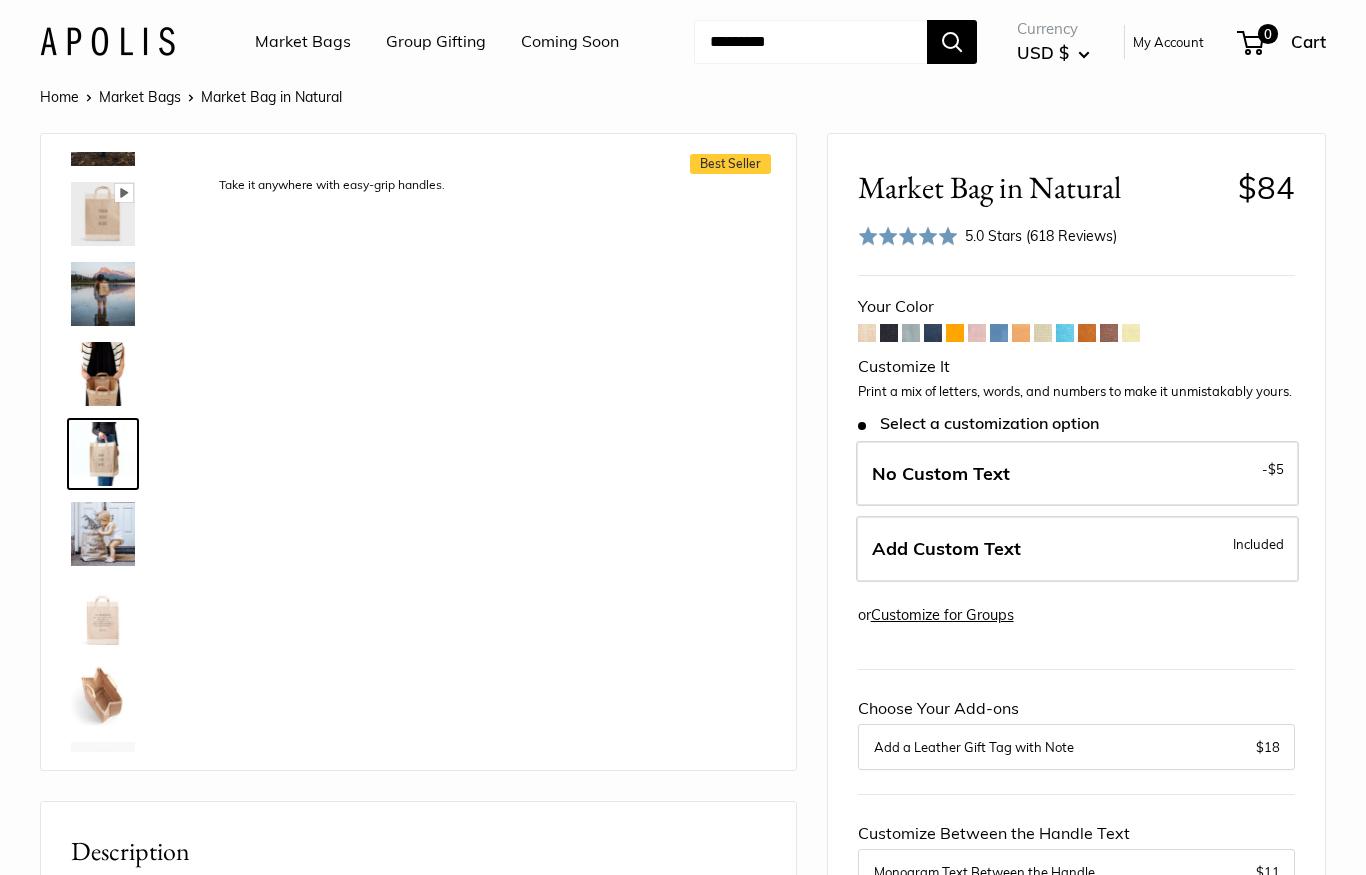 click at bounding box center [103, 534] 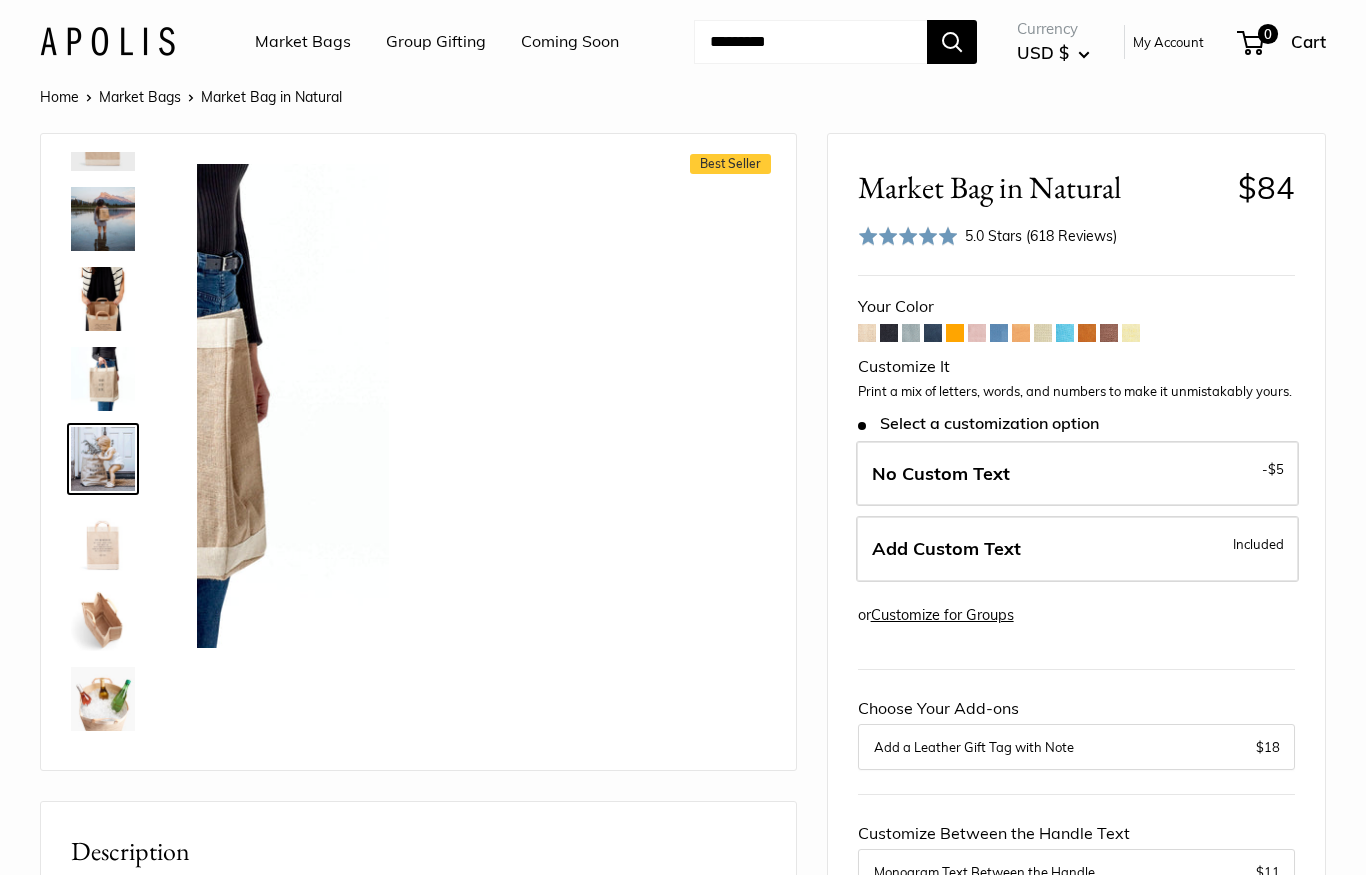 scroll, scrollTop: 942, scrollLeft: 0, axis: vertical 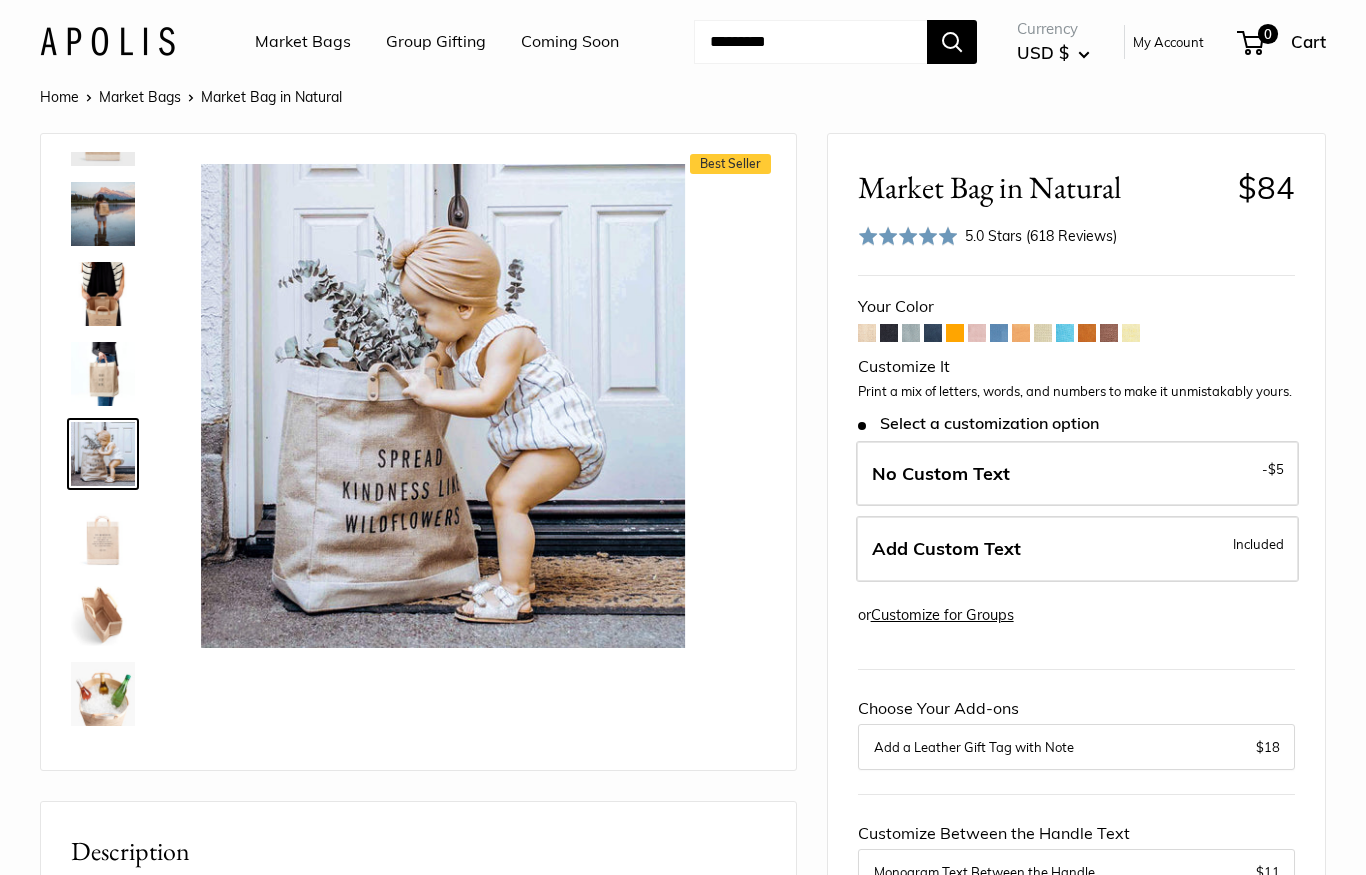 click at bounding box center [1131, 333] 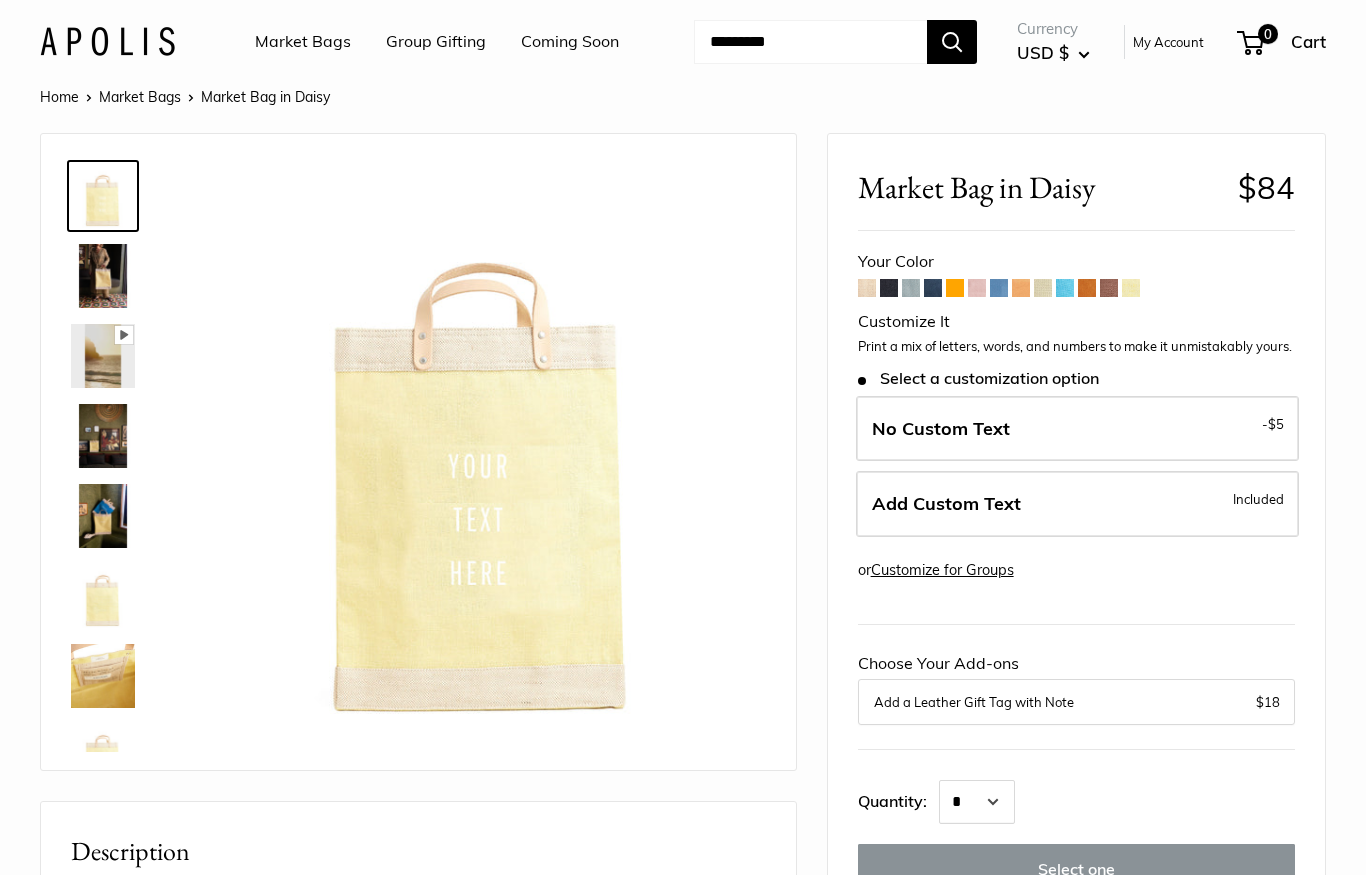 scroll, scrollTop: 0, scrollLeft: 0, axis: both 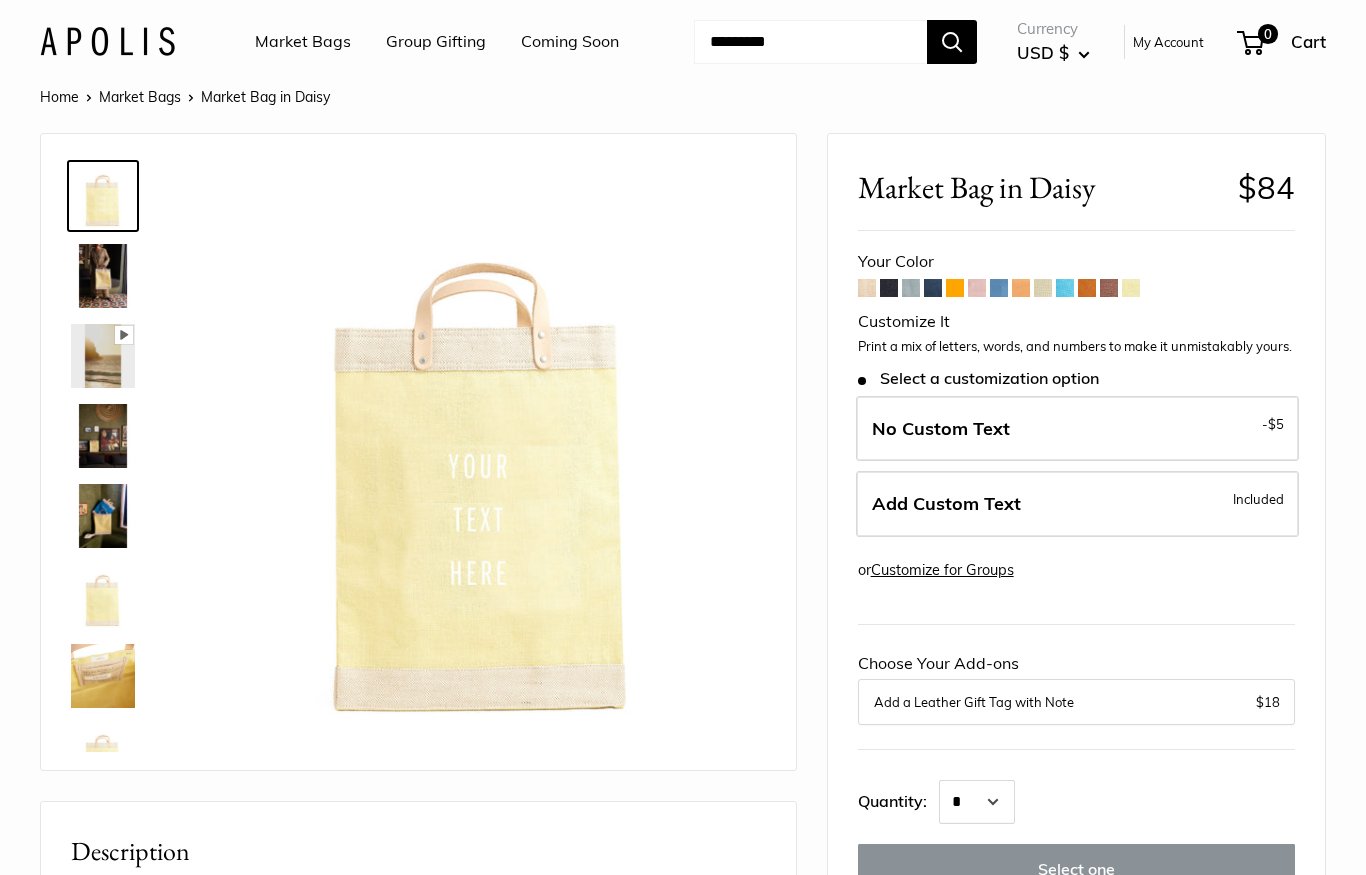 click at bounding box center (111, 452) 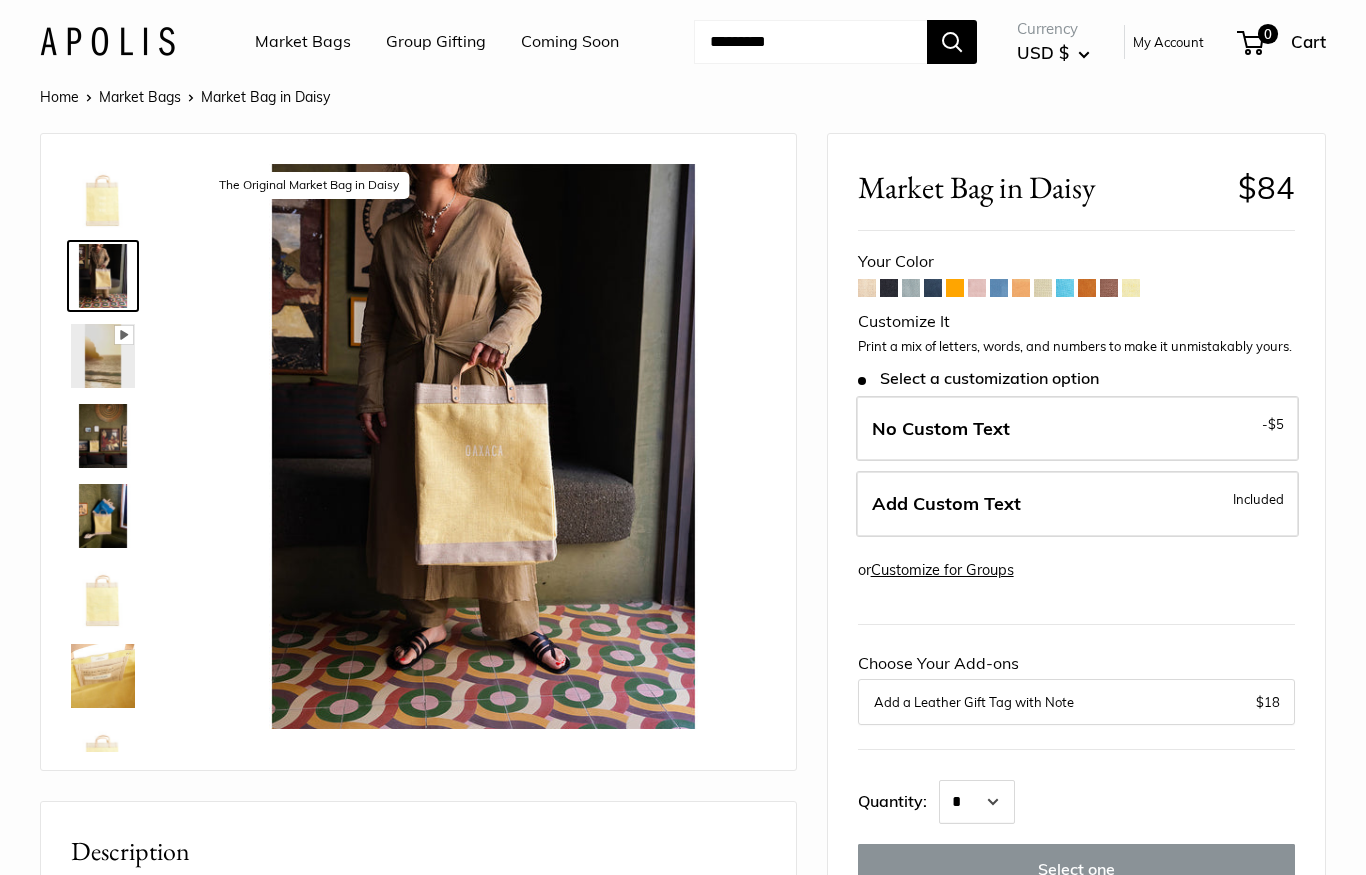 click at bounding box center [103, 436] 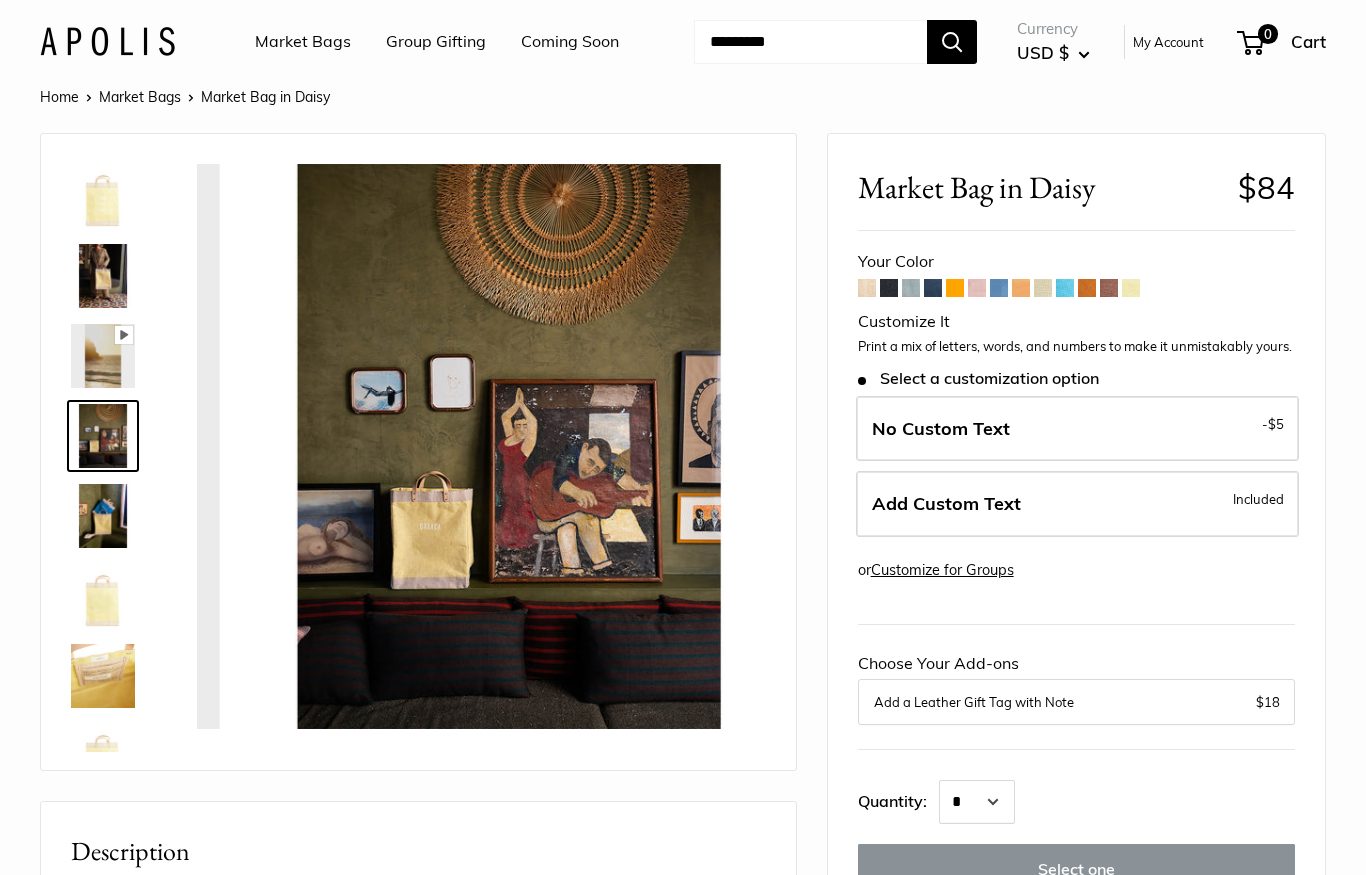 click at bounding box center [103, 356] 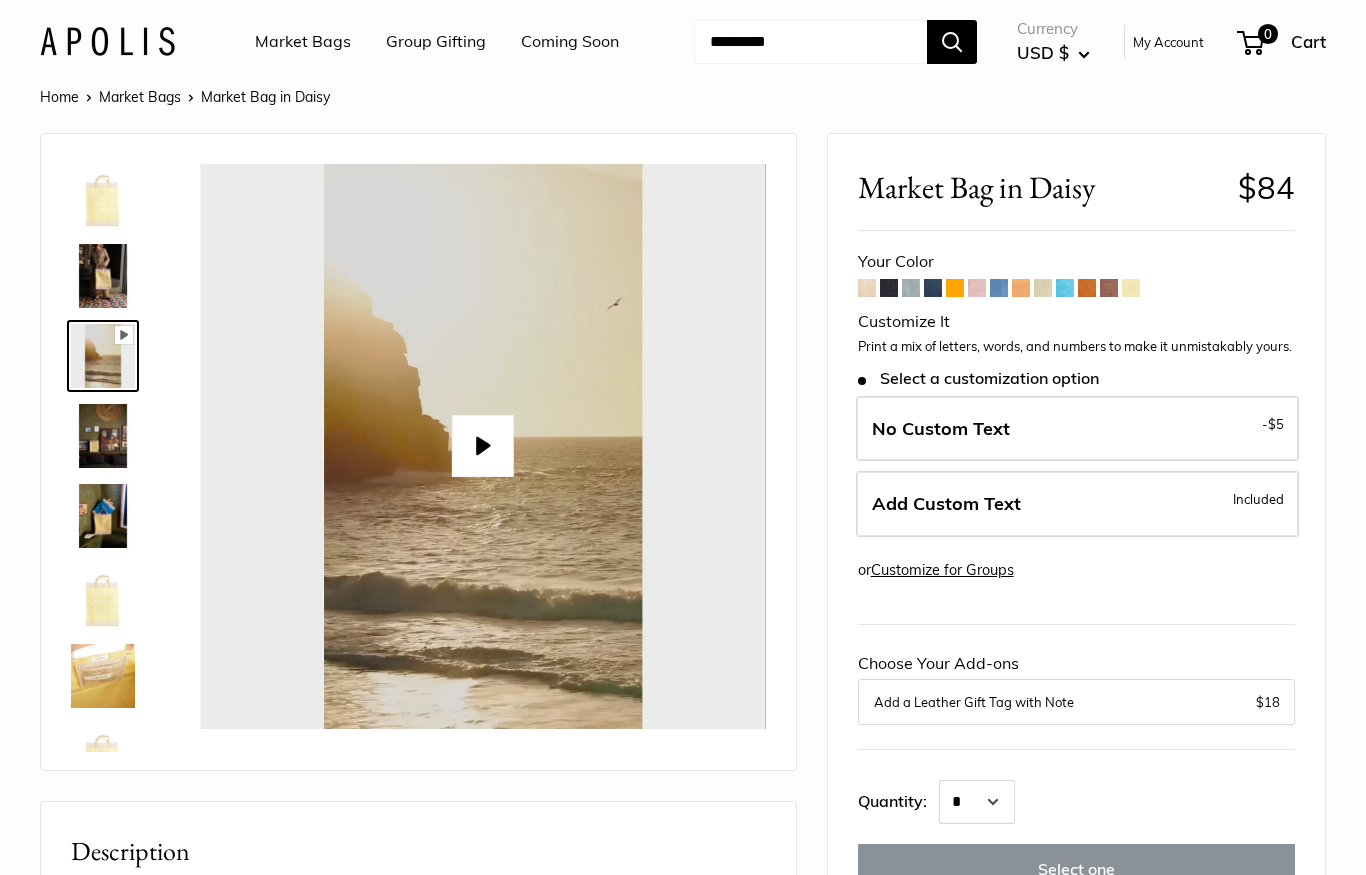 click at bounding box center (103, 436) 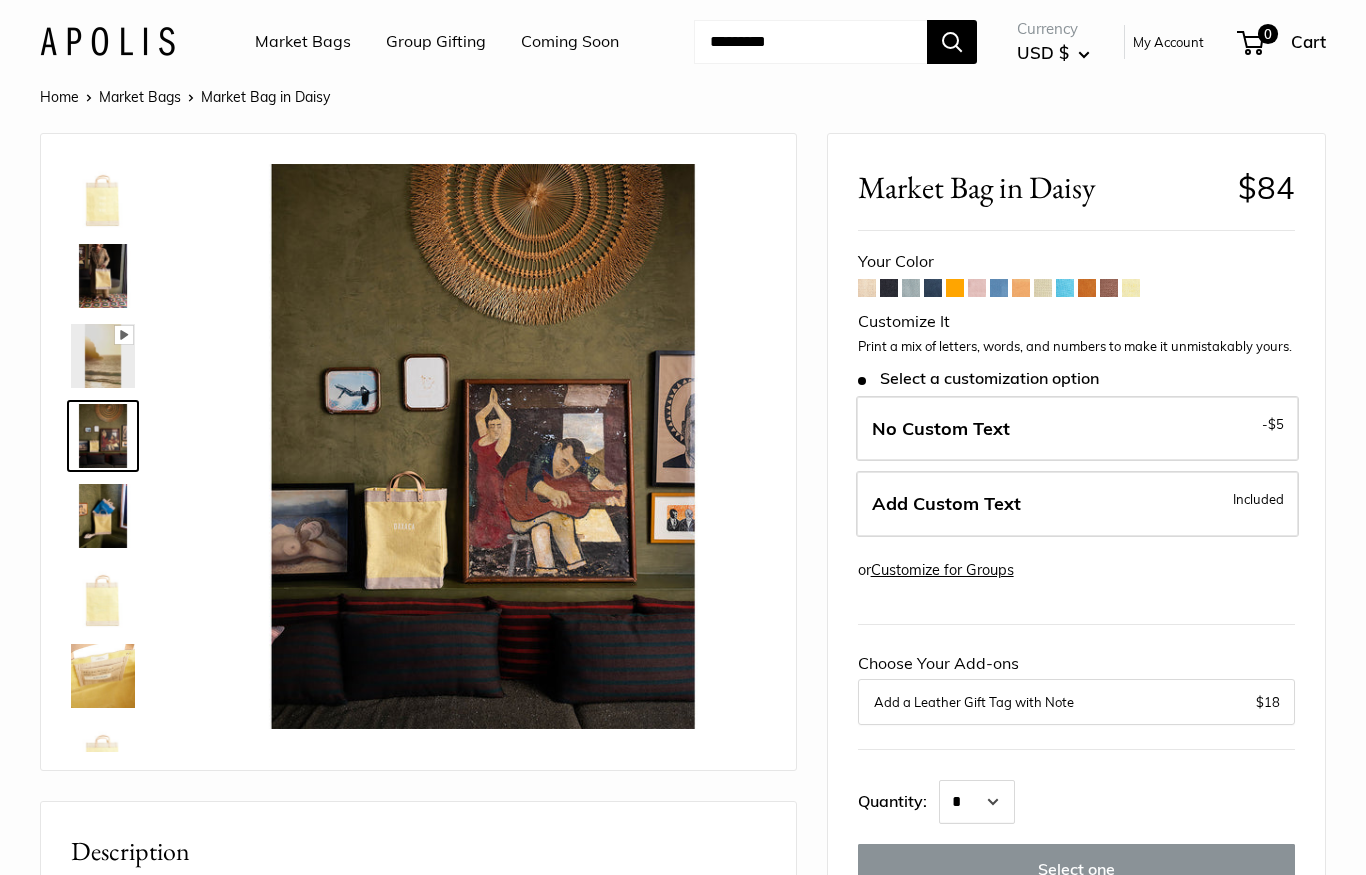 click at bounding box center (103, 516) 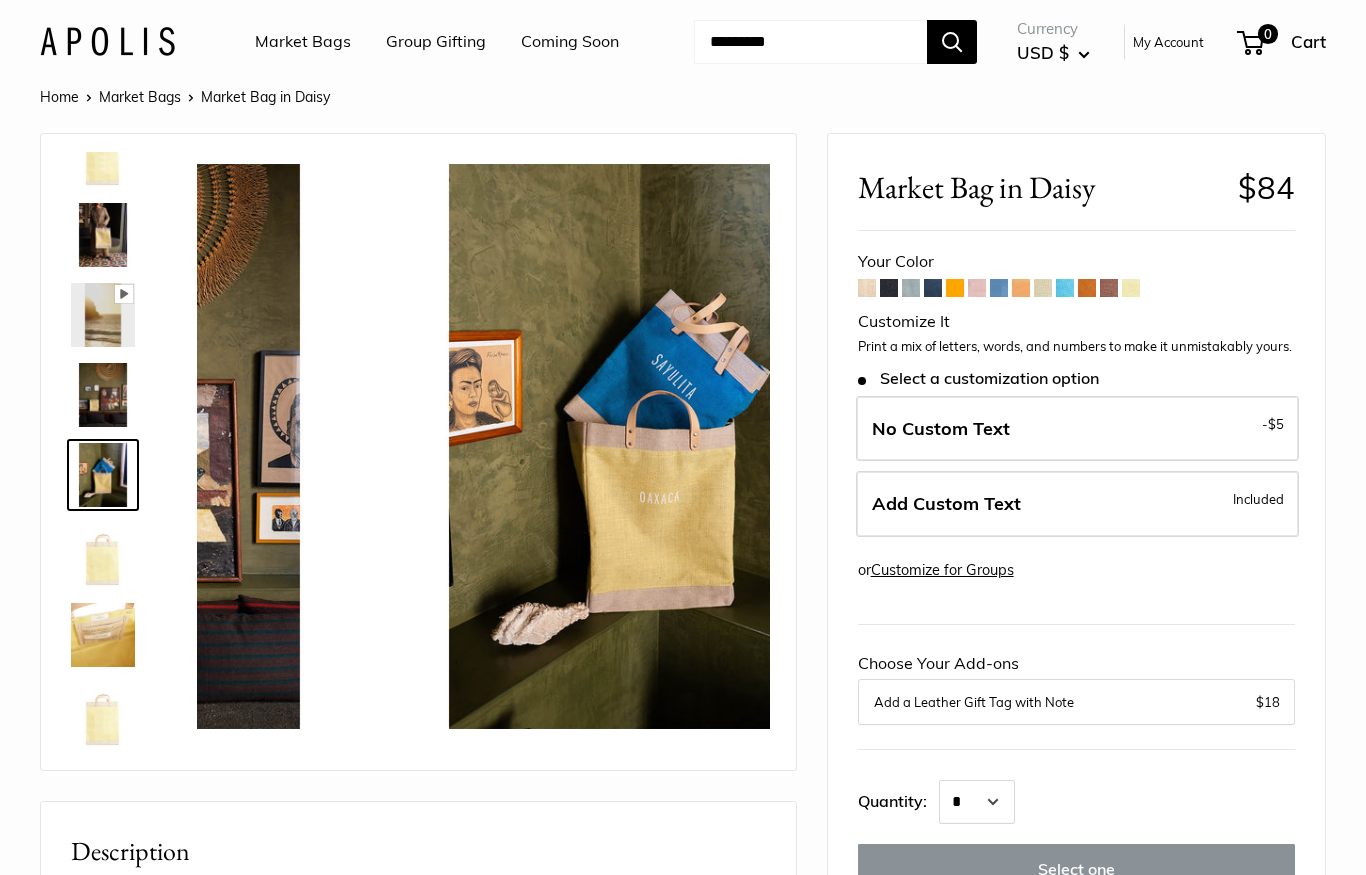 scroll, scrollTop: 48, scrollLeft: 0, axis: vertical 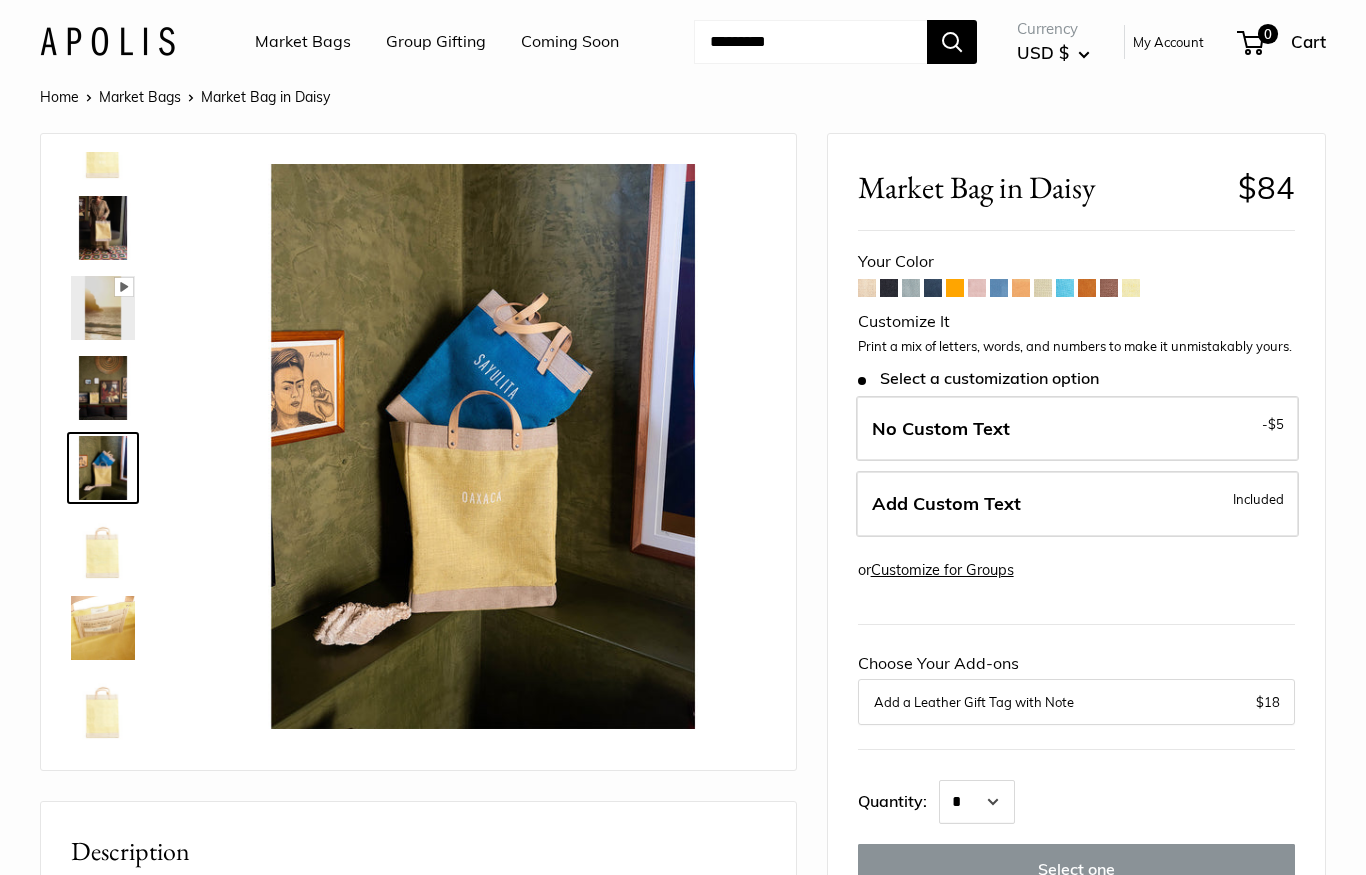 click at bounding box center (103, 548) 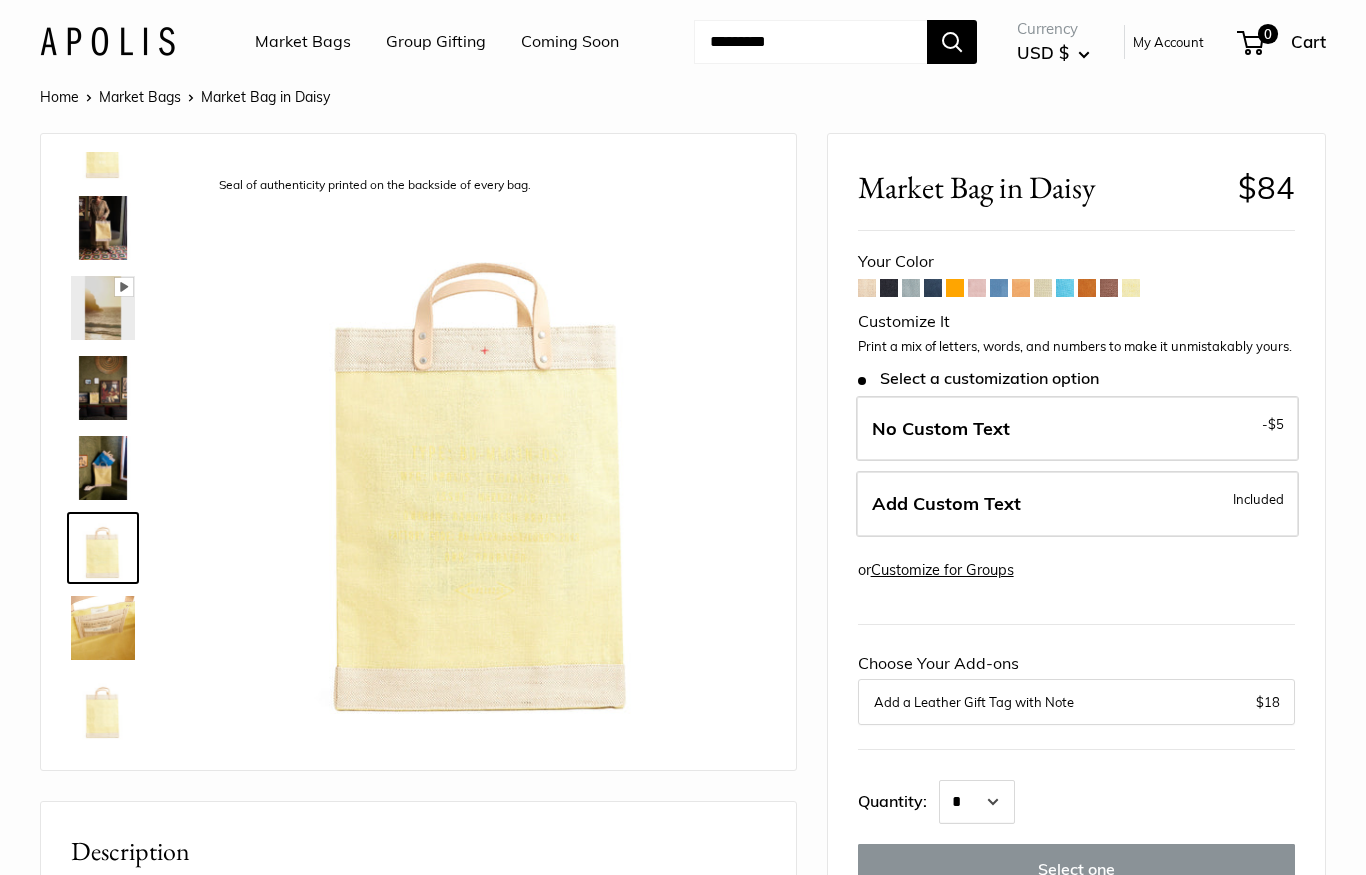 click at bounding box center (103, 628) 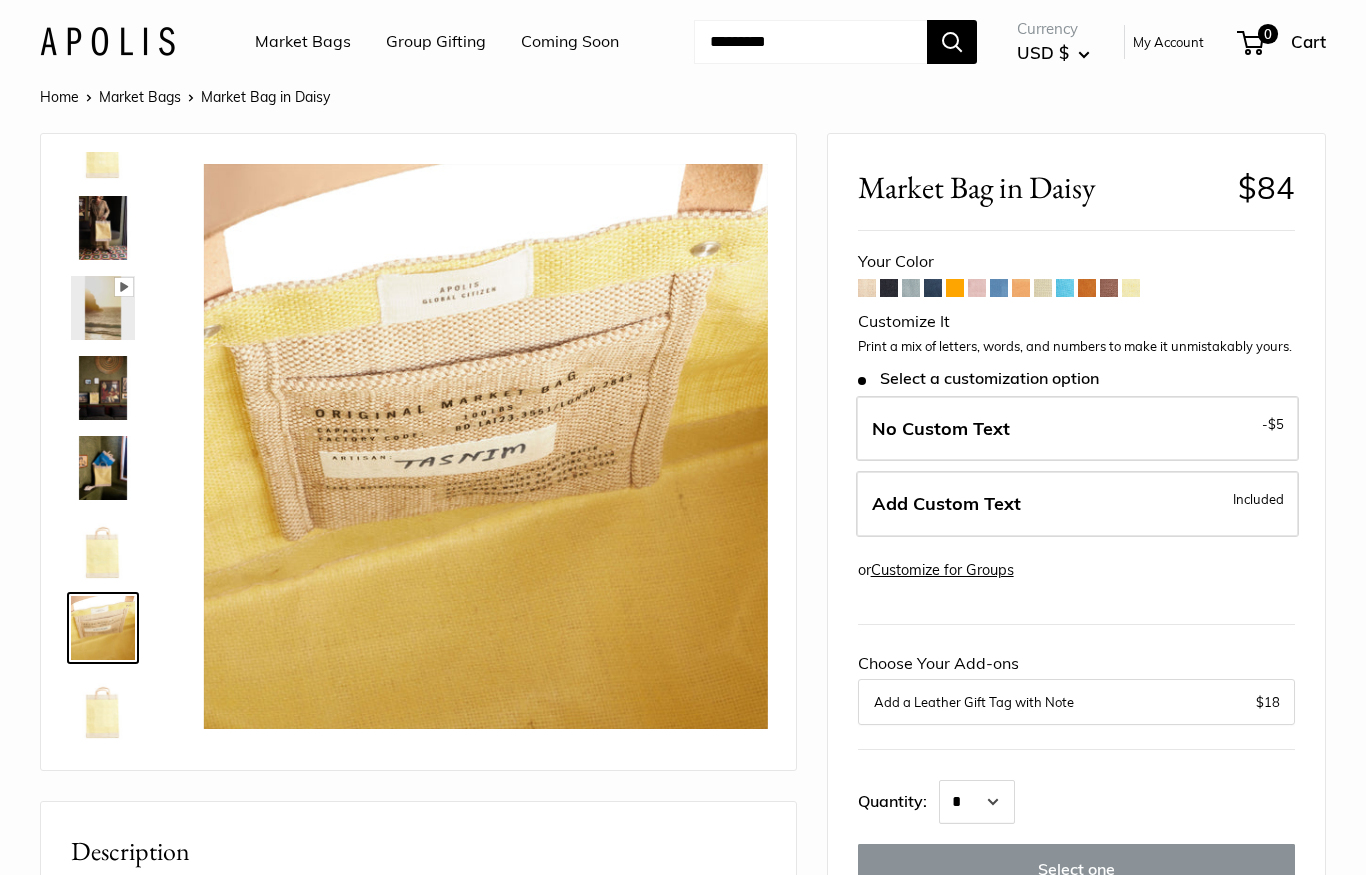 click at bounding box center [103, 708] 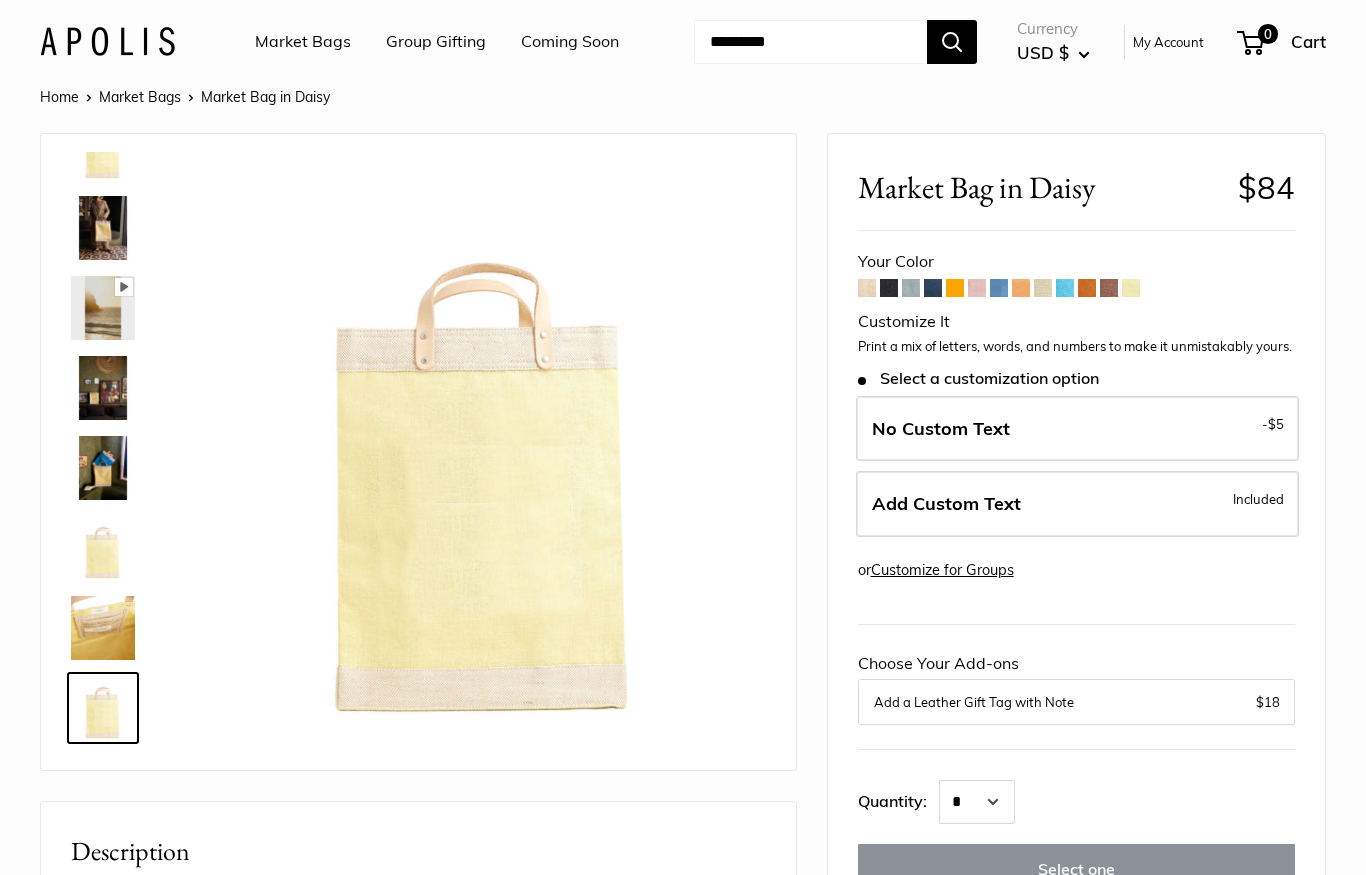 click on "Add Custom Text
Included" at bounding box center [1077, 504] 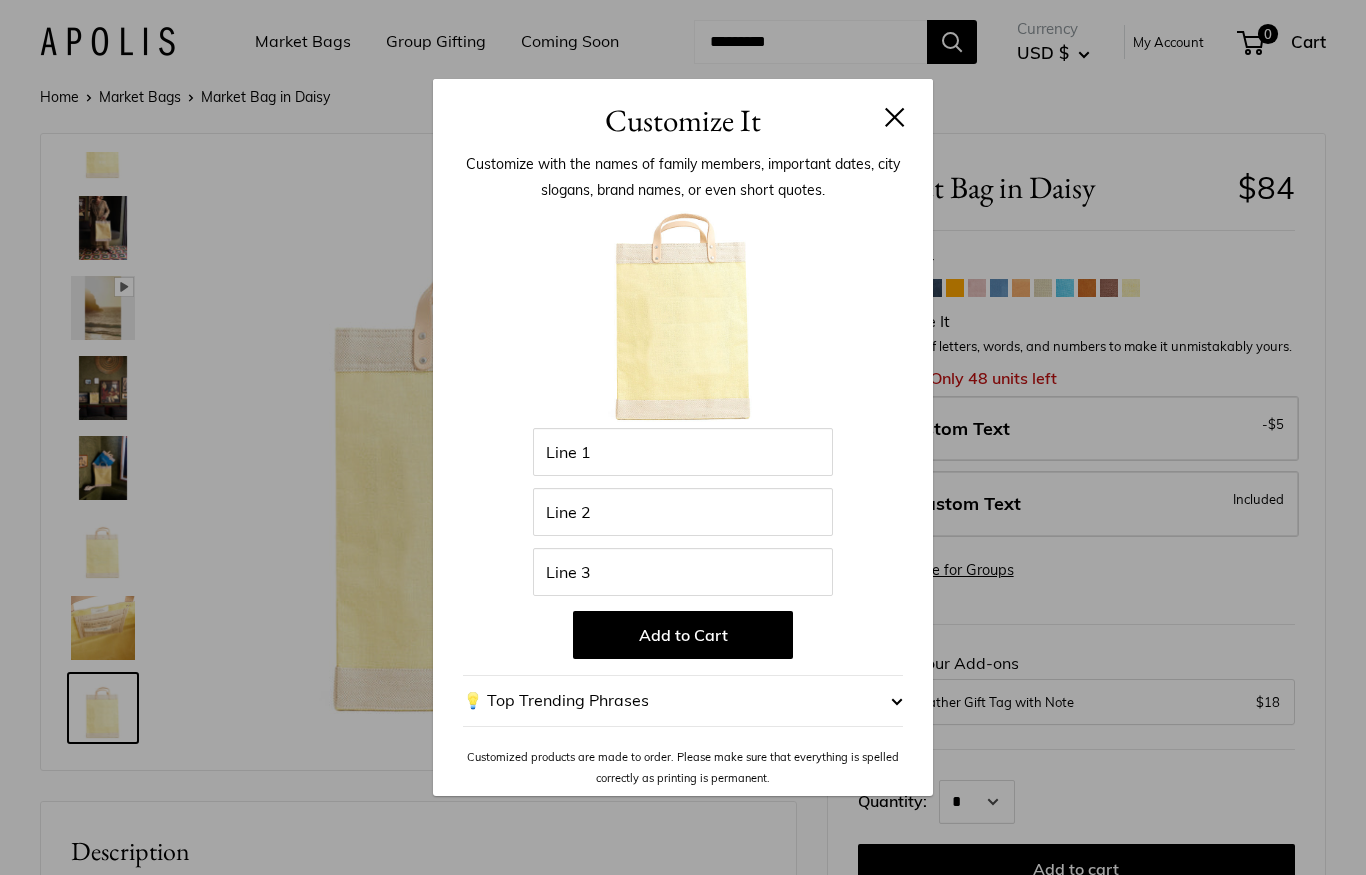 scroll, scrollTop: 0, scrollLeft: 0, axis: both 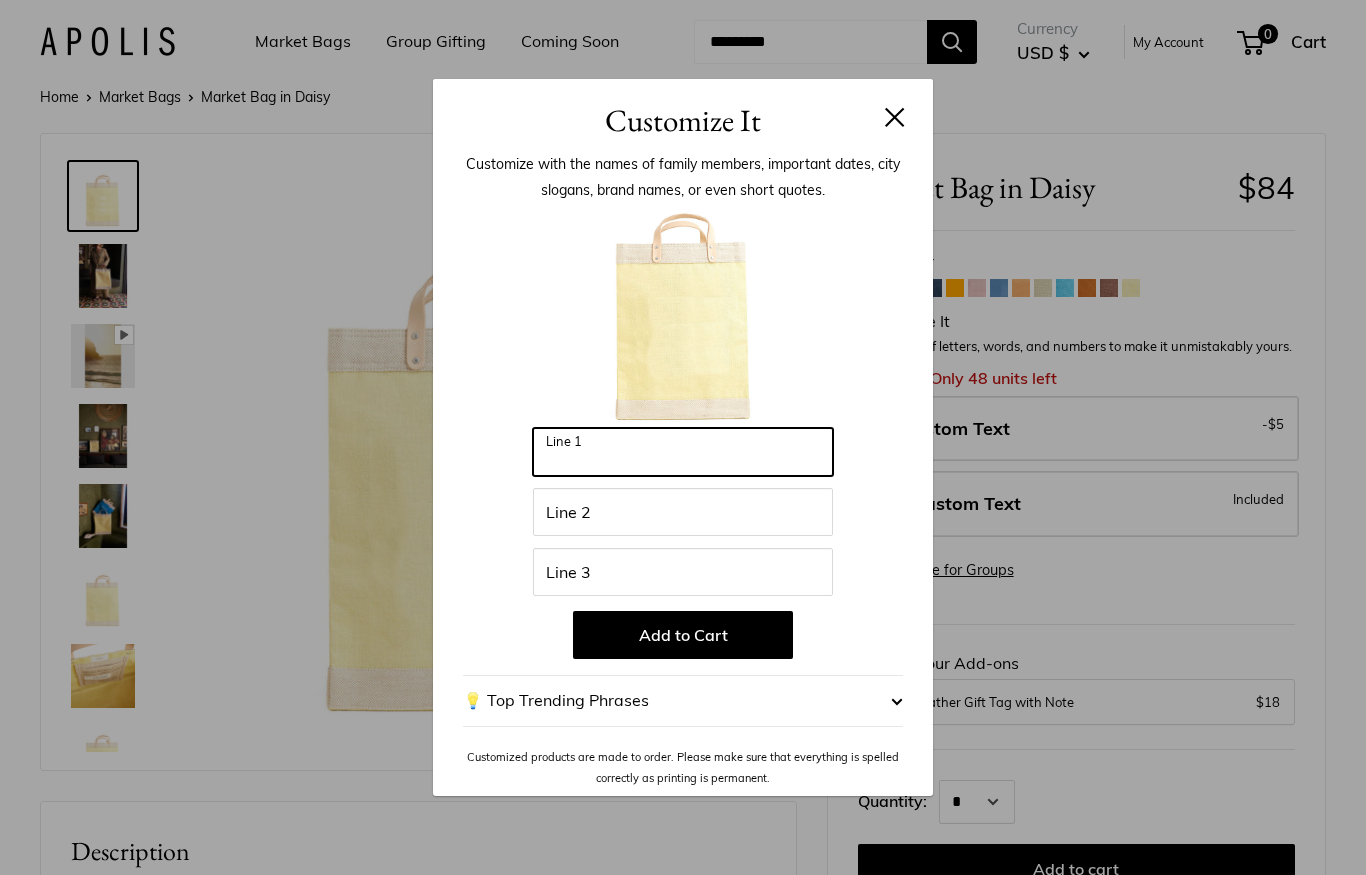 click on "Line 1" at bounding box center [683, 452] 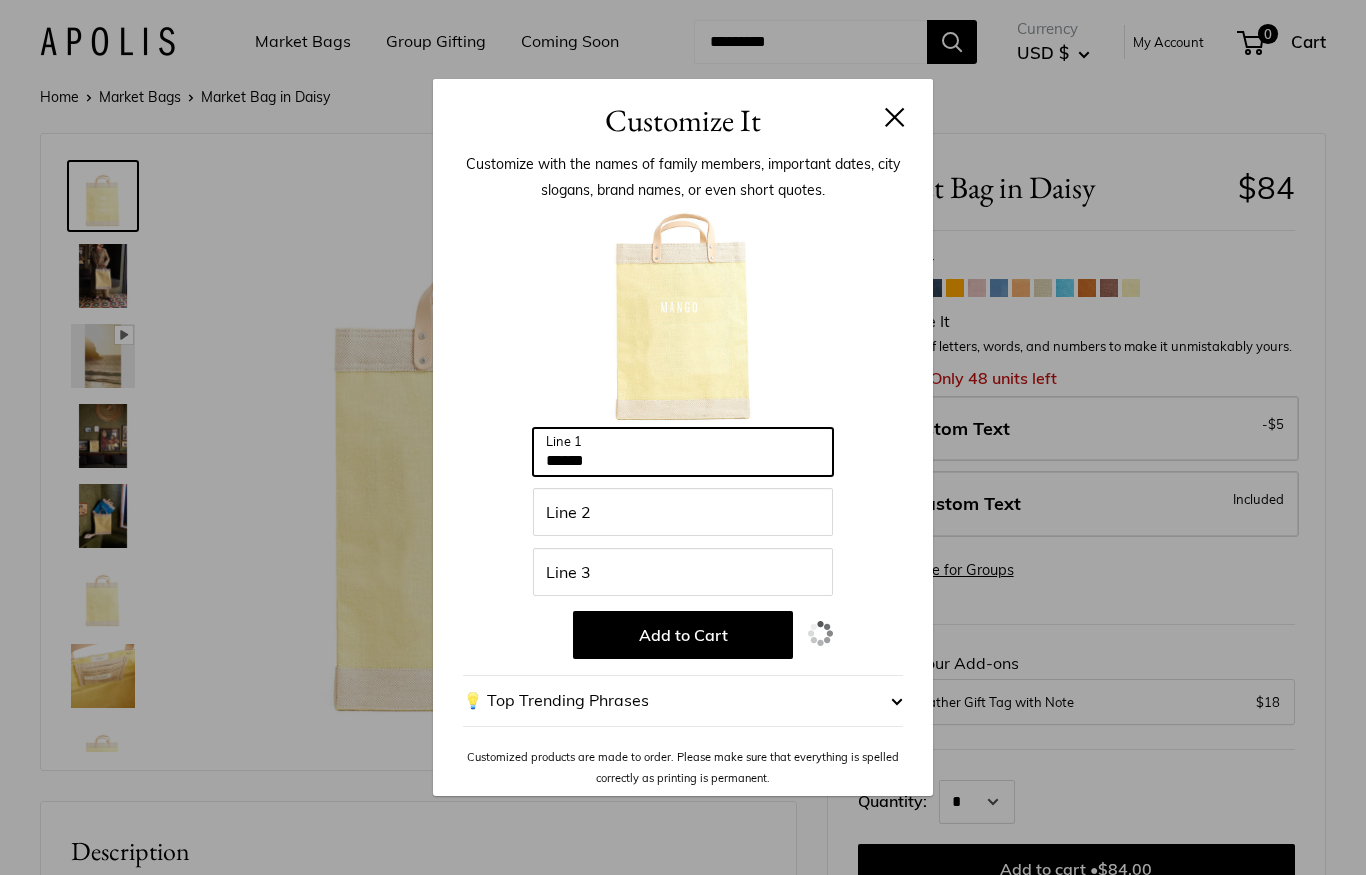 type on "*****" 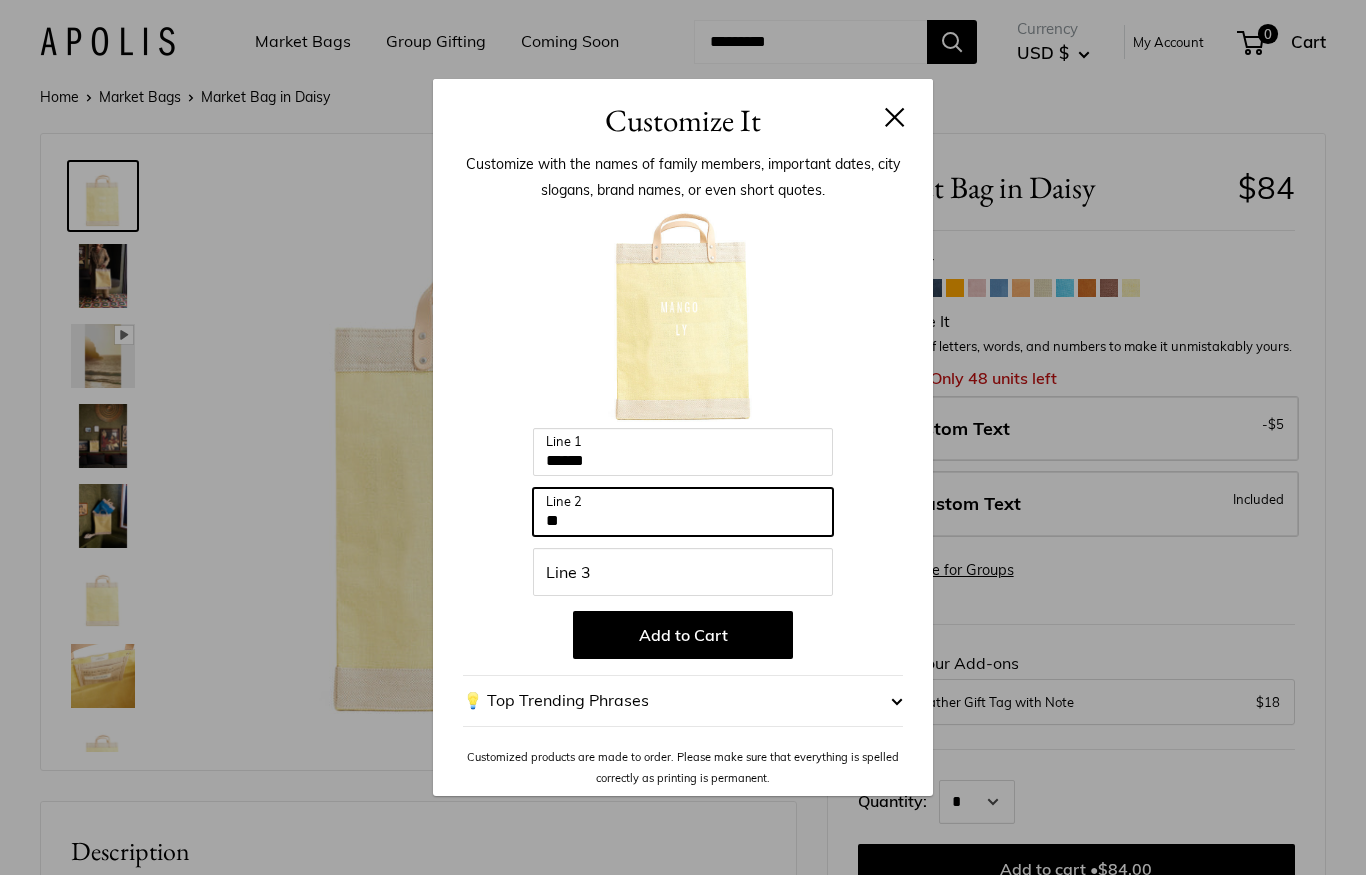 type on "*" 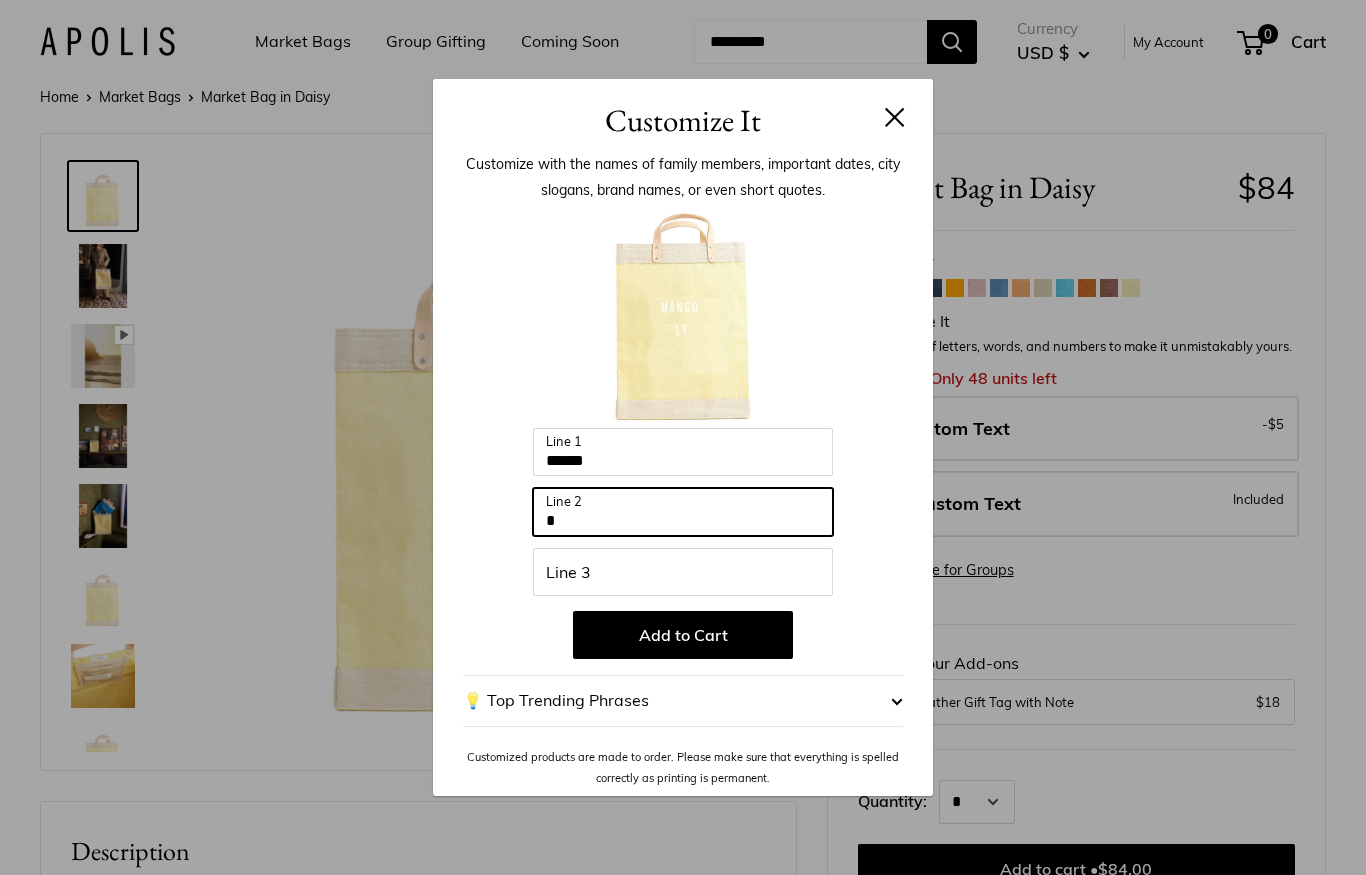 type 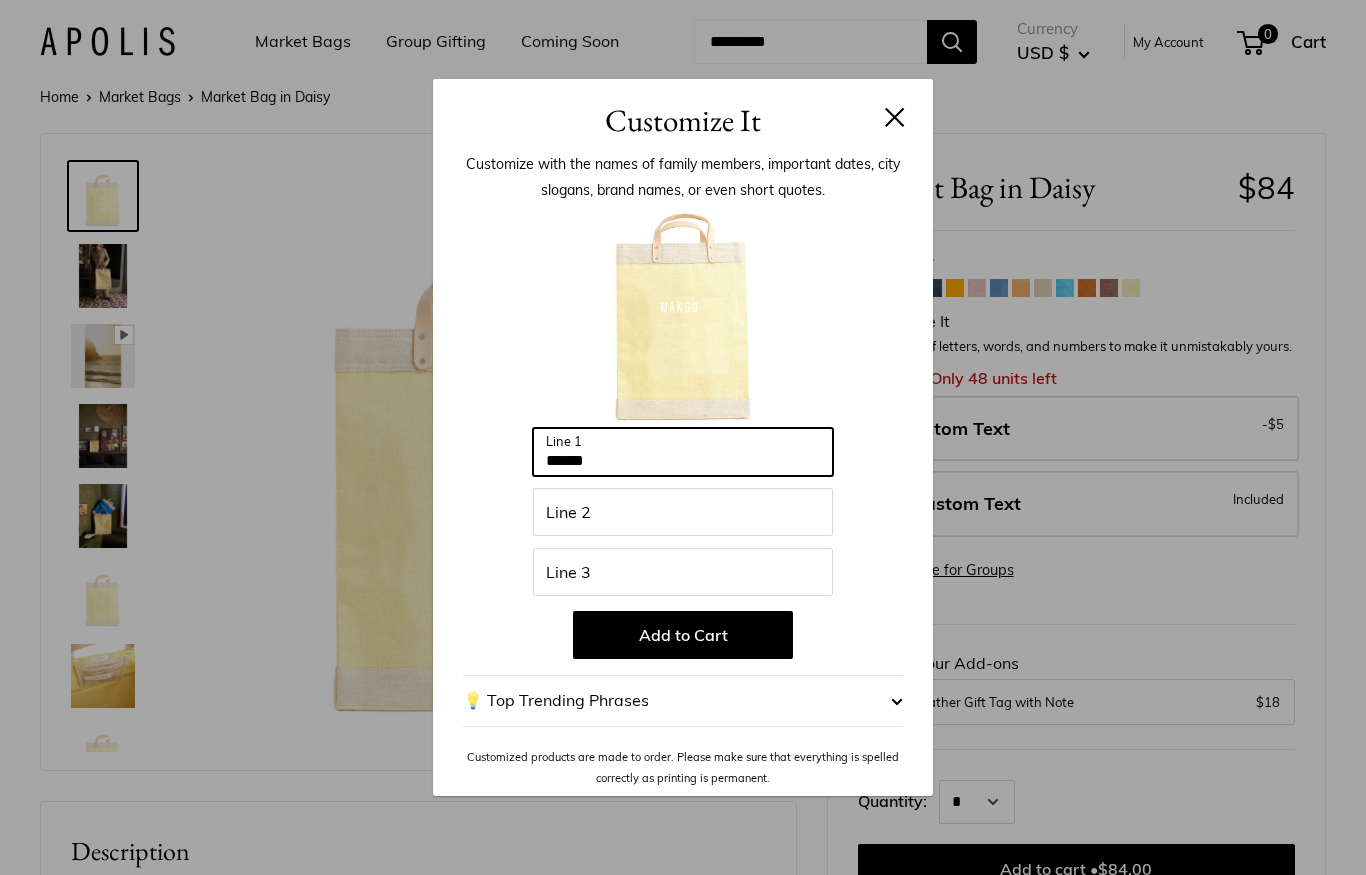 click on "*****" at bounding box center (683, 452) 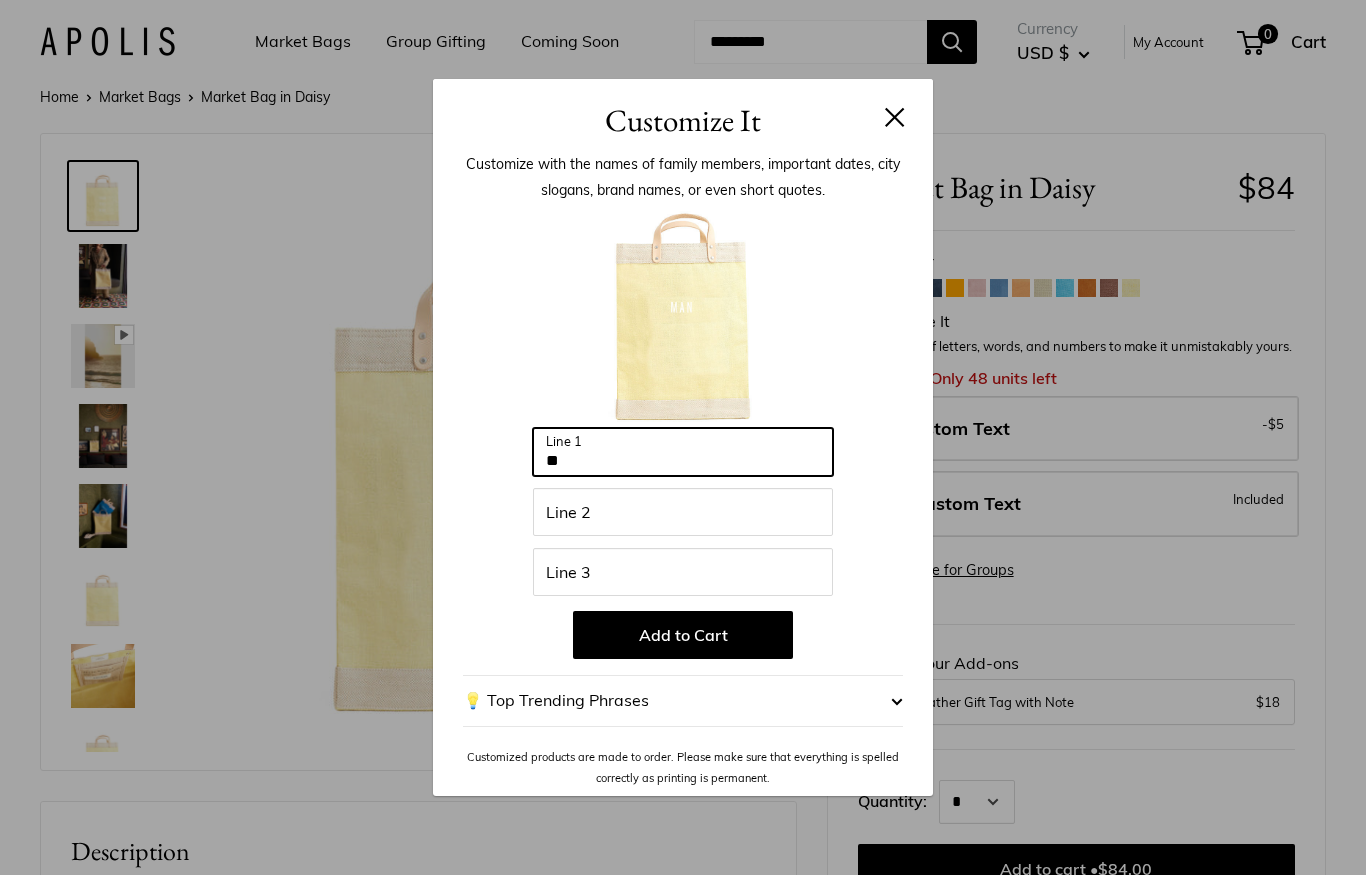 type on "*" 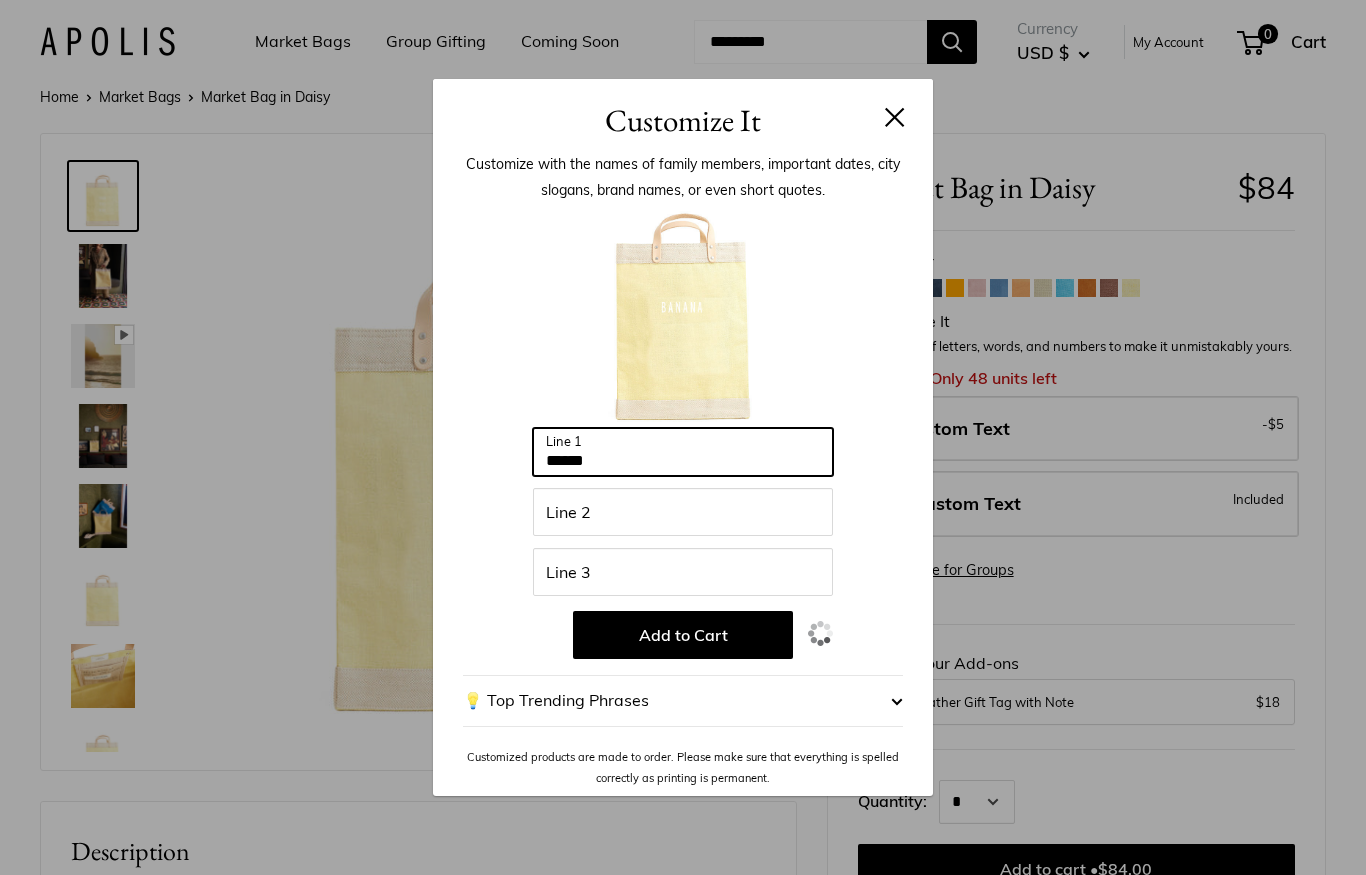 type on "******" 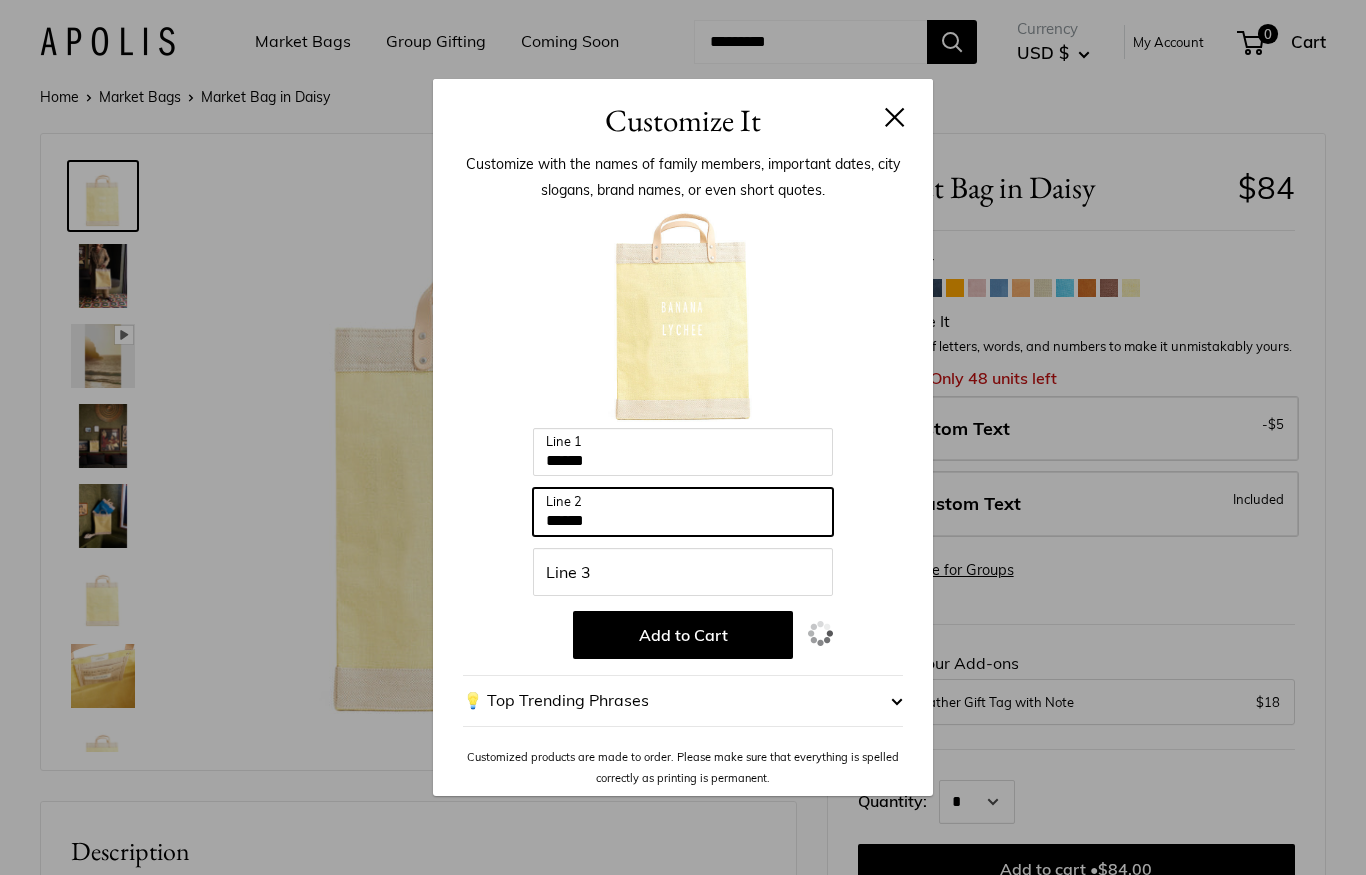 type on "******" 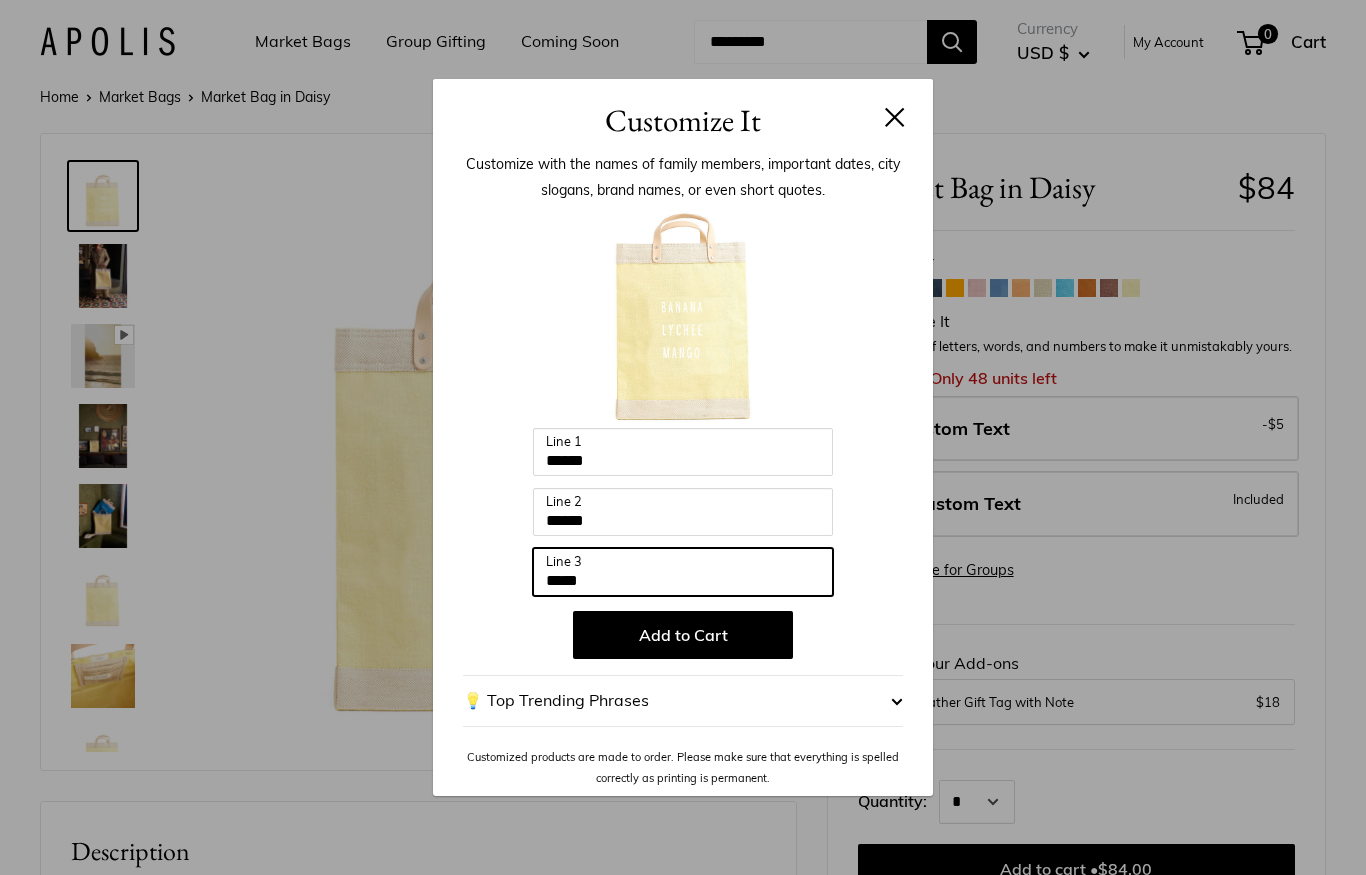 type on "*****" 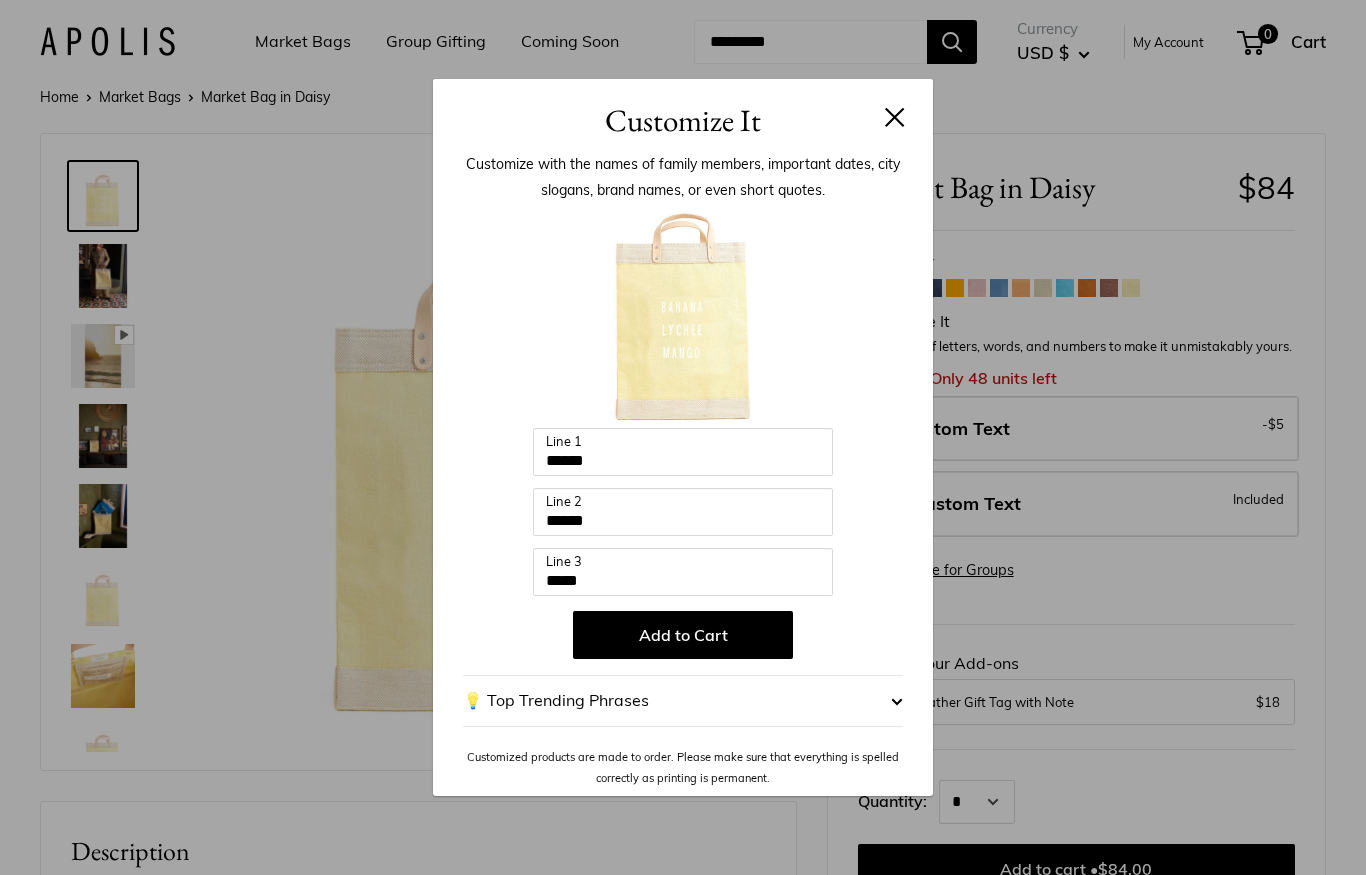 click on "Add to Cart" at bounding box center (683, 635) 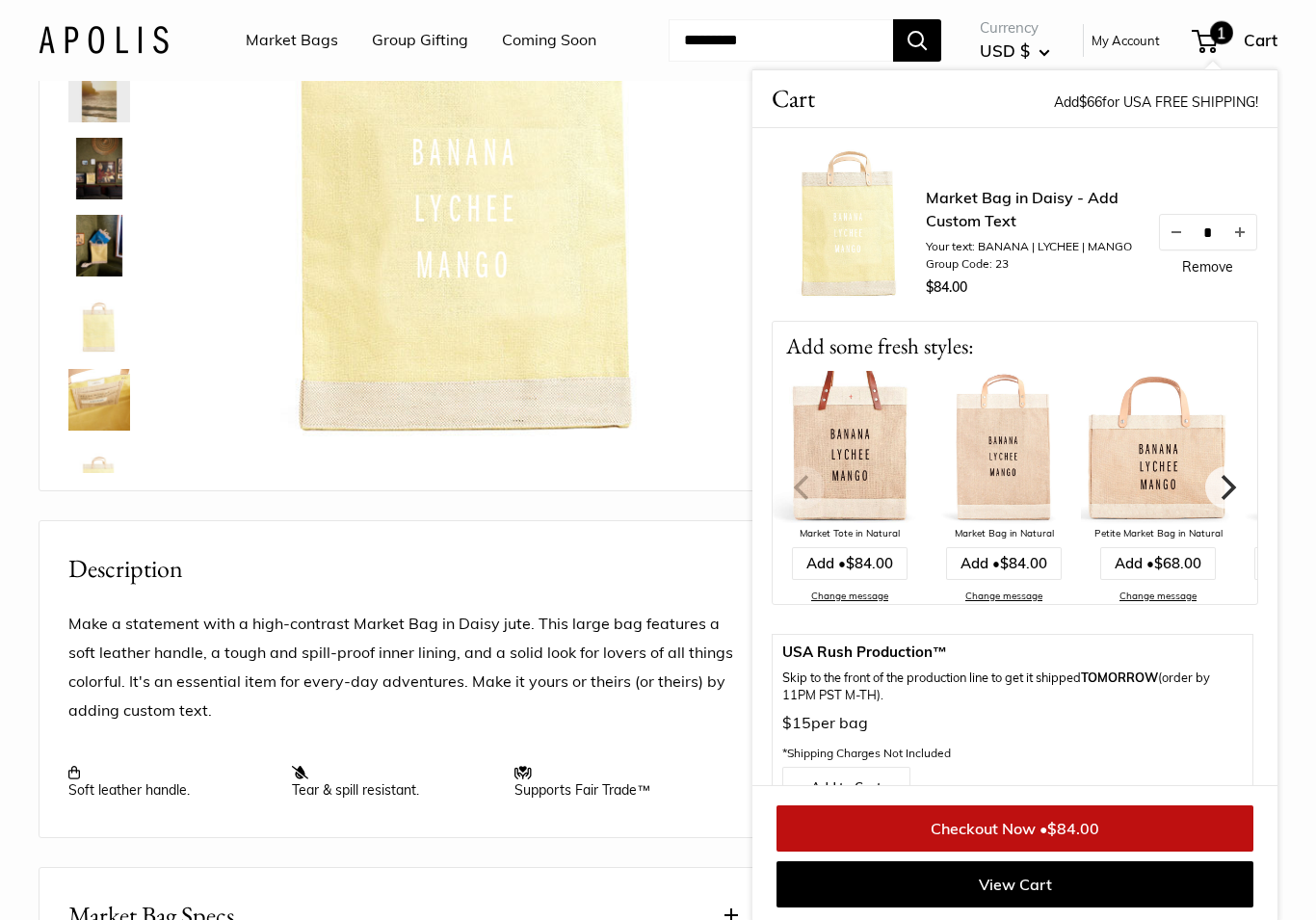 scroll, scrollTop: 252, scrollLeft: 0, axis: vertical 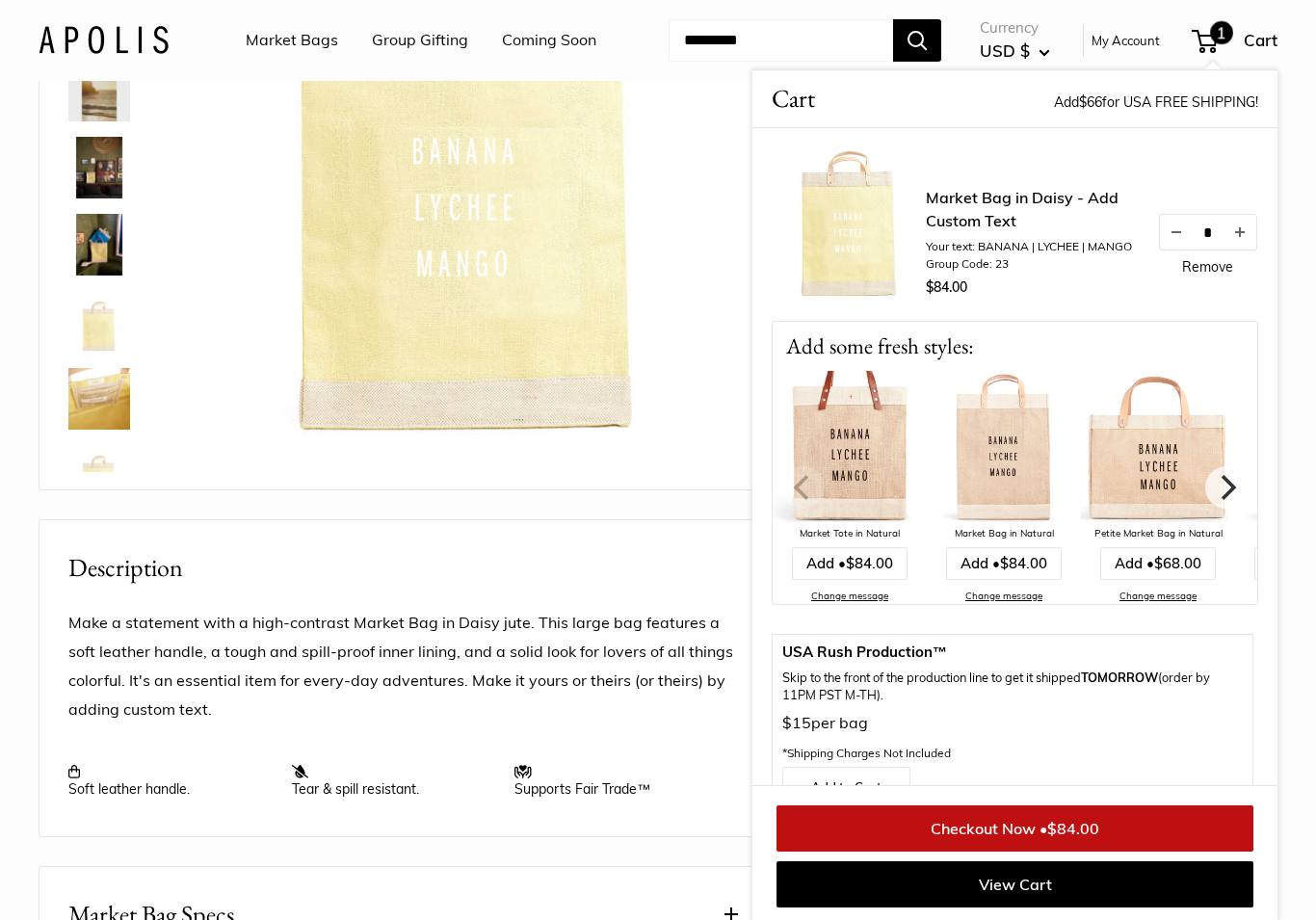 click at bounding box center [1158, 448] 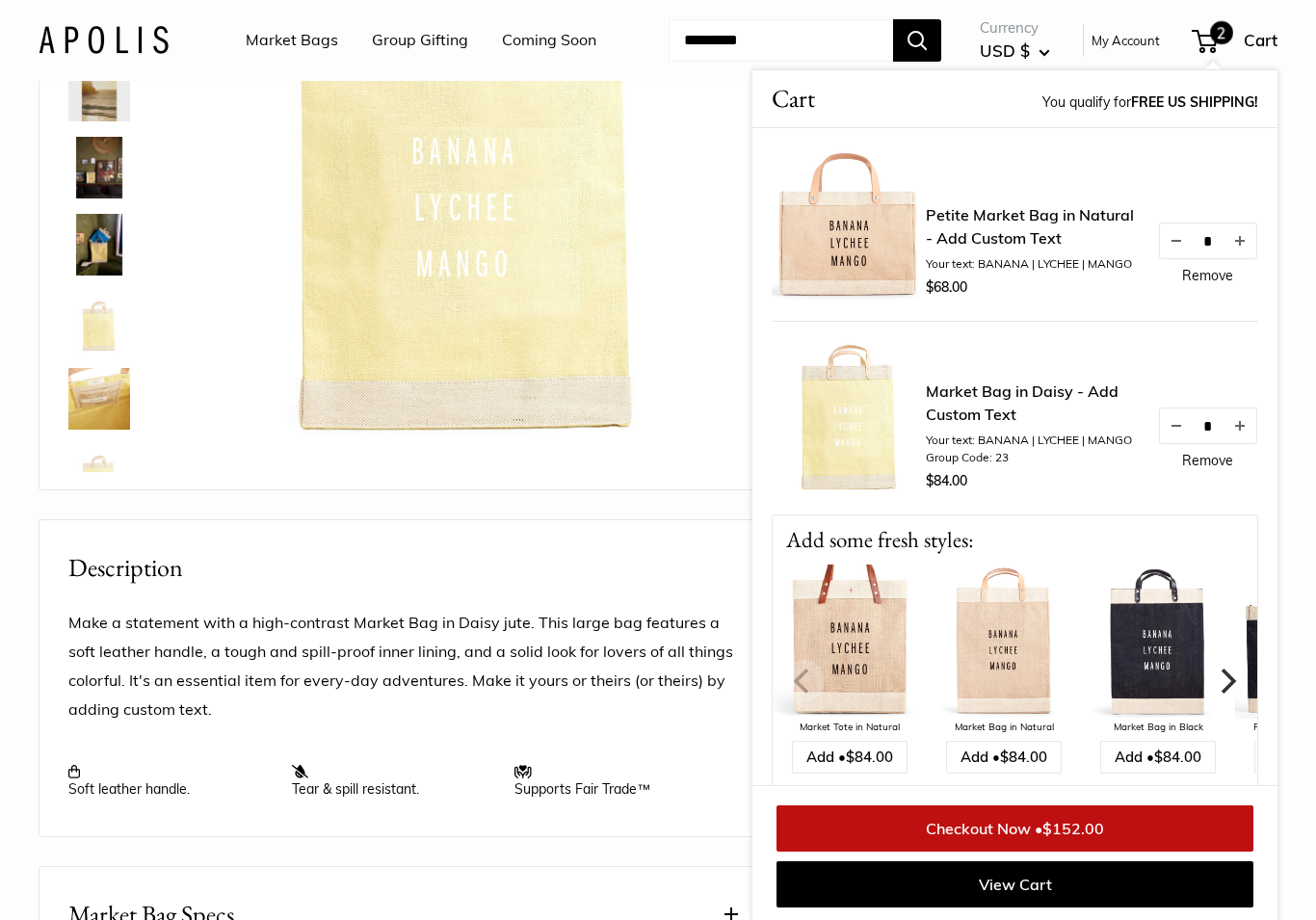 scroll, scrollTop: 253, scrollLeft: 0, axis: vertical 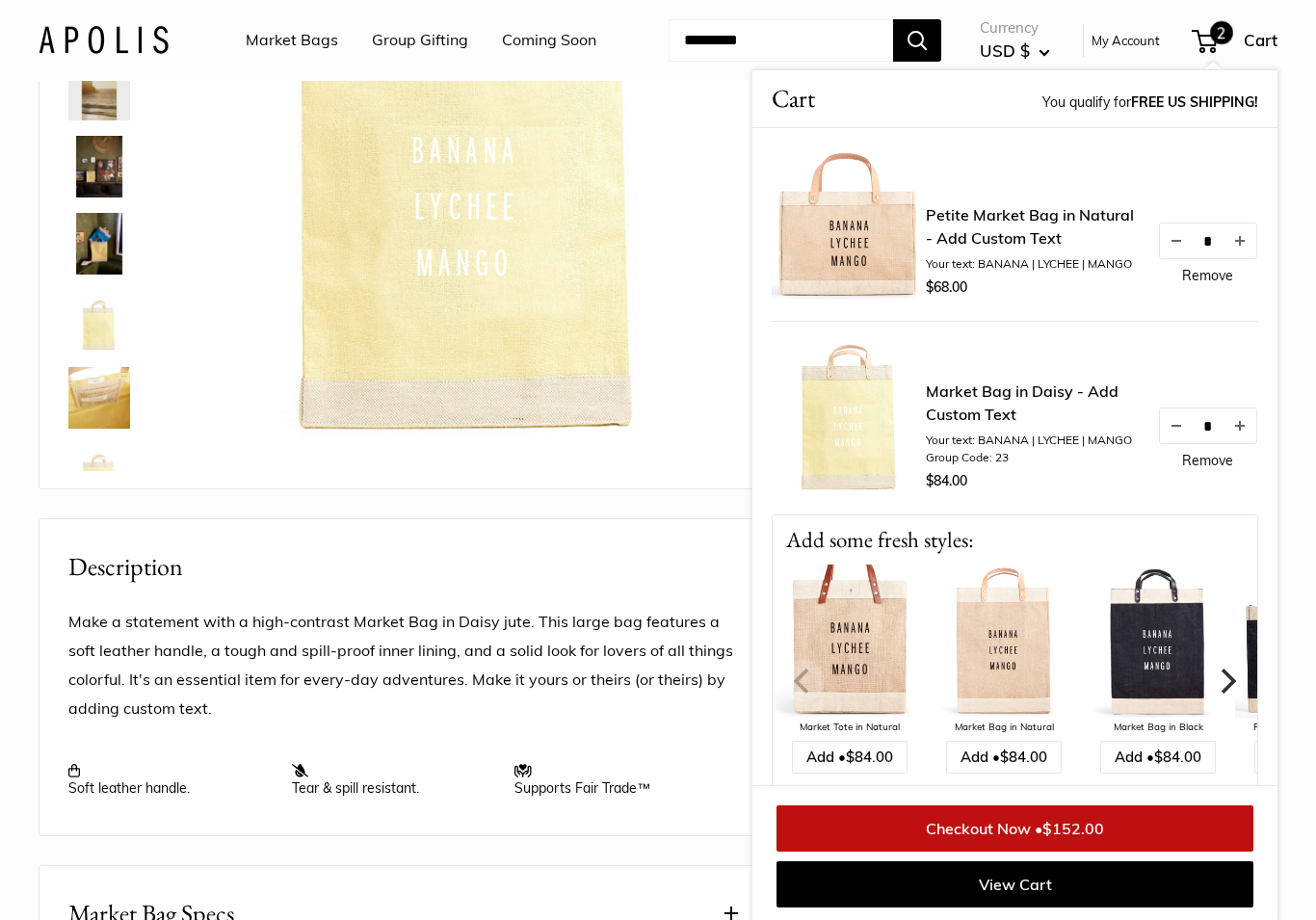 click at bounding box center [1004, 642] 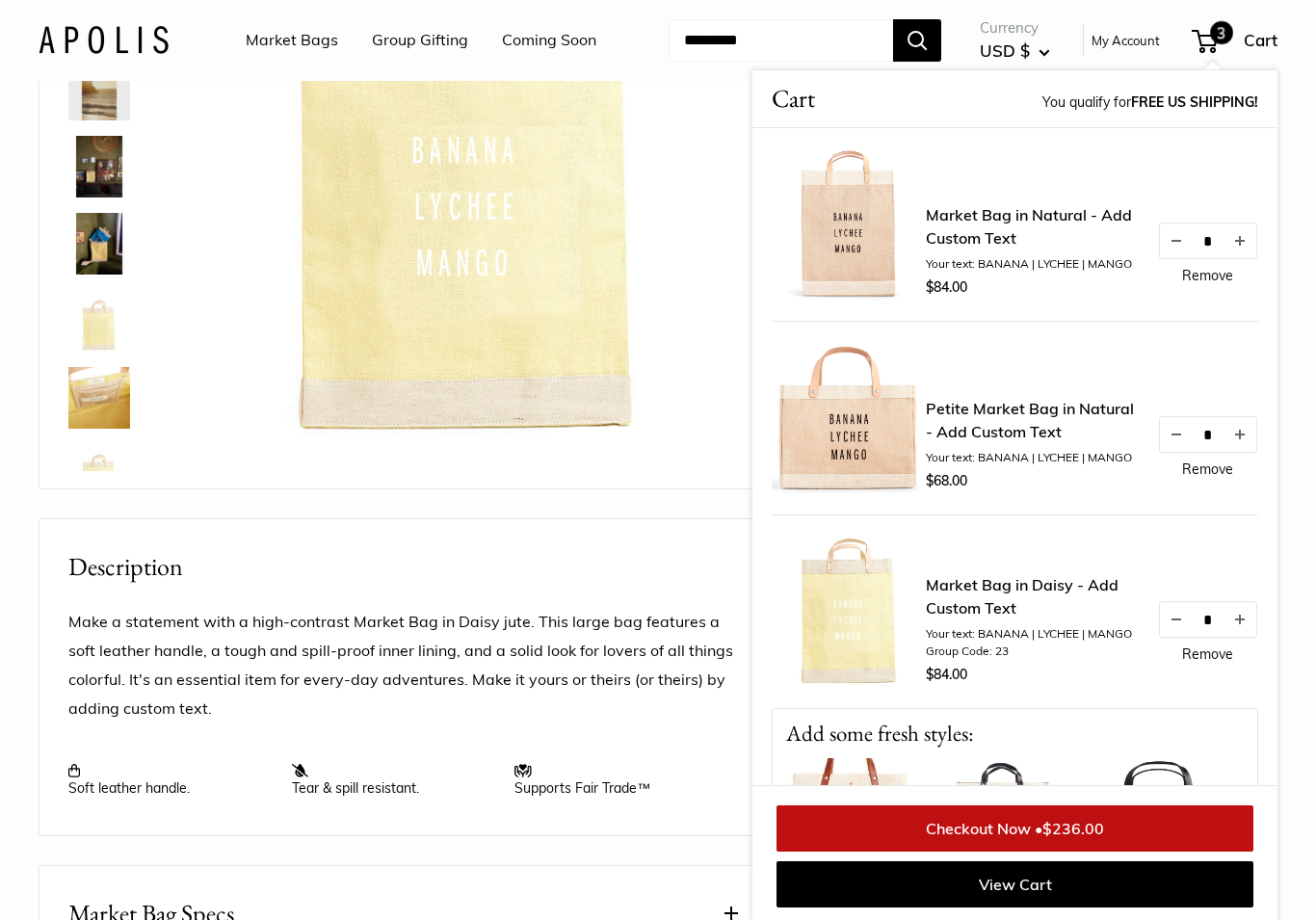 scroll, scrollTop: 254, scrollLeft: 0, axis: vertical 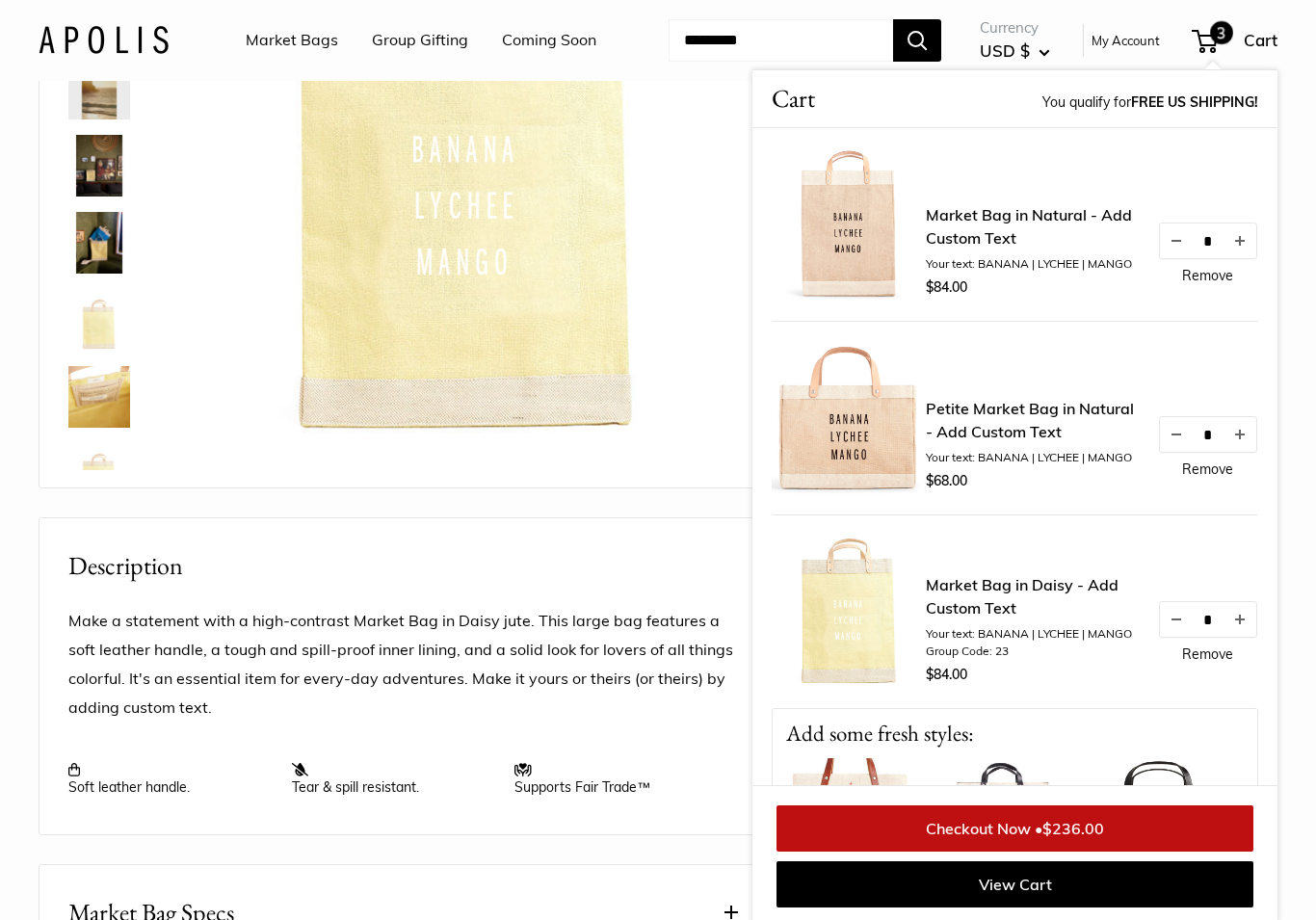 click on "Market Bag in Daisy - Add Custom Text
Your text: BANANA | LYCHEE | MANGO
Group Code:
23
$84.00
*
Remove" at bounding box center [1092, 631] 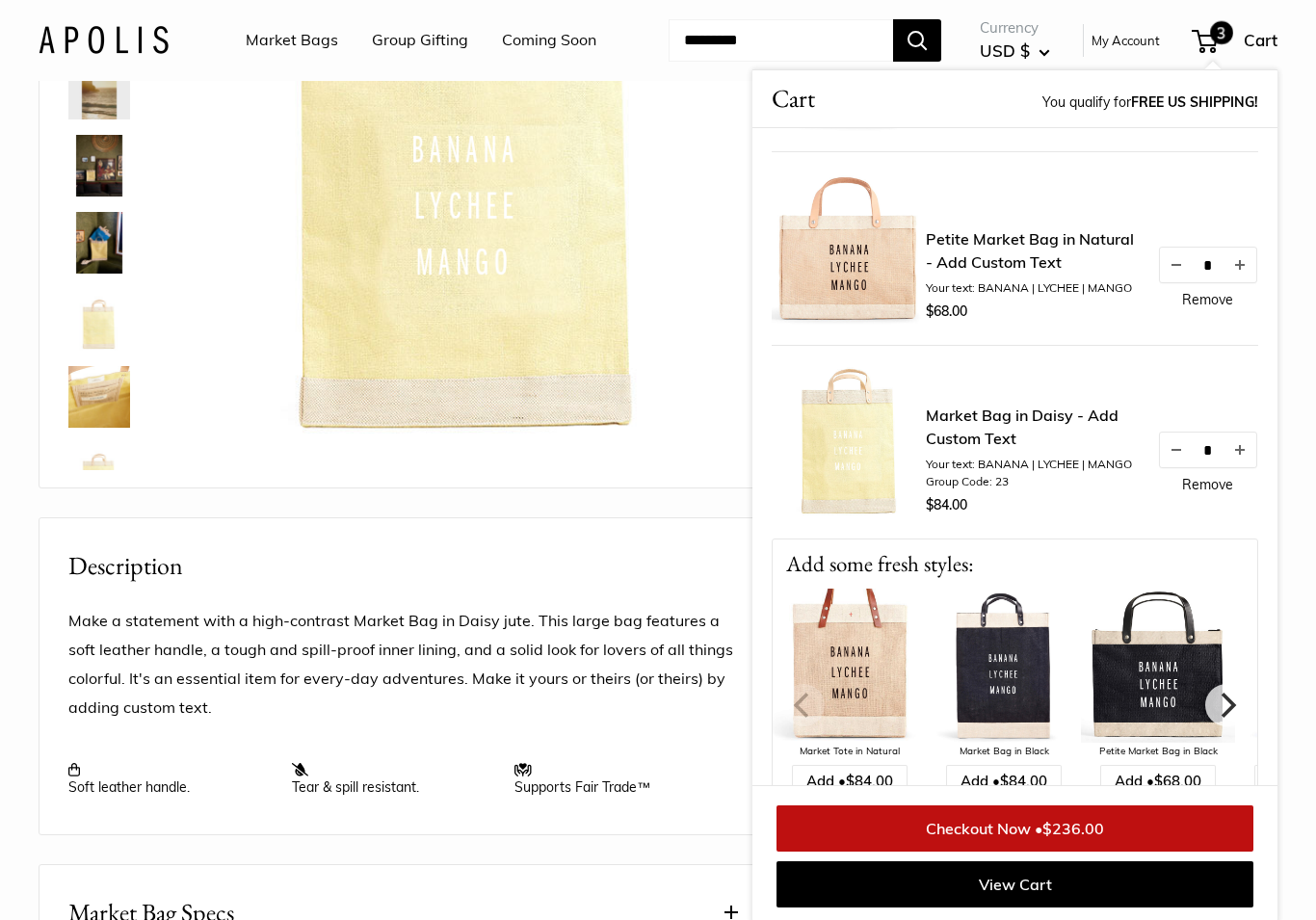 scroll, scrollTop: 222, scrollLeft: 0, axis: vertical 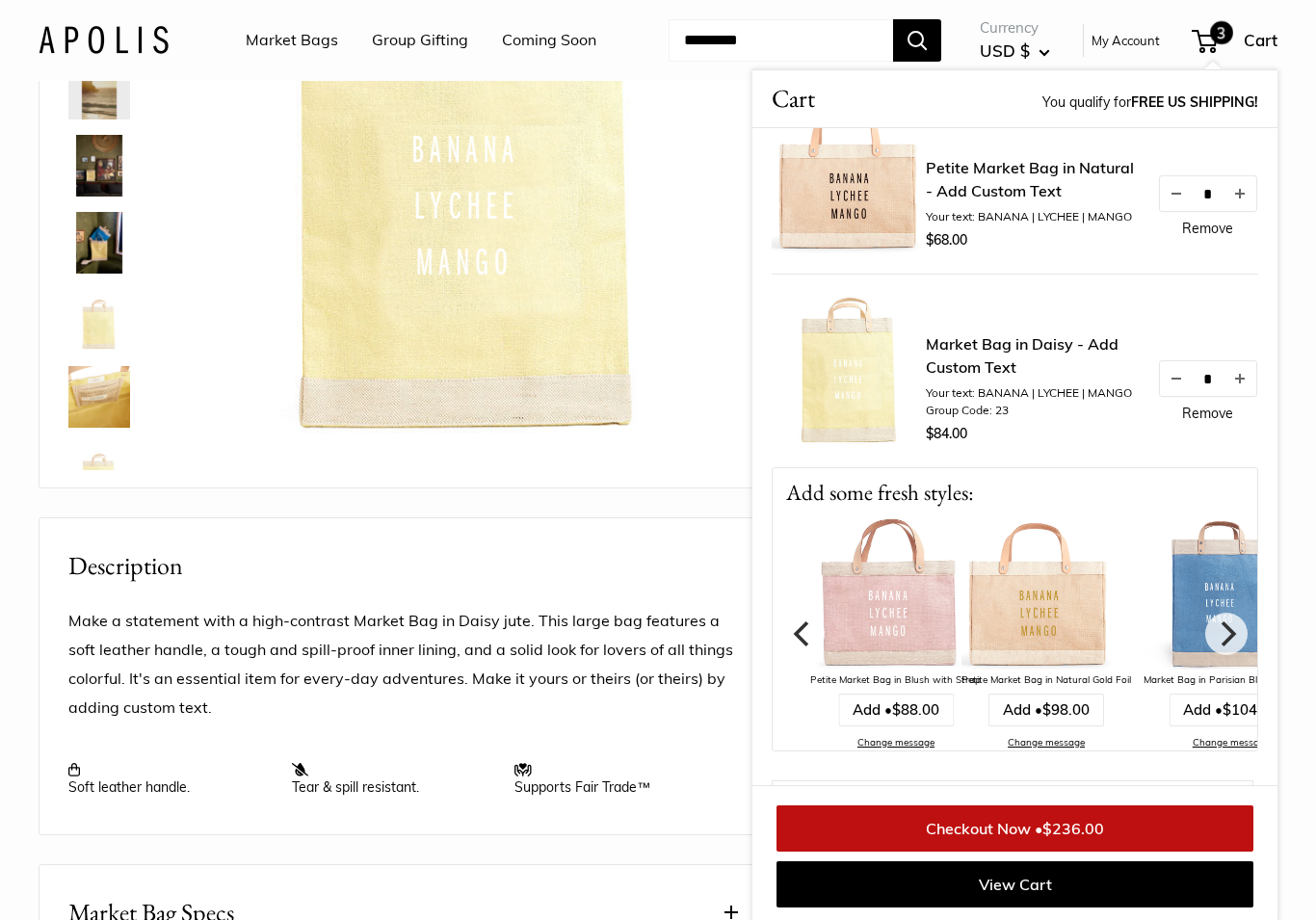 click 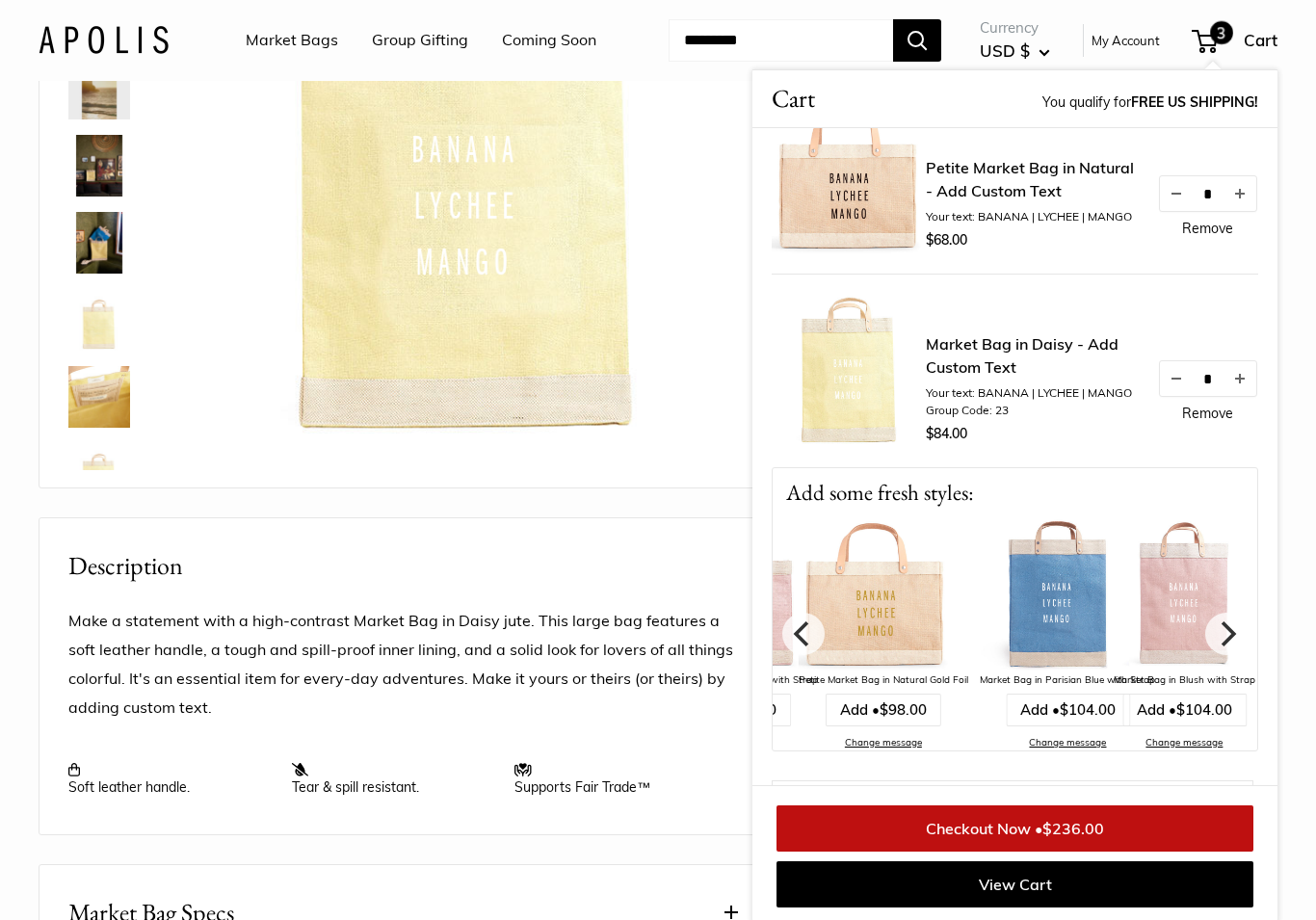 click 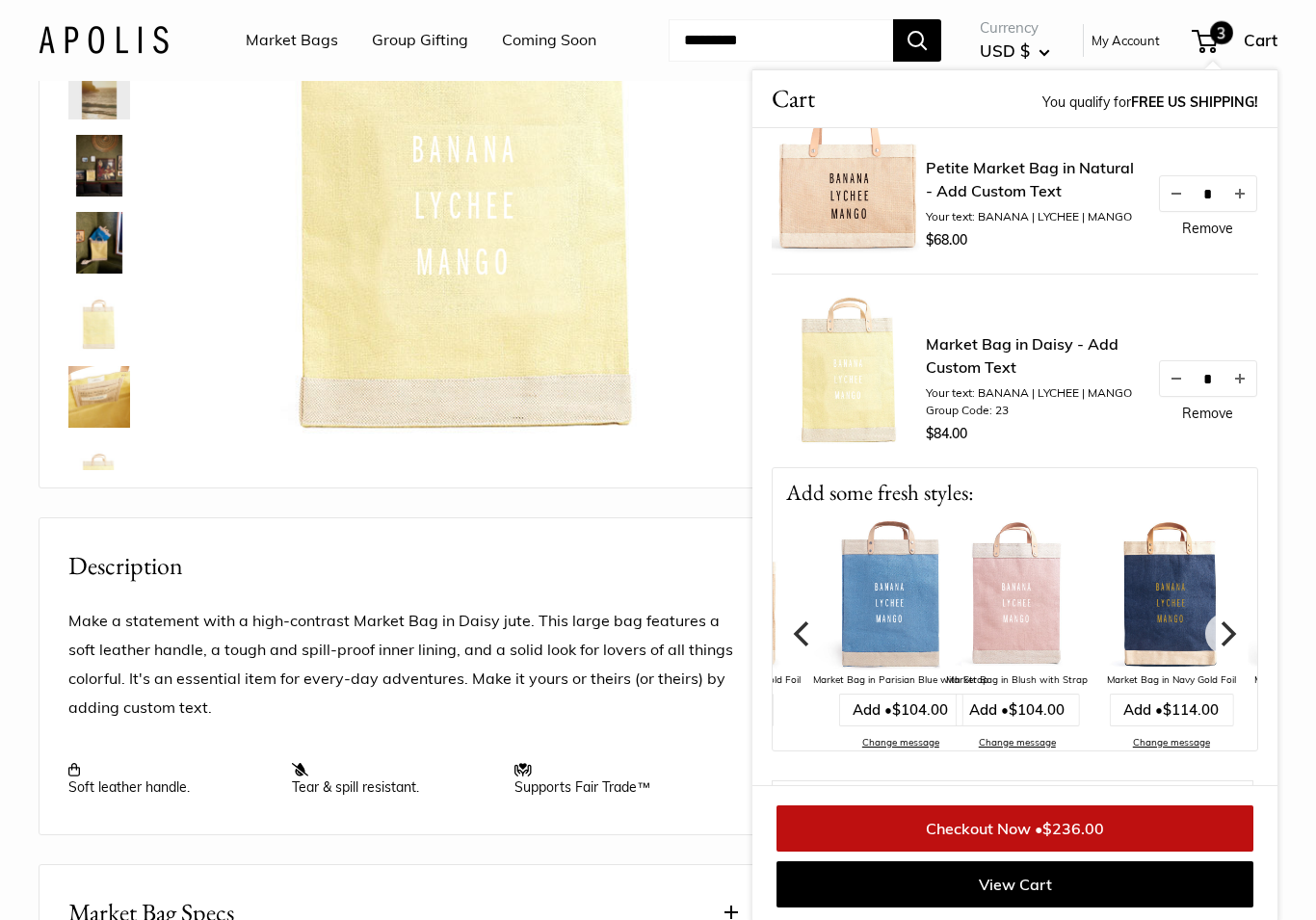 click 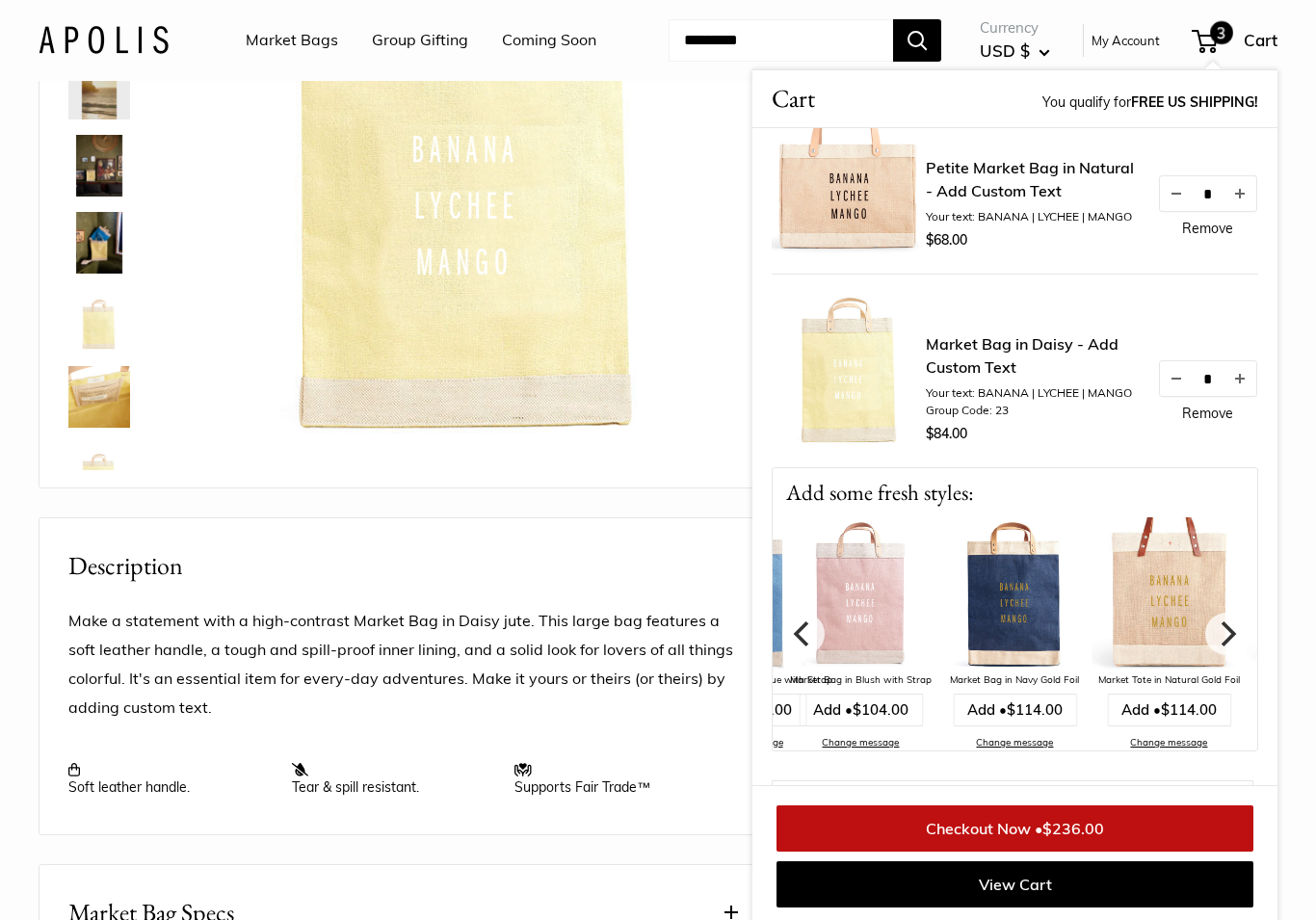 click 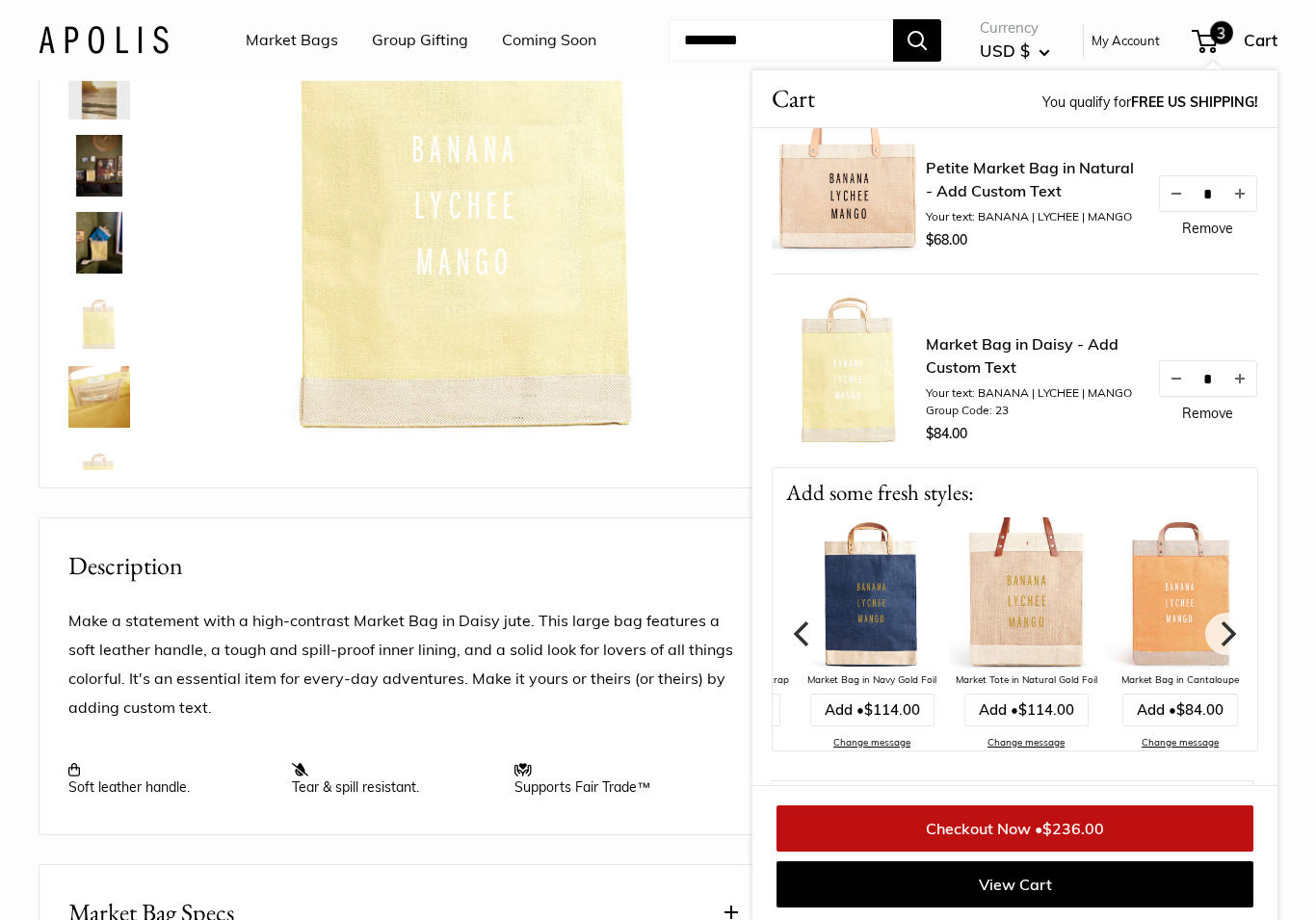 click 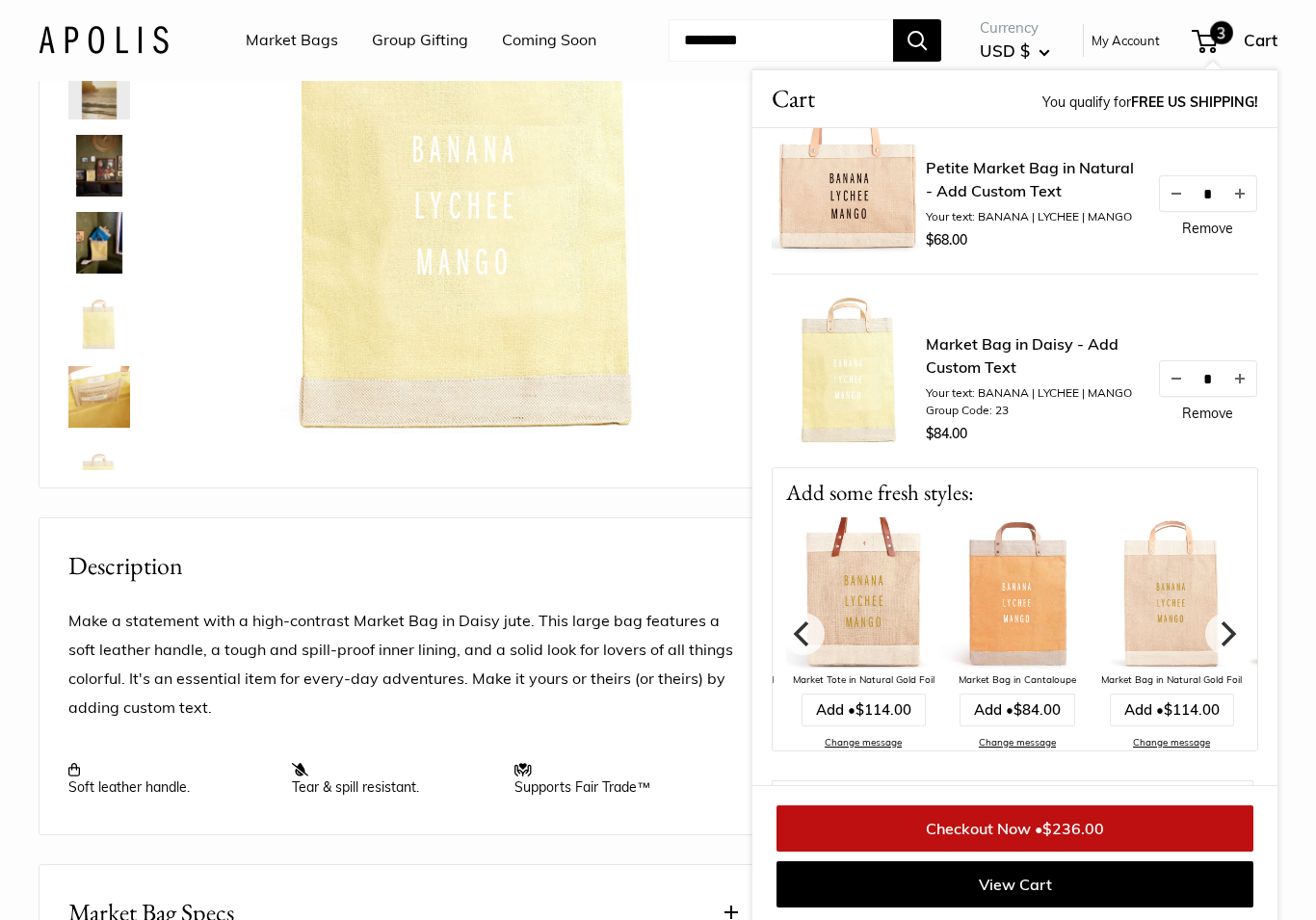 click at bounding box center (1226, 634) 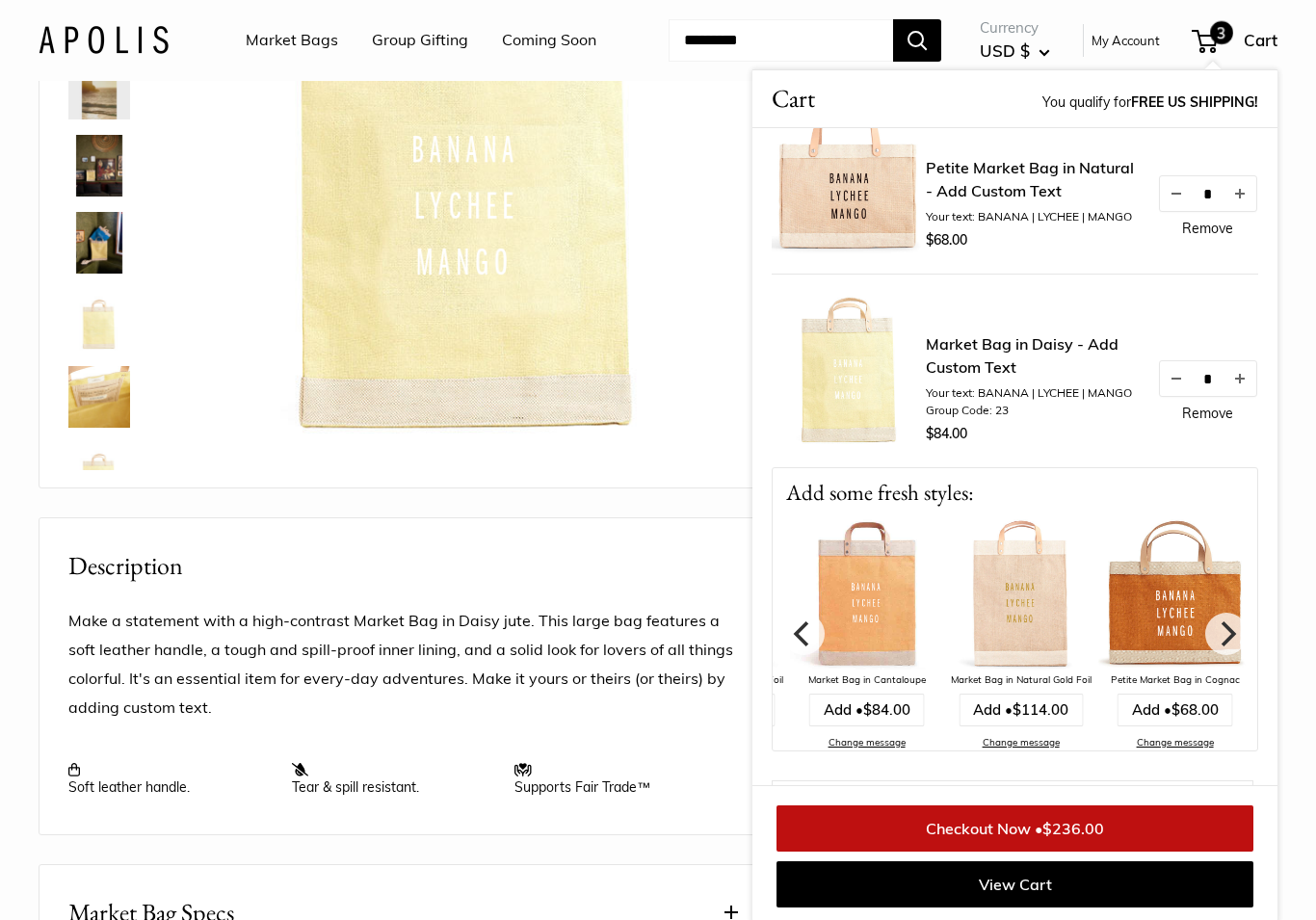 click 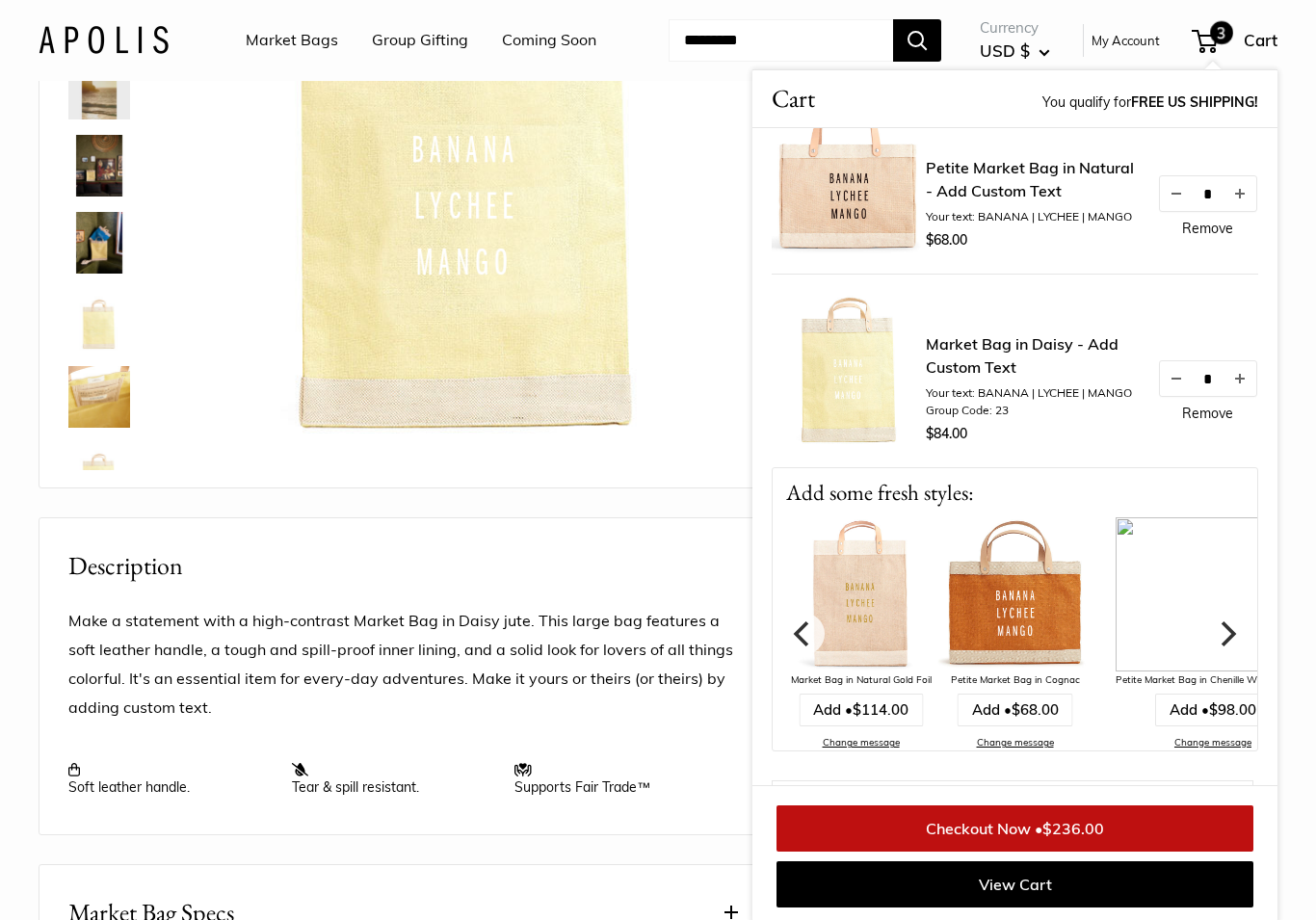 click at bounding box center (1193, 594) 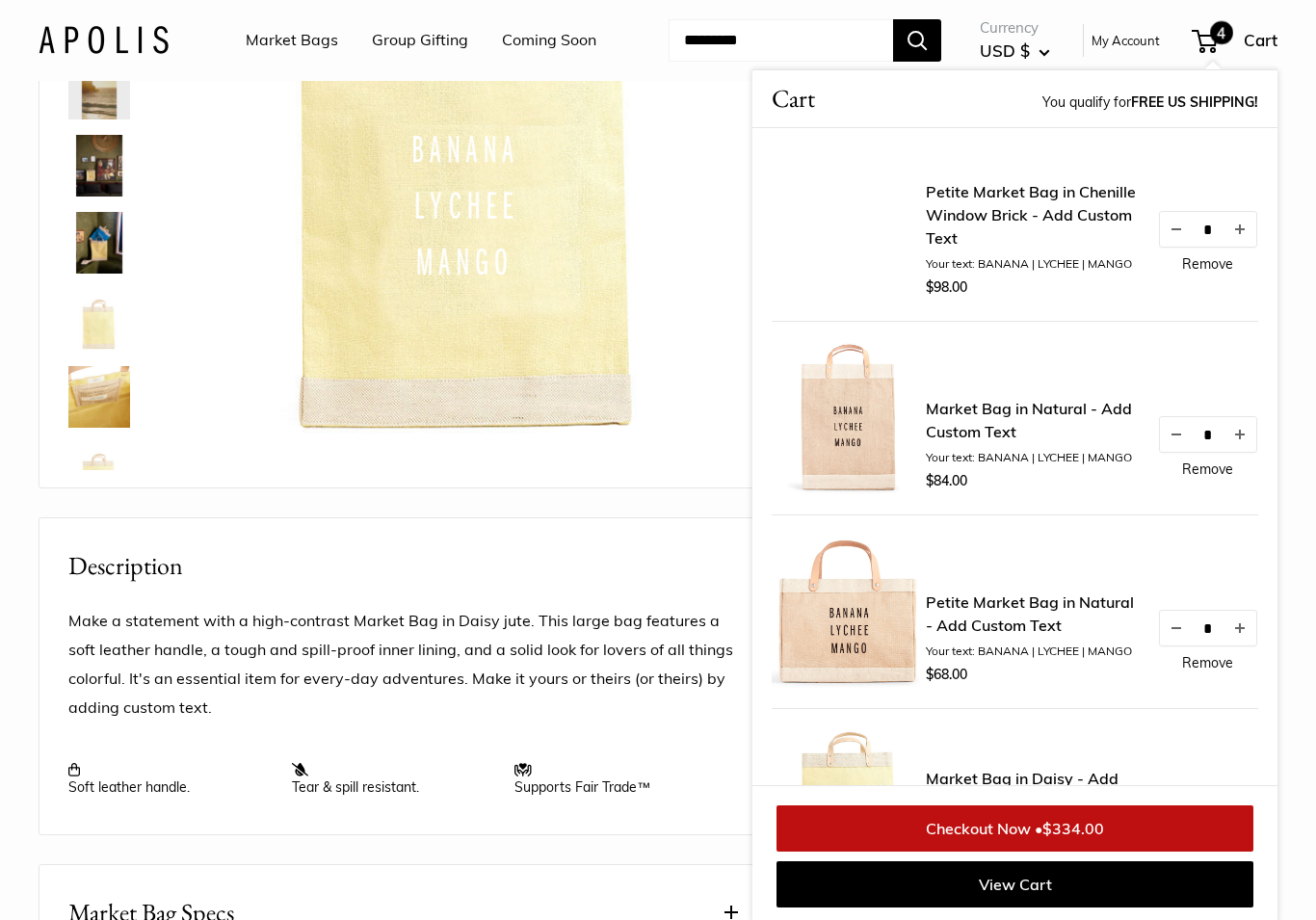 scroll, scrollTop: 255, scrollLeft: 0, axis: vertical 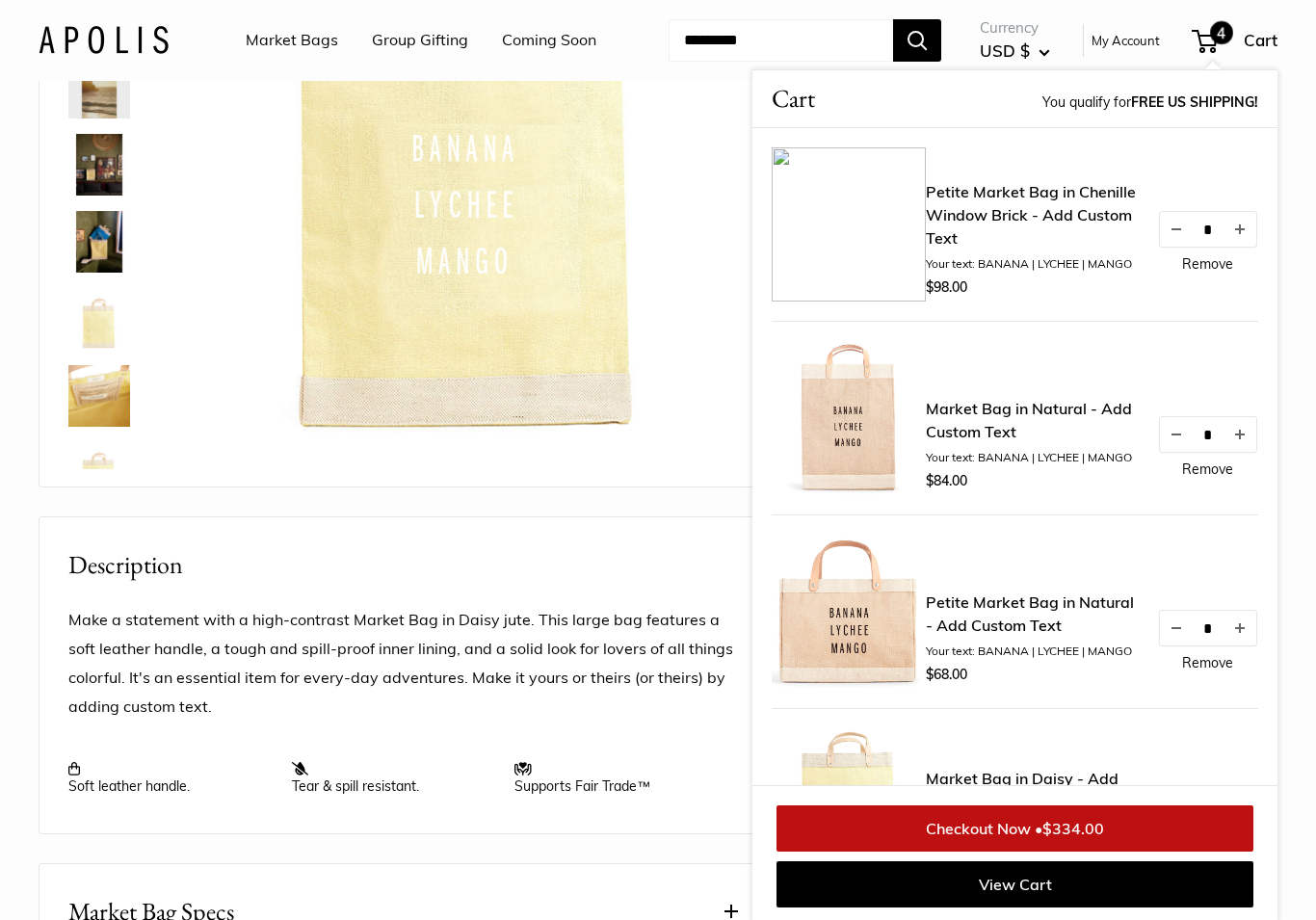 click on "Remove" at bounding box center (1207, 663) 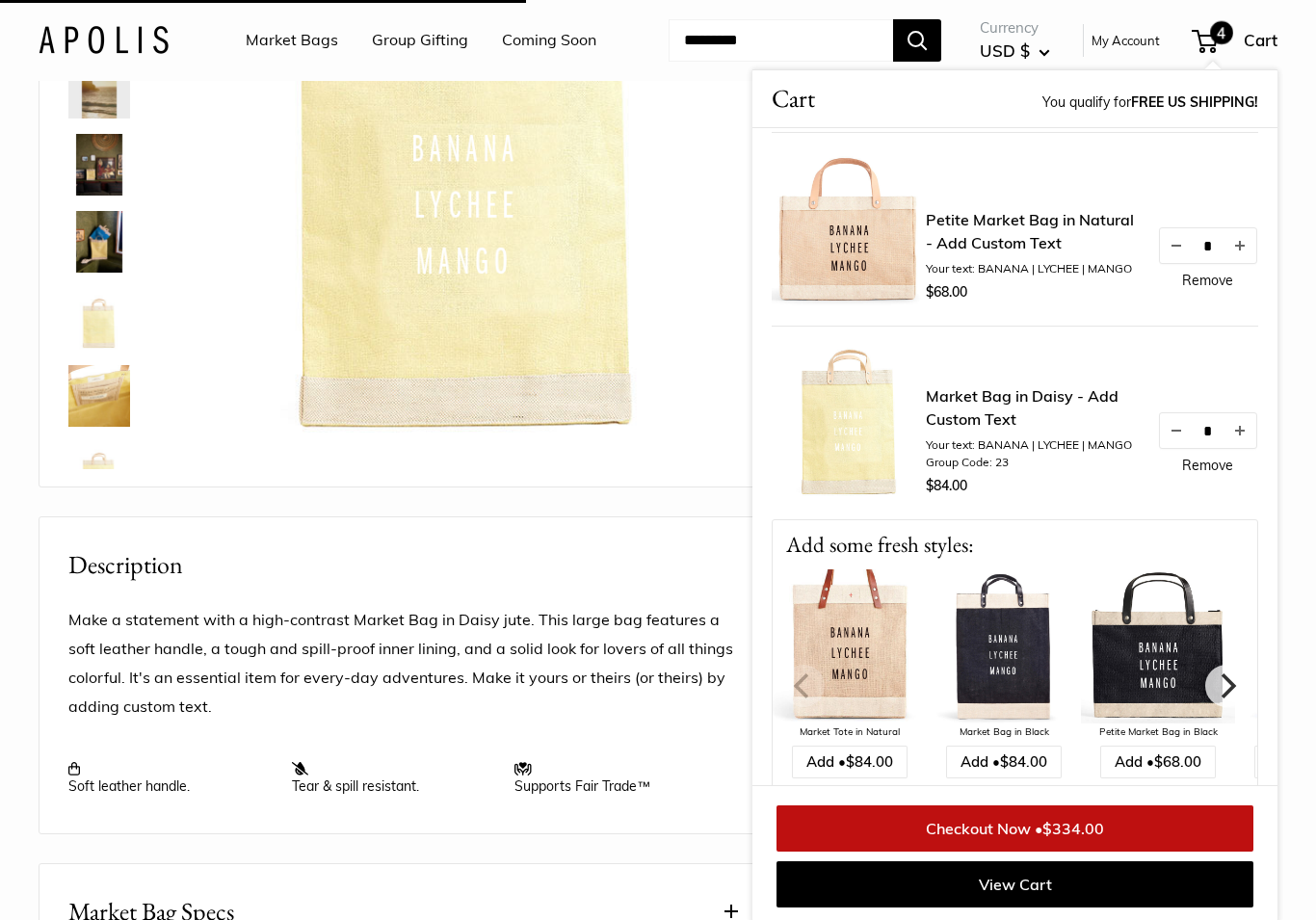 scroll, scrollTop: 415, scrollLeft: 0, axis: vertical 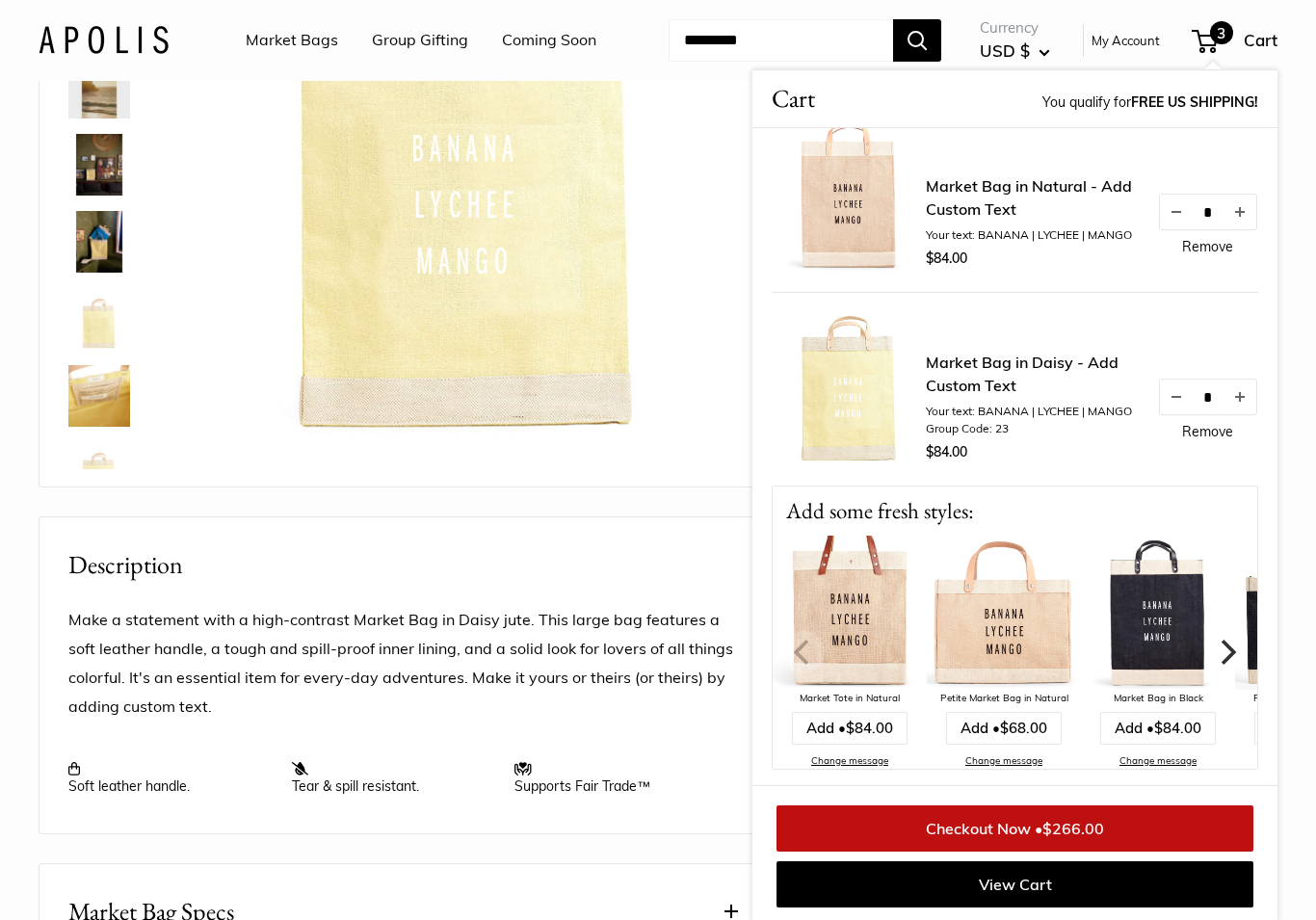 click at bounding box center (1226, 652) 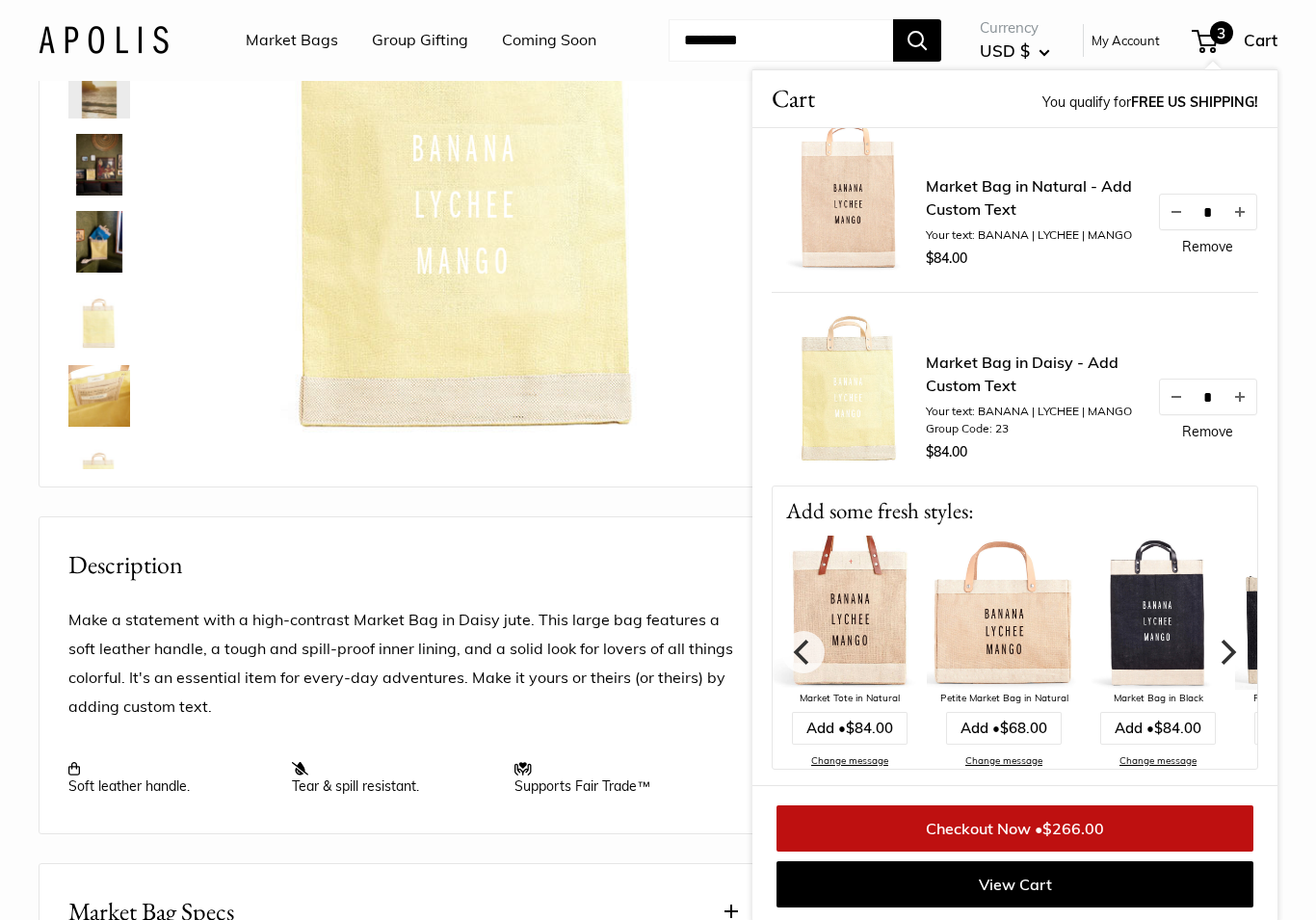 click 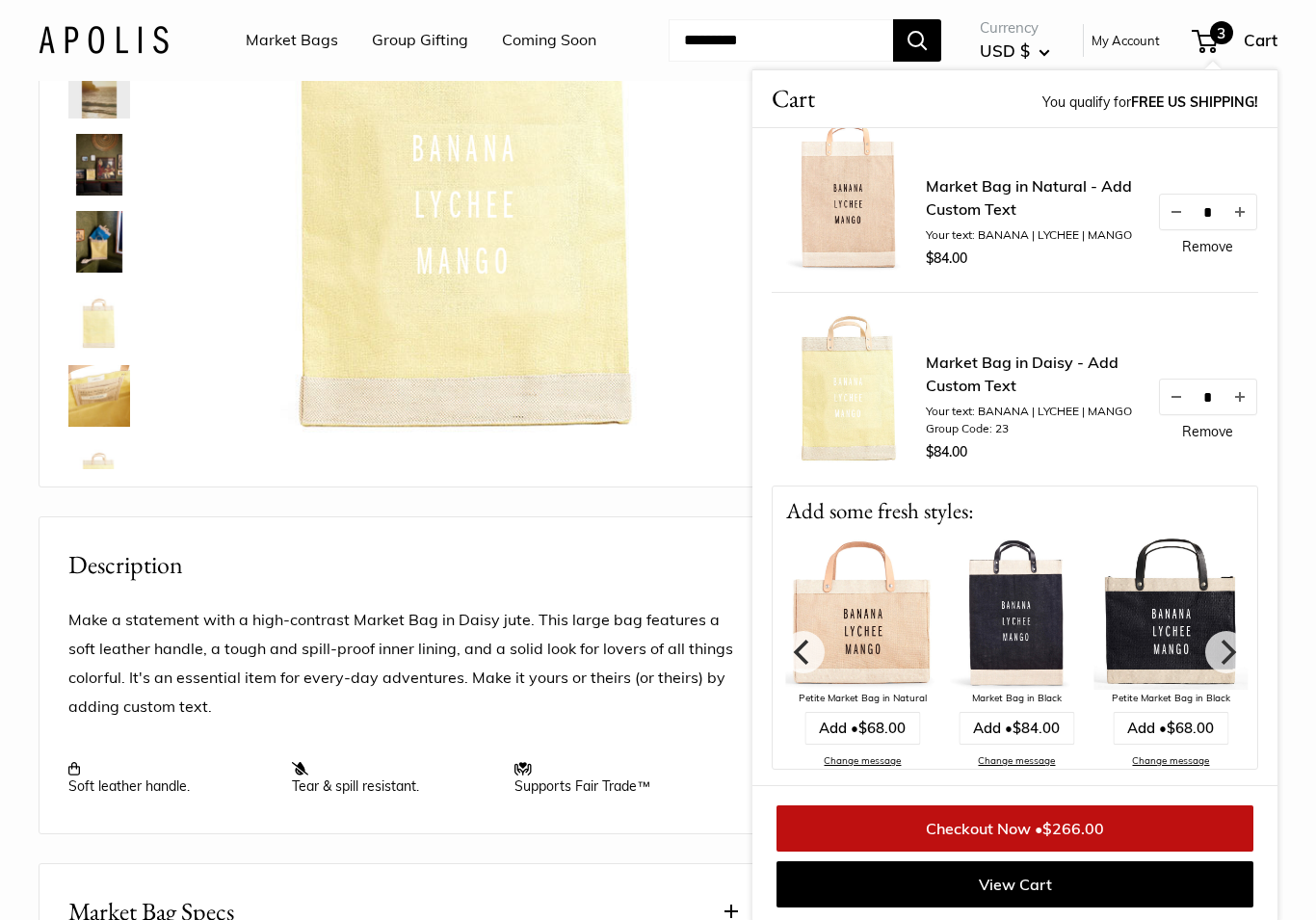 click 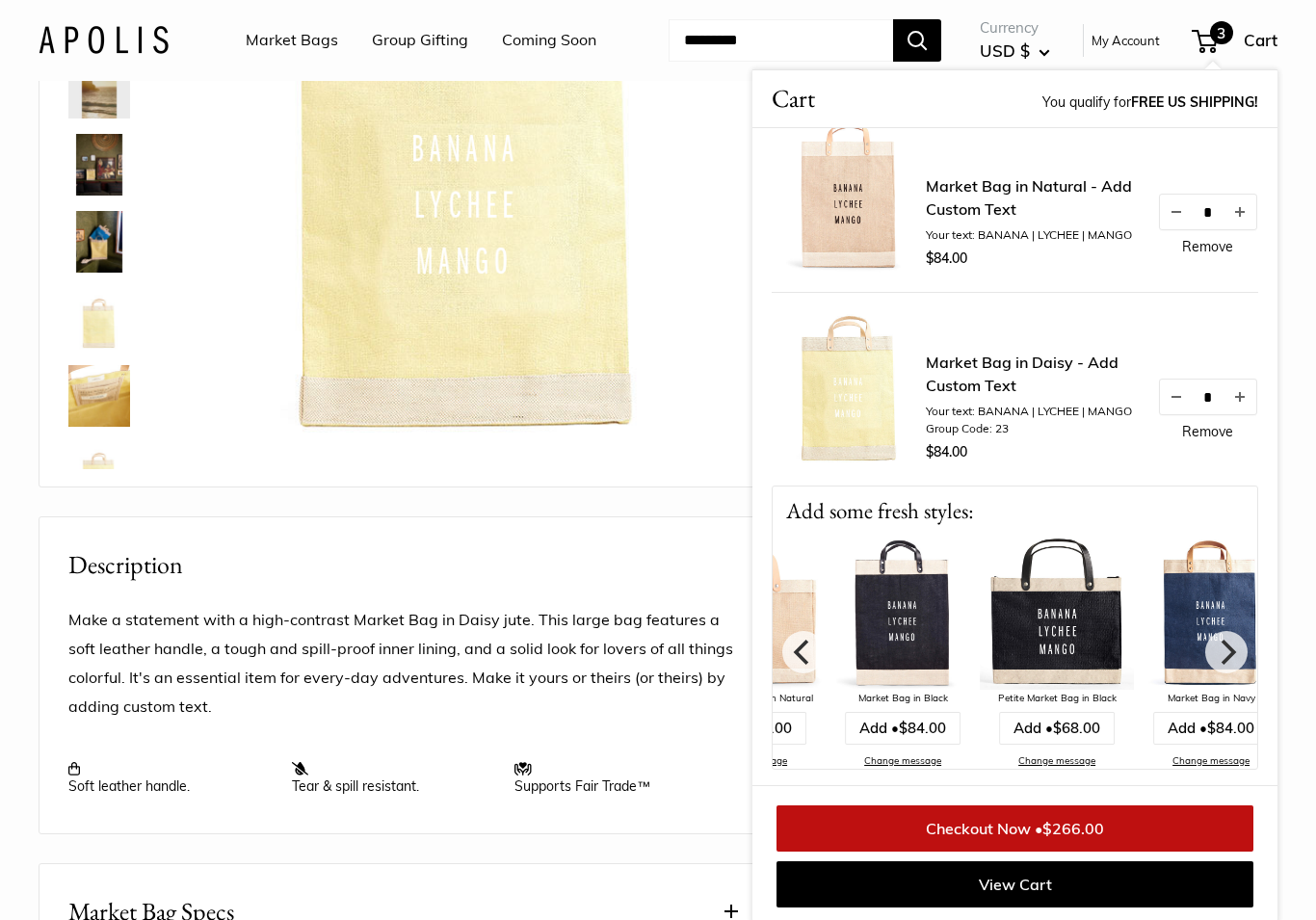 click 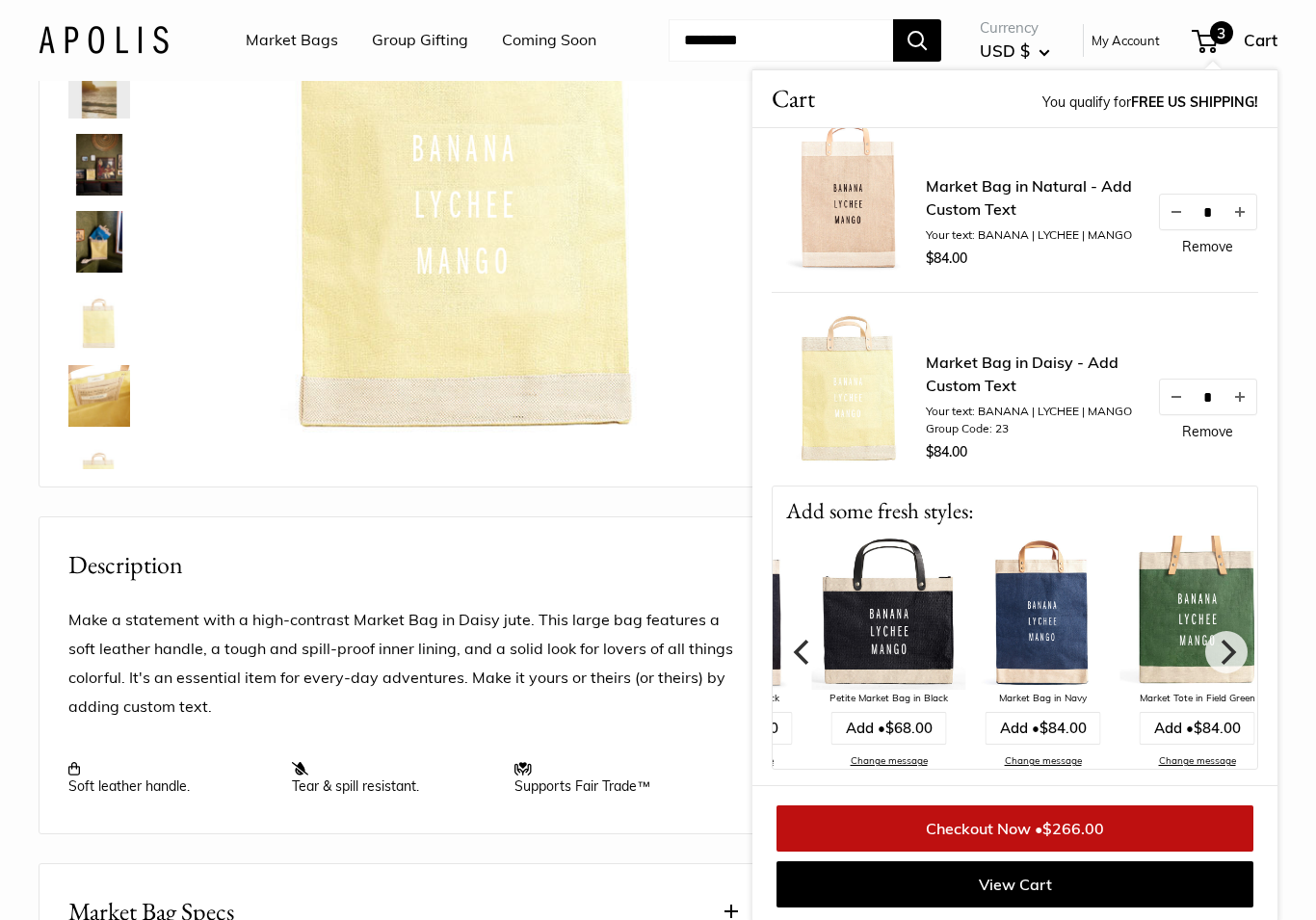 click 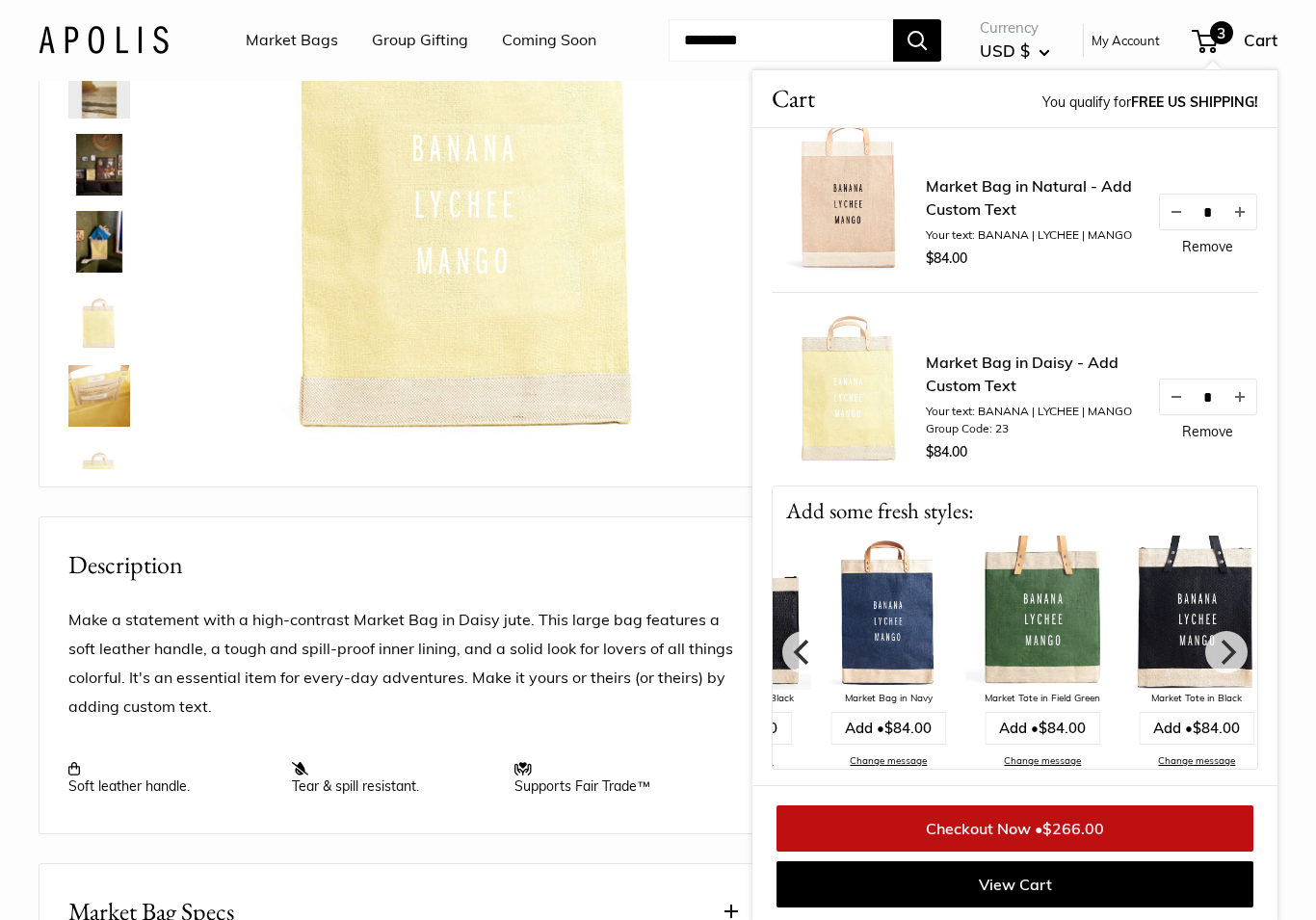 click 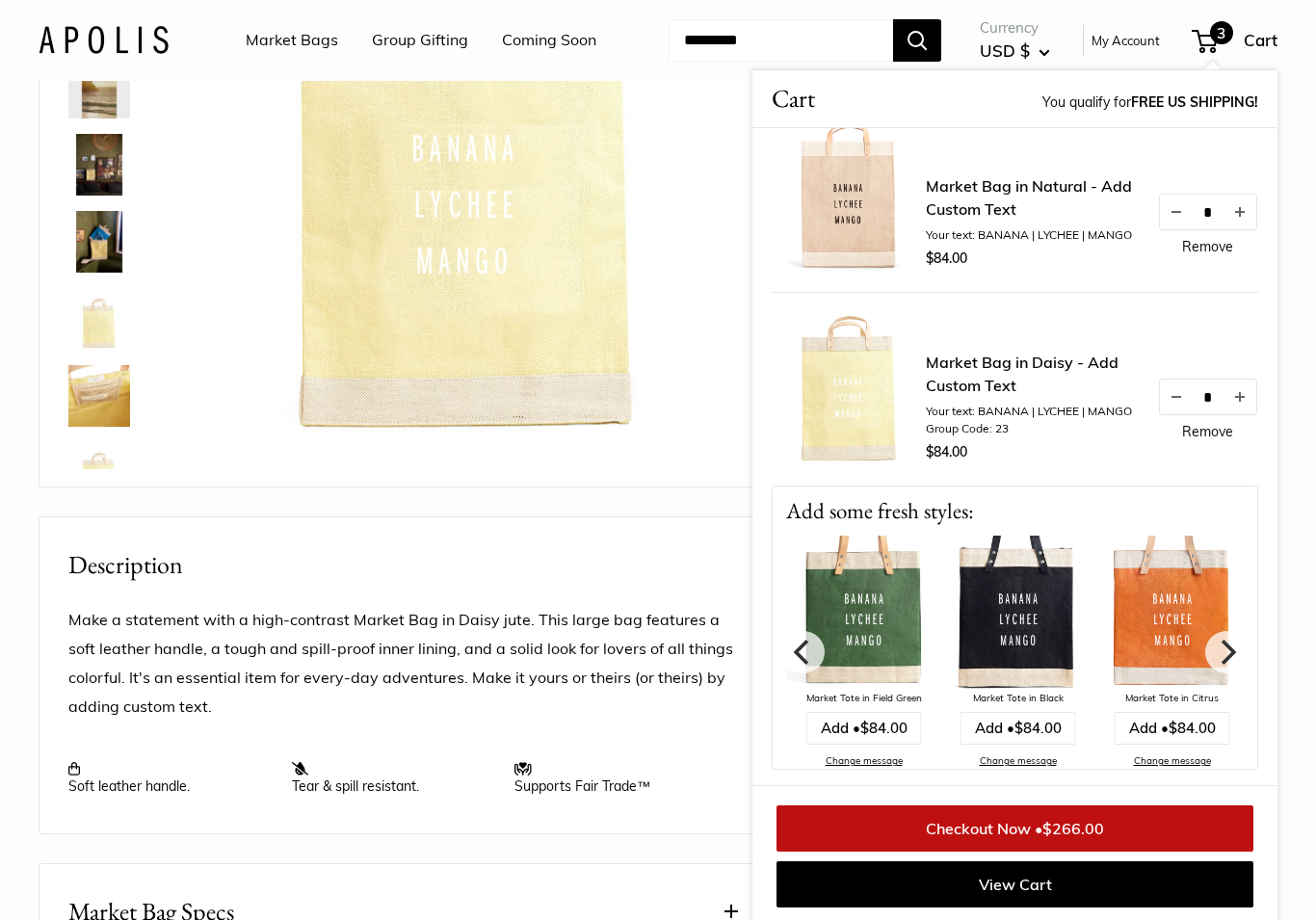 click 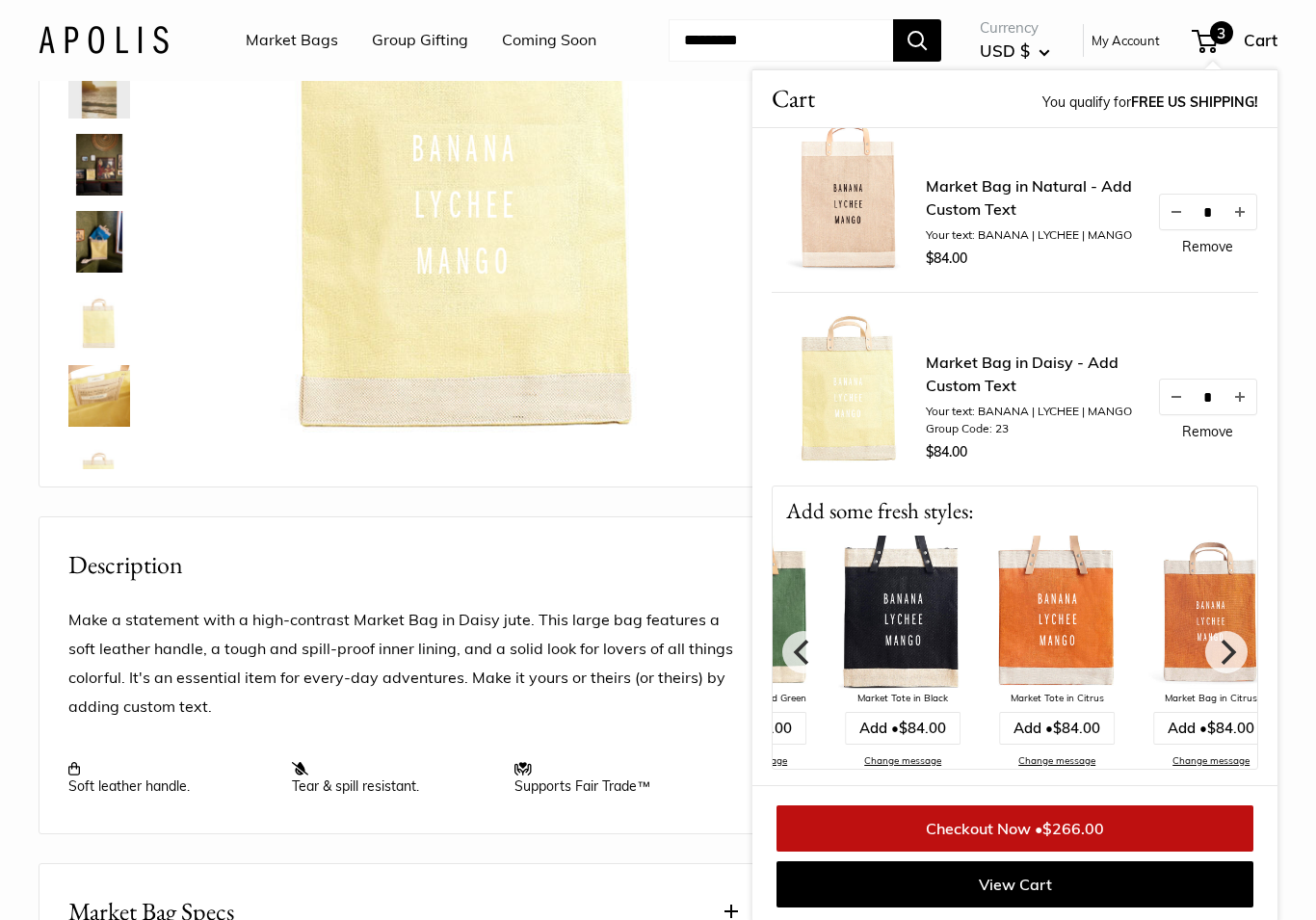 click 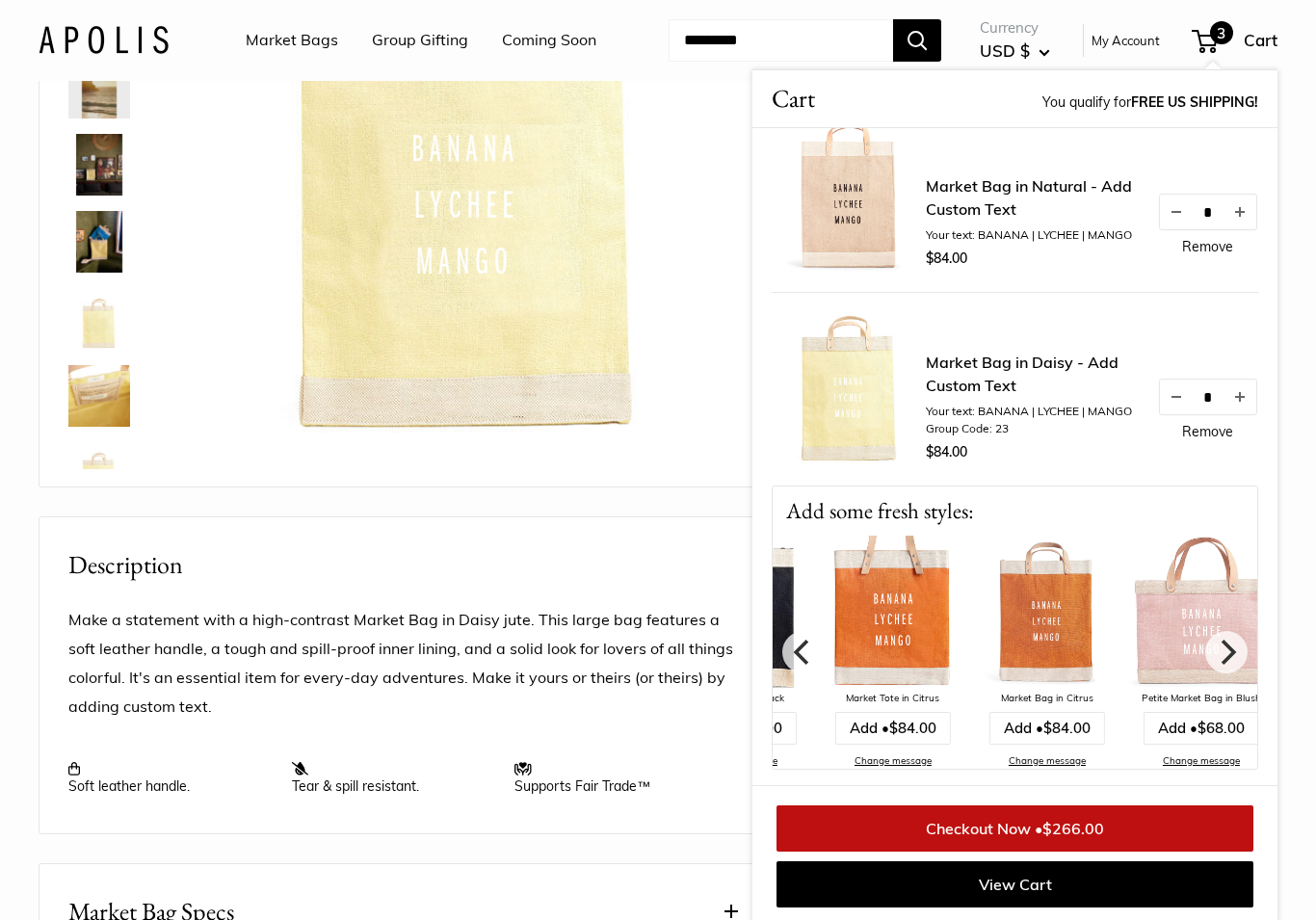 click 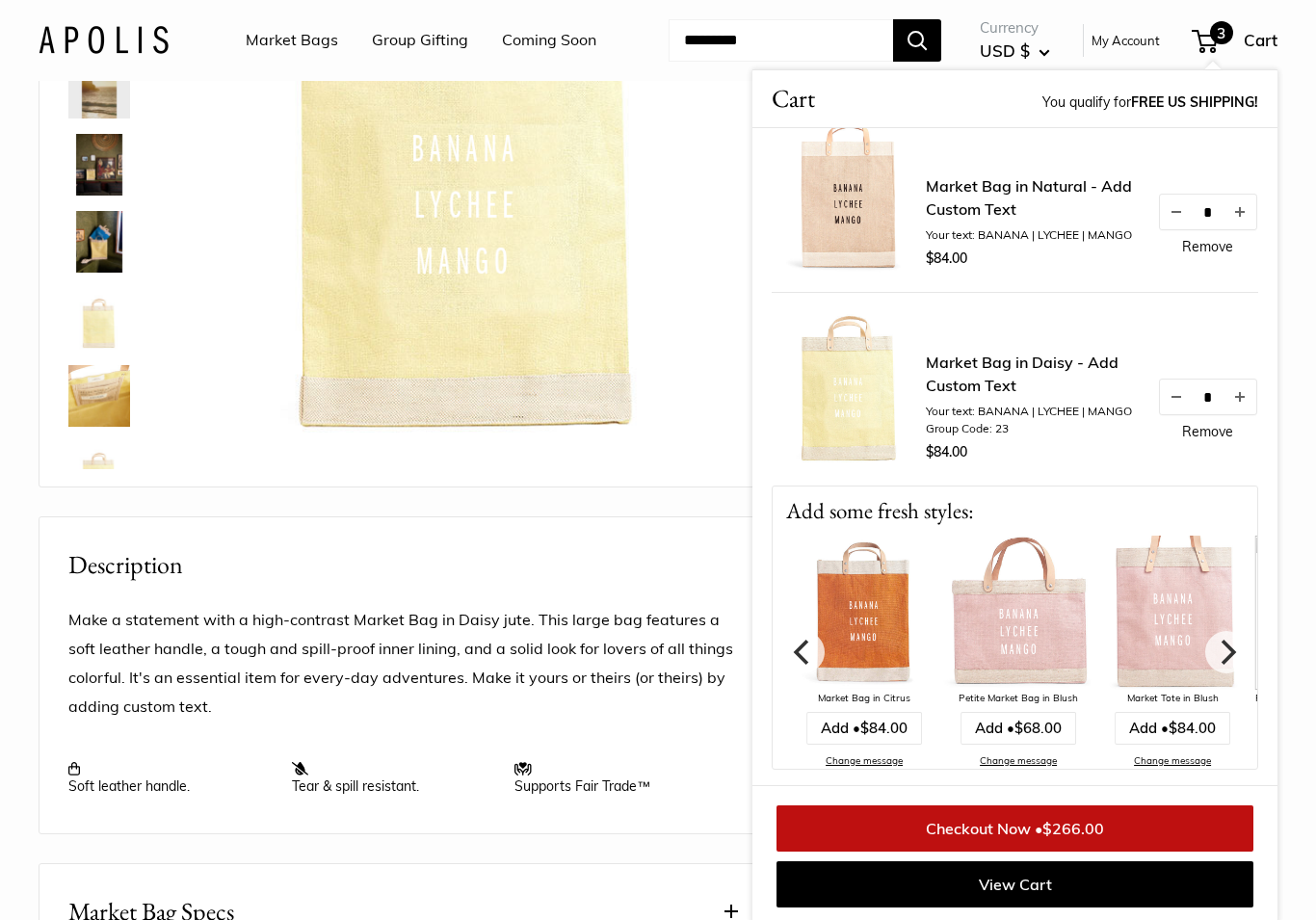 click 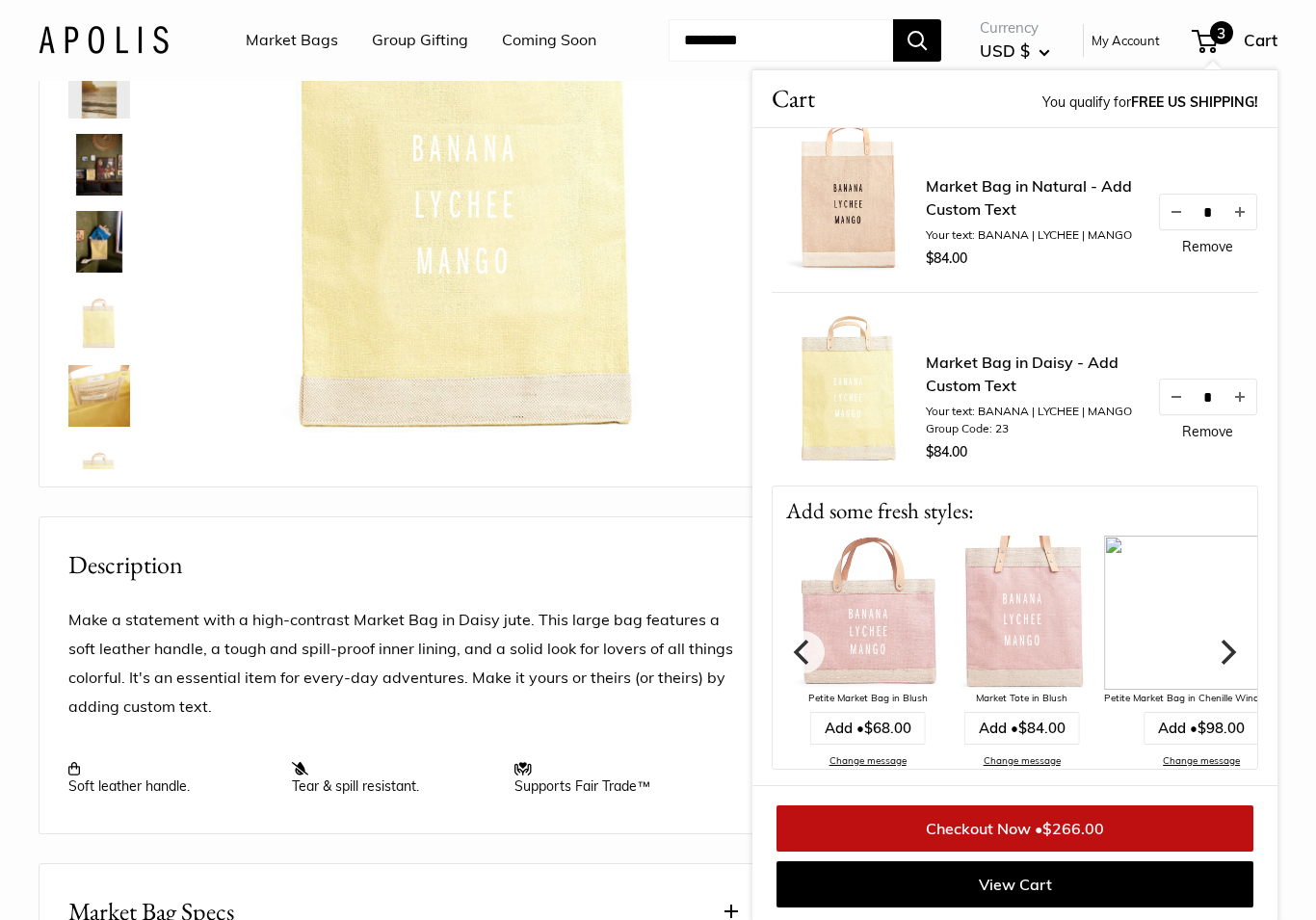 click 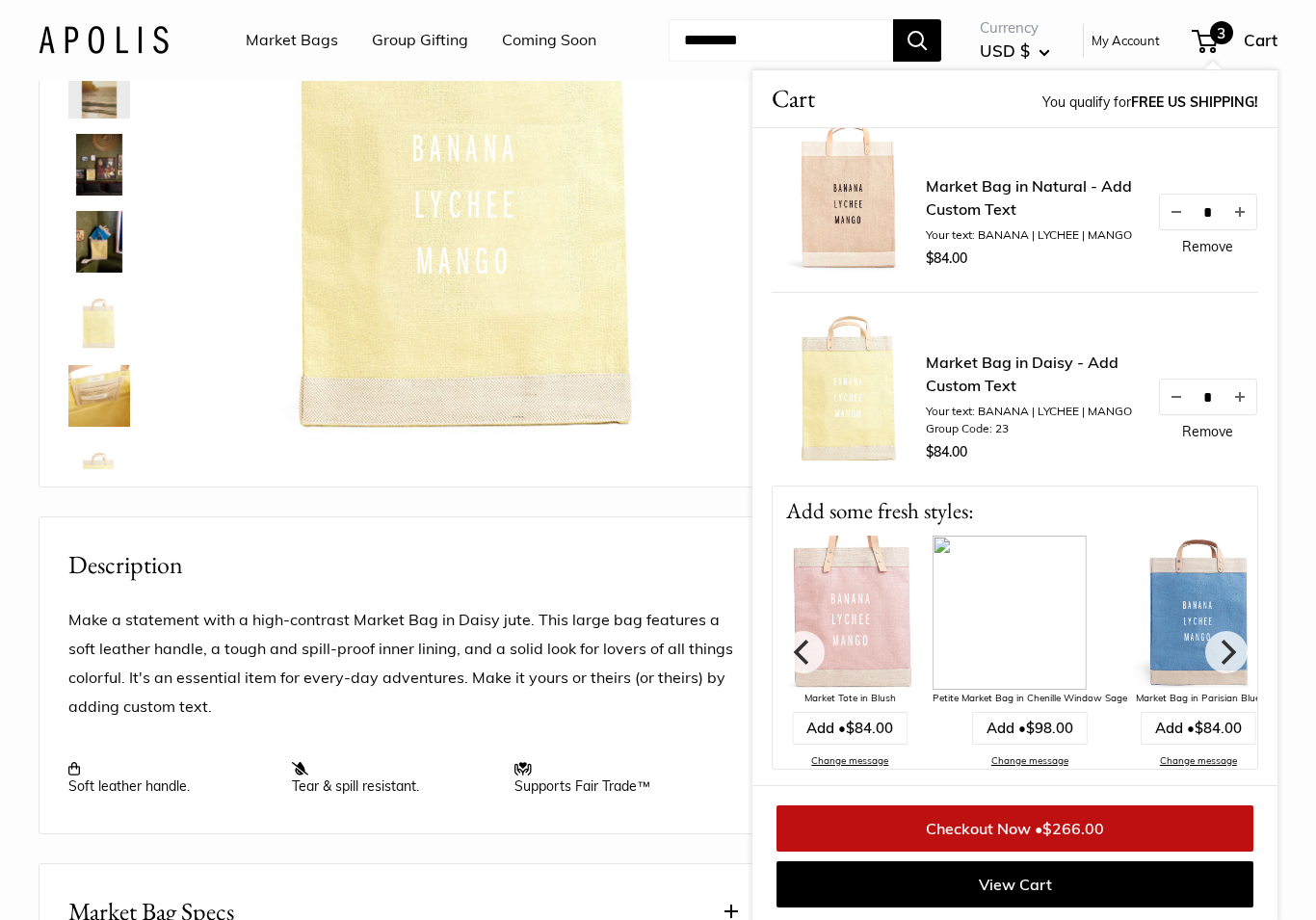 click 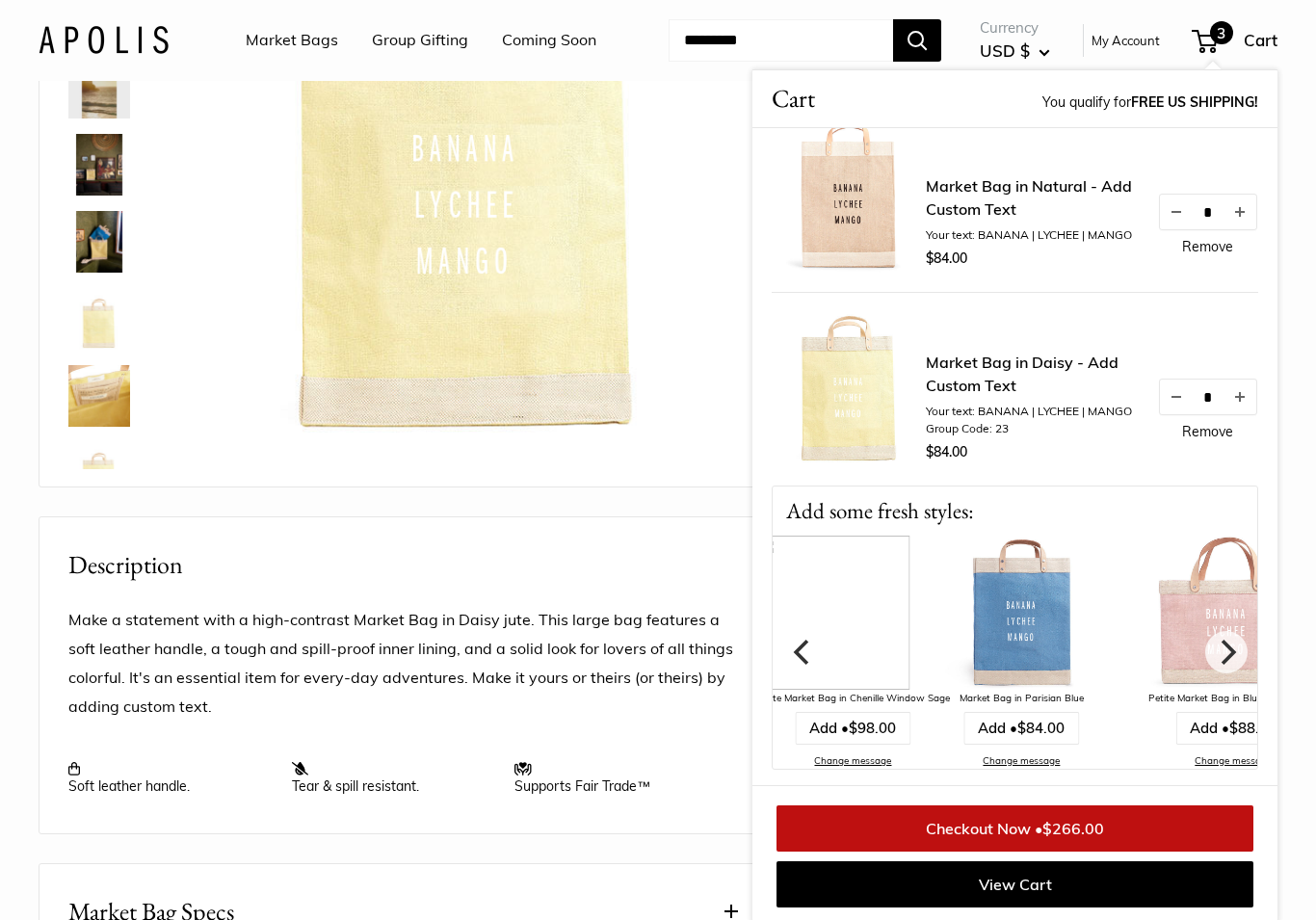 click 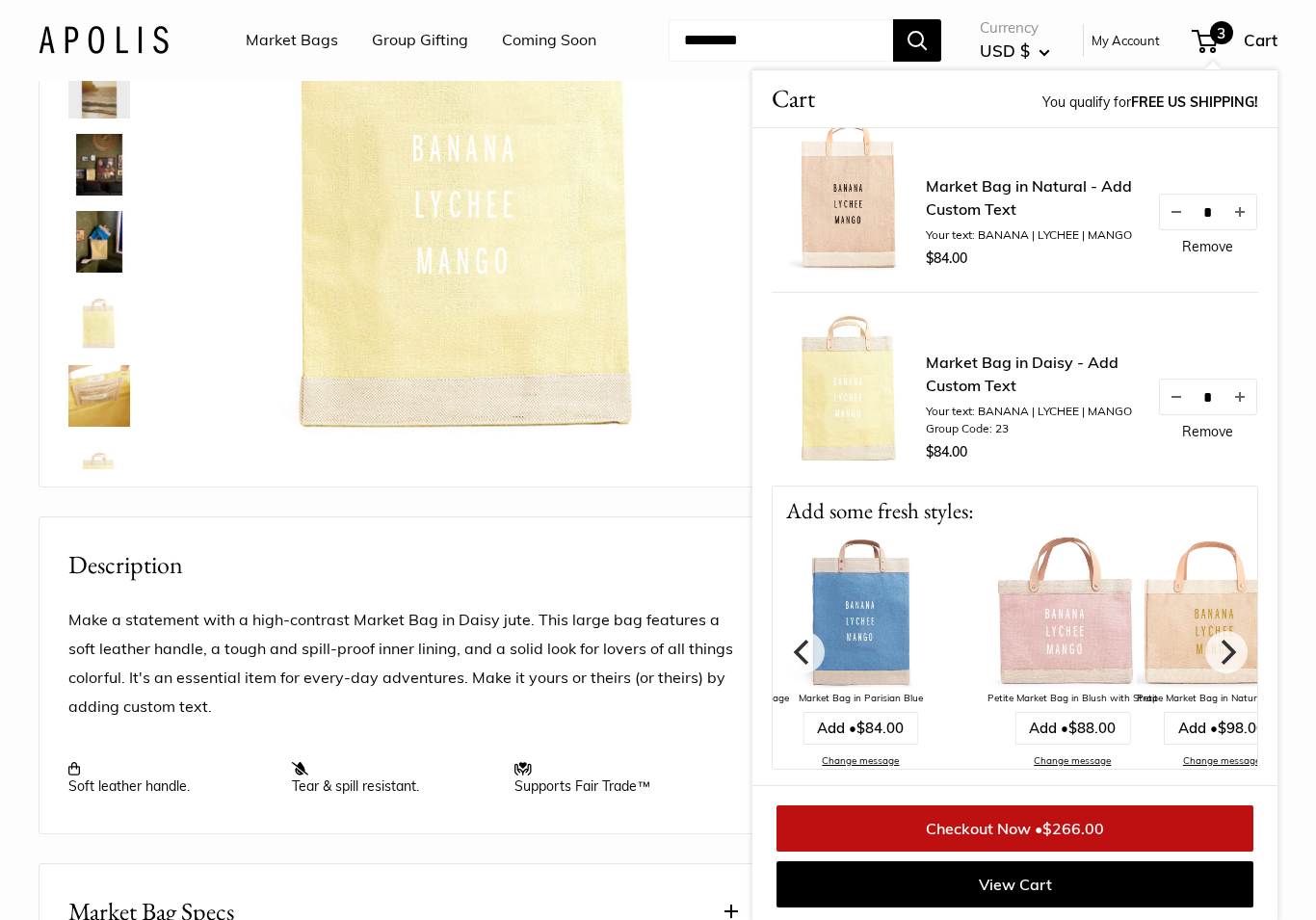 click 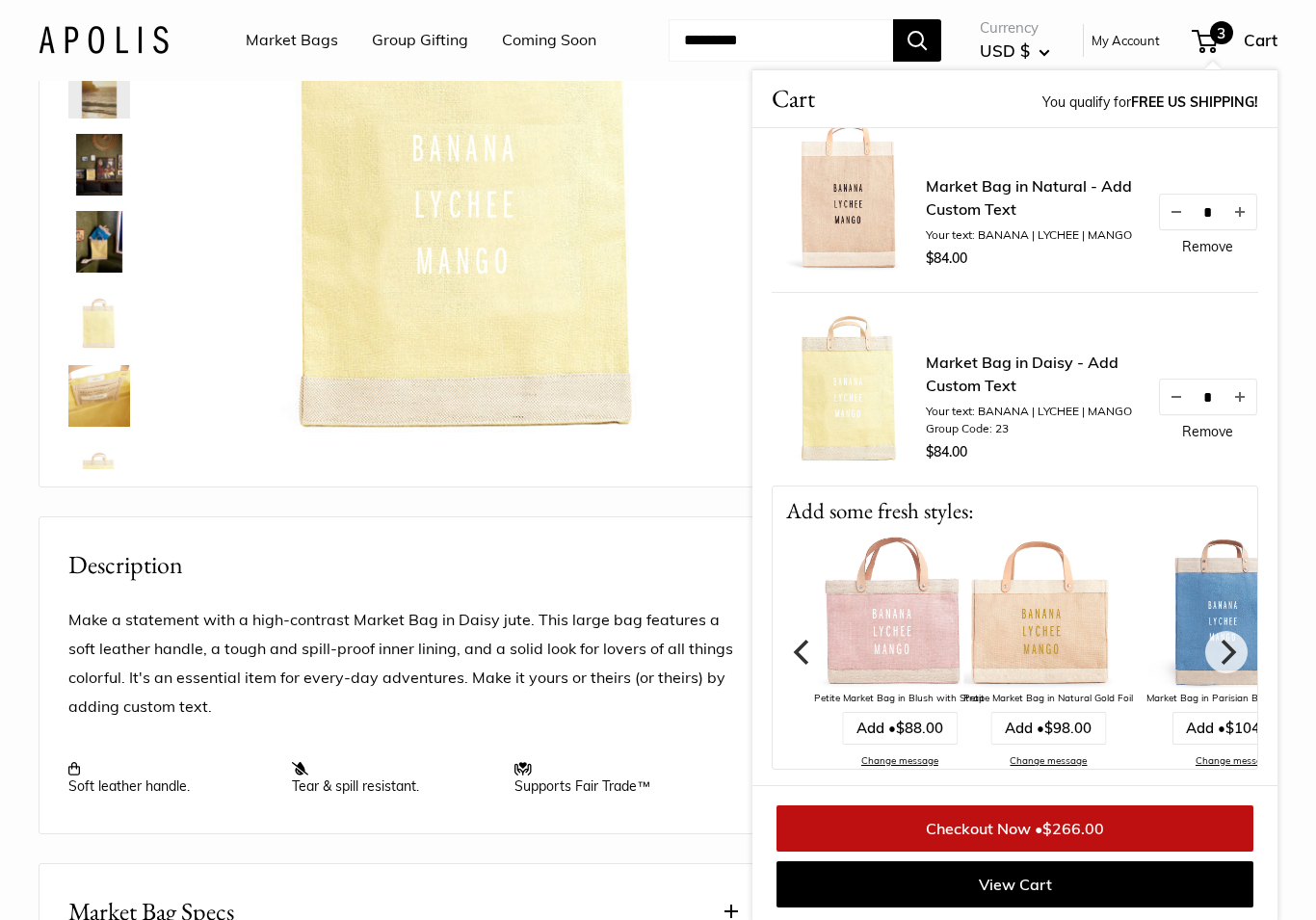 click 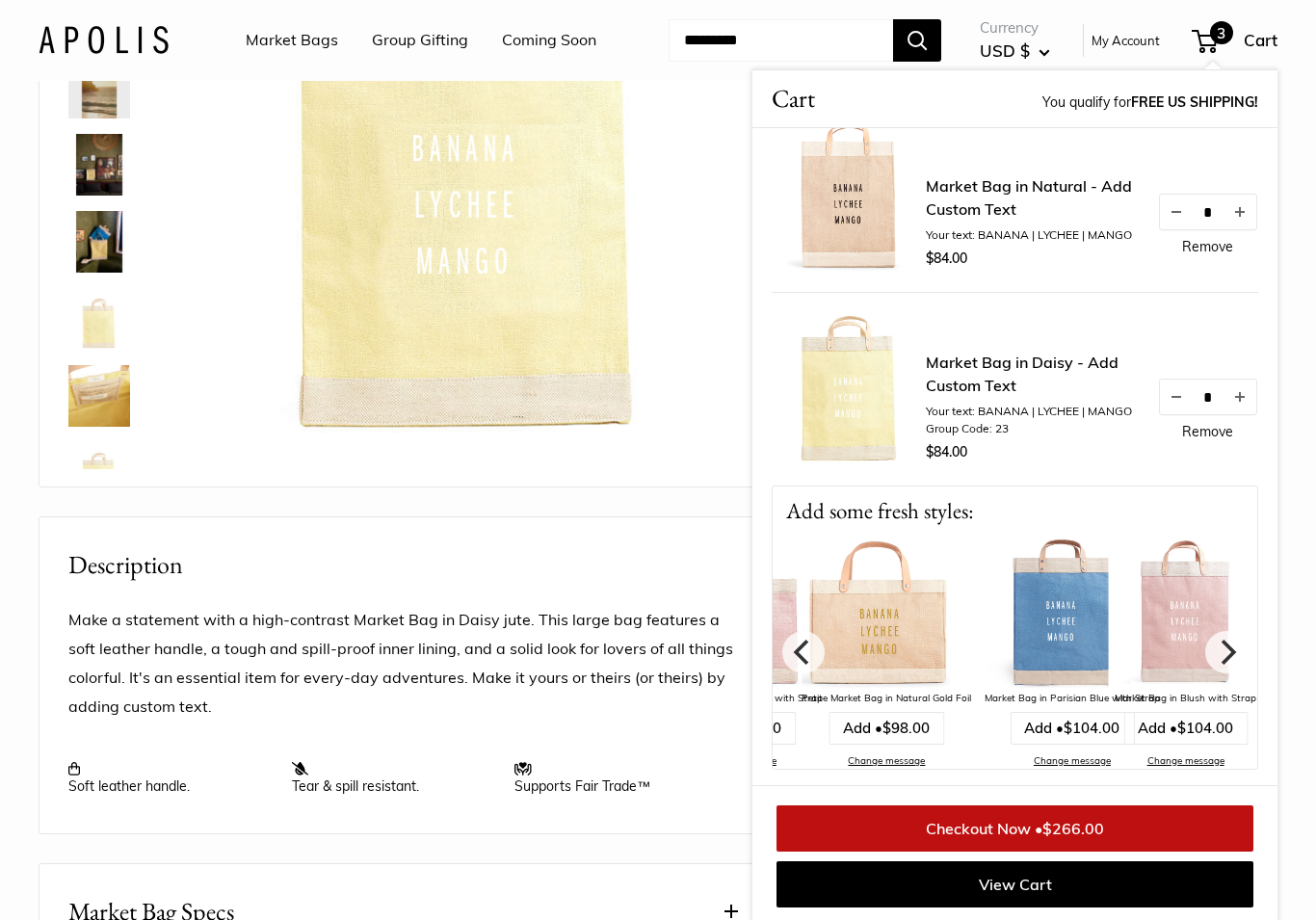 click 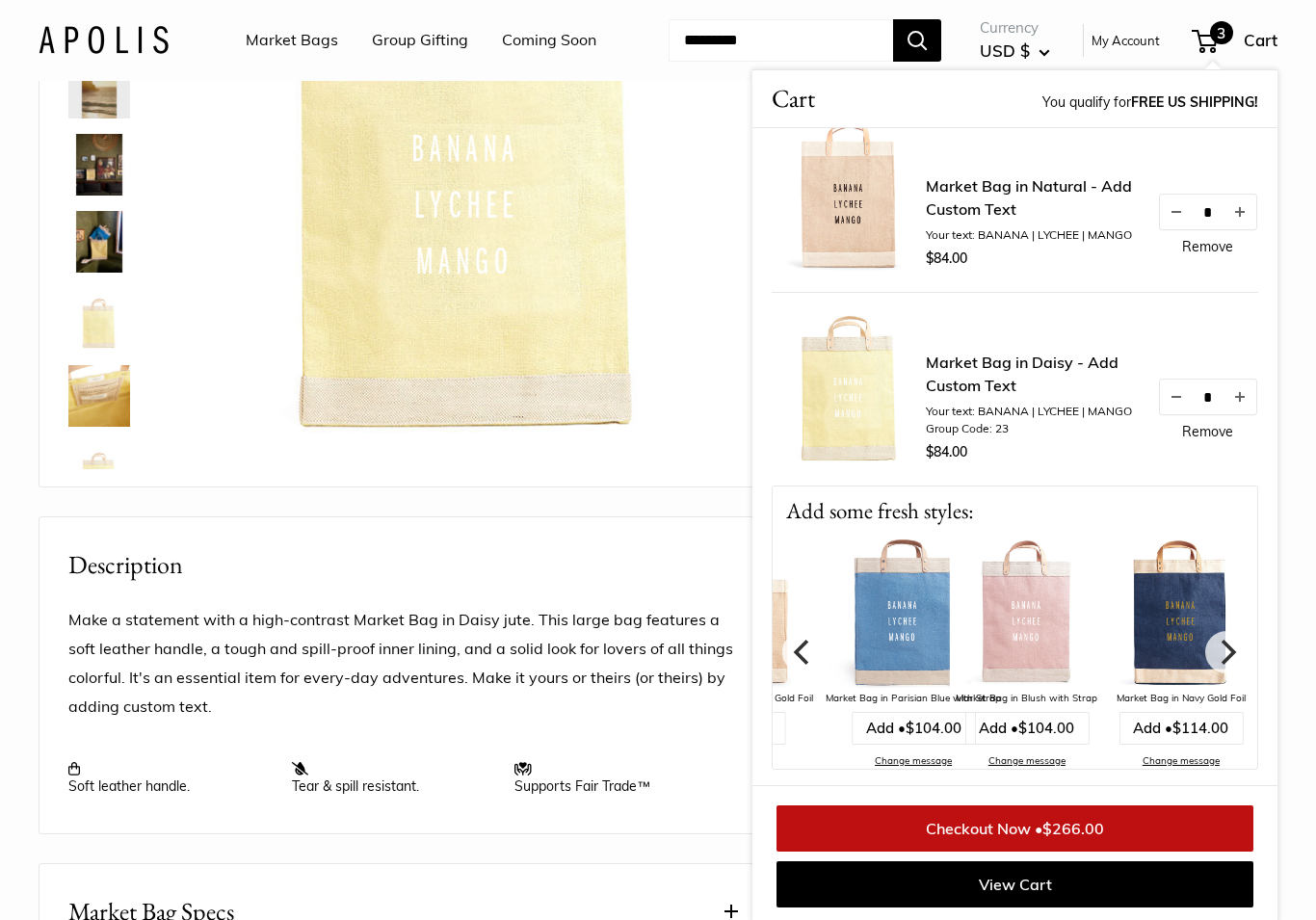 click 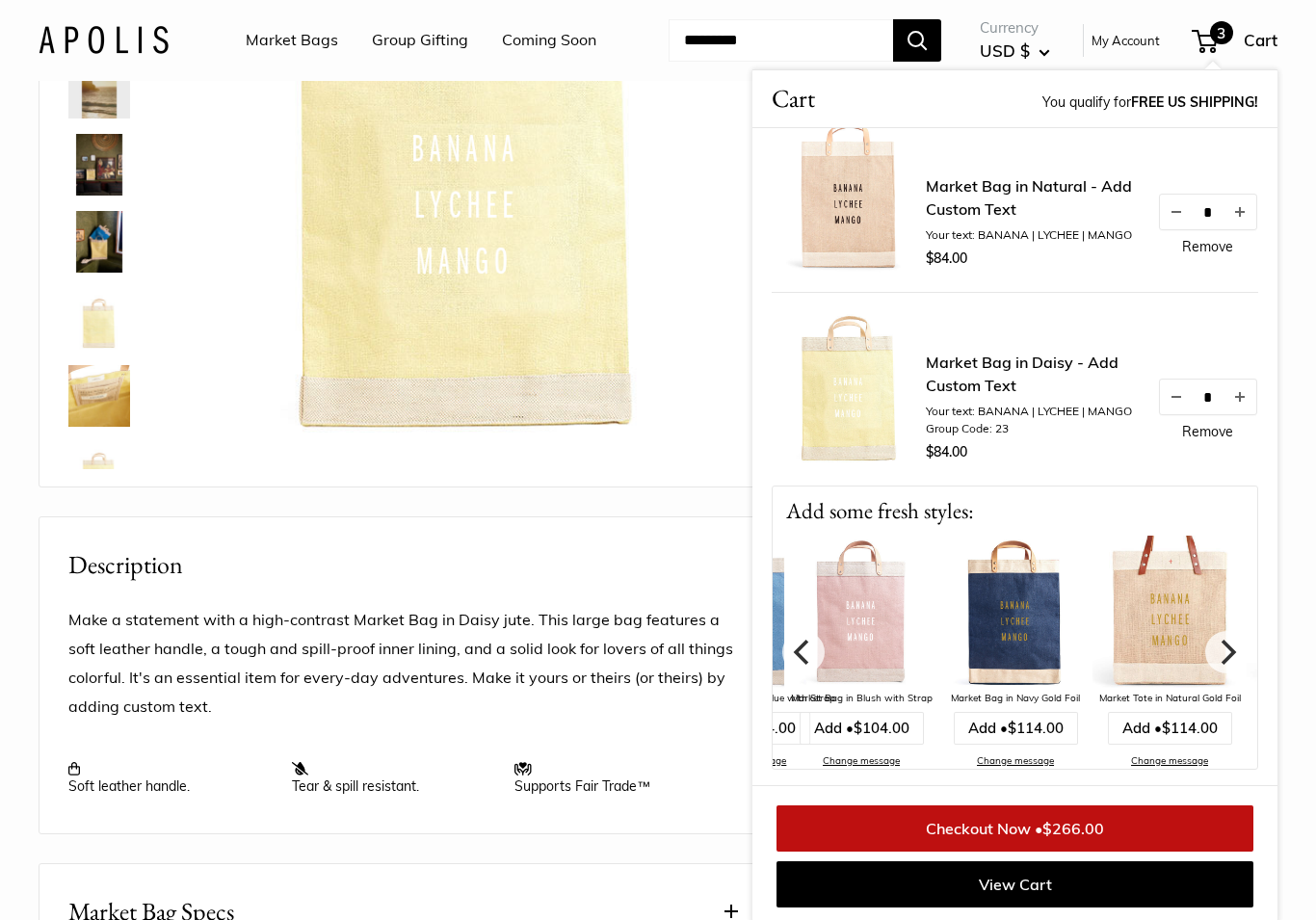 click at bounding box center (1226, 652) 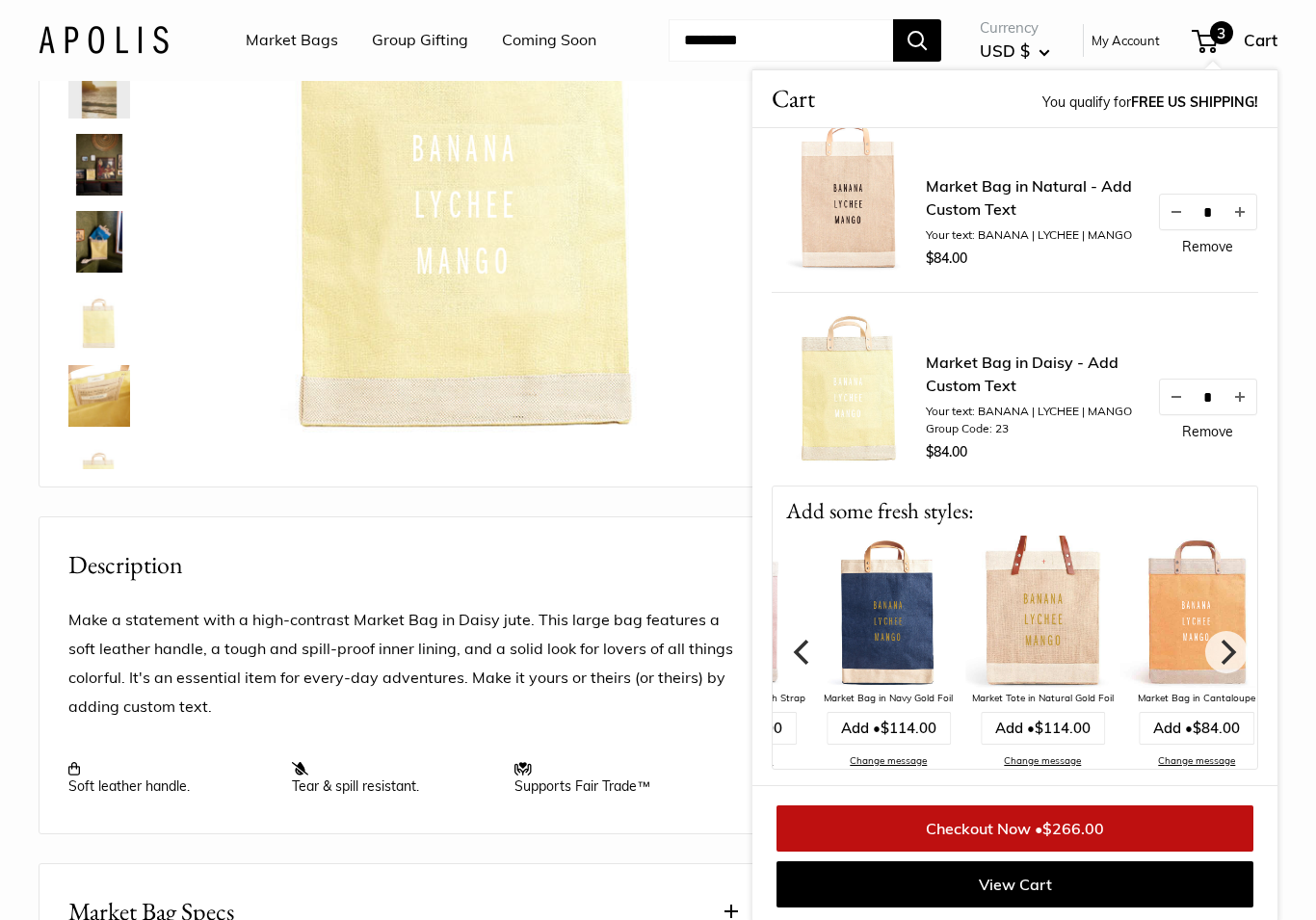 click 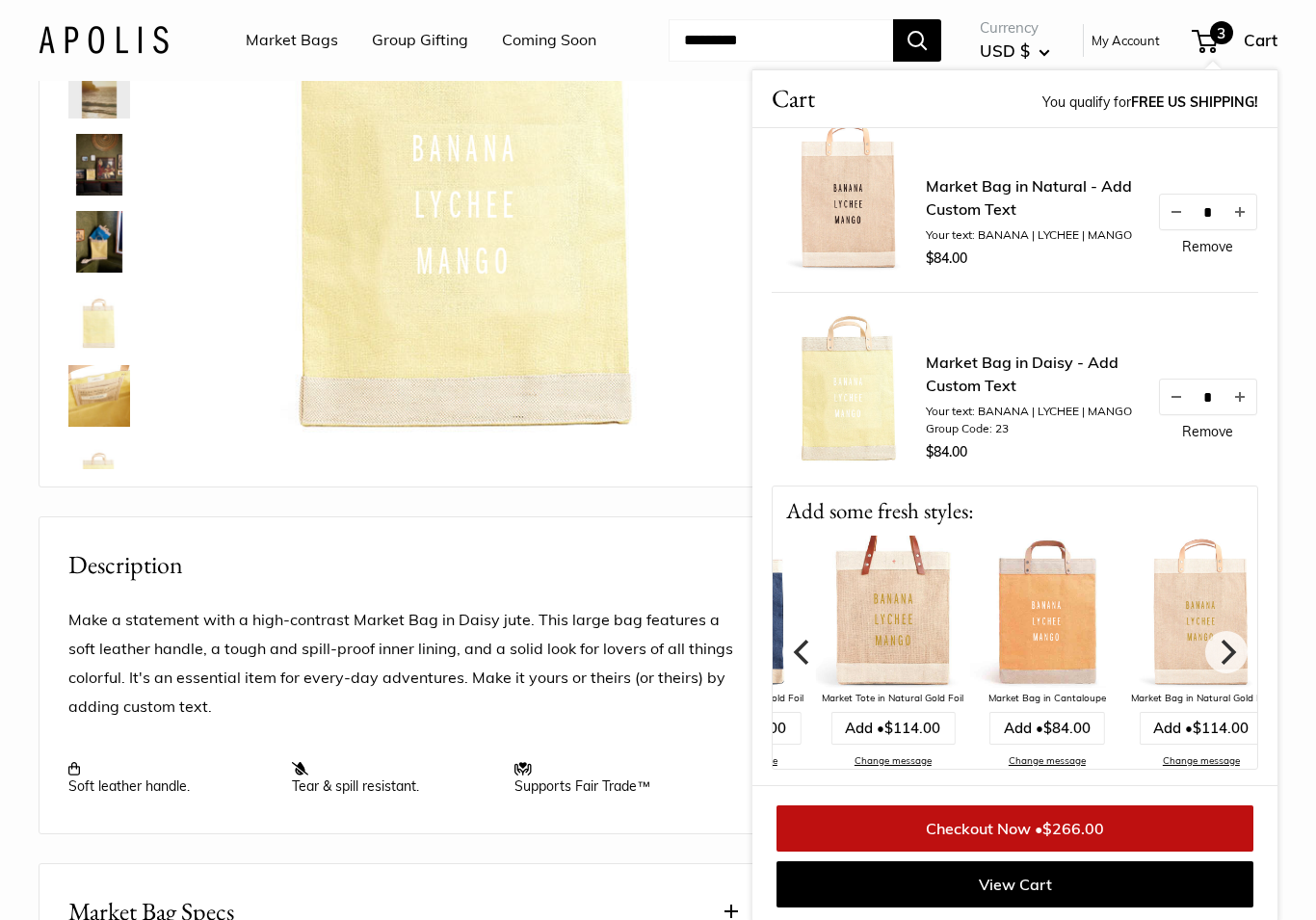 click at bounding box center [1226, 652] 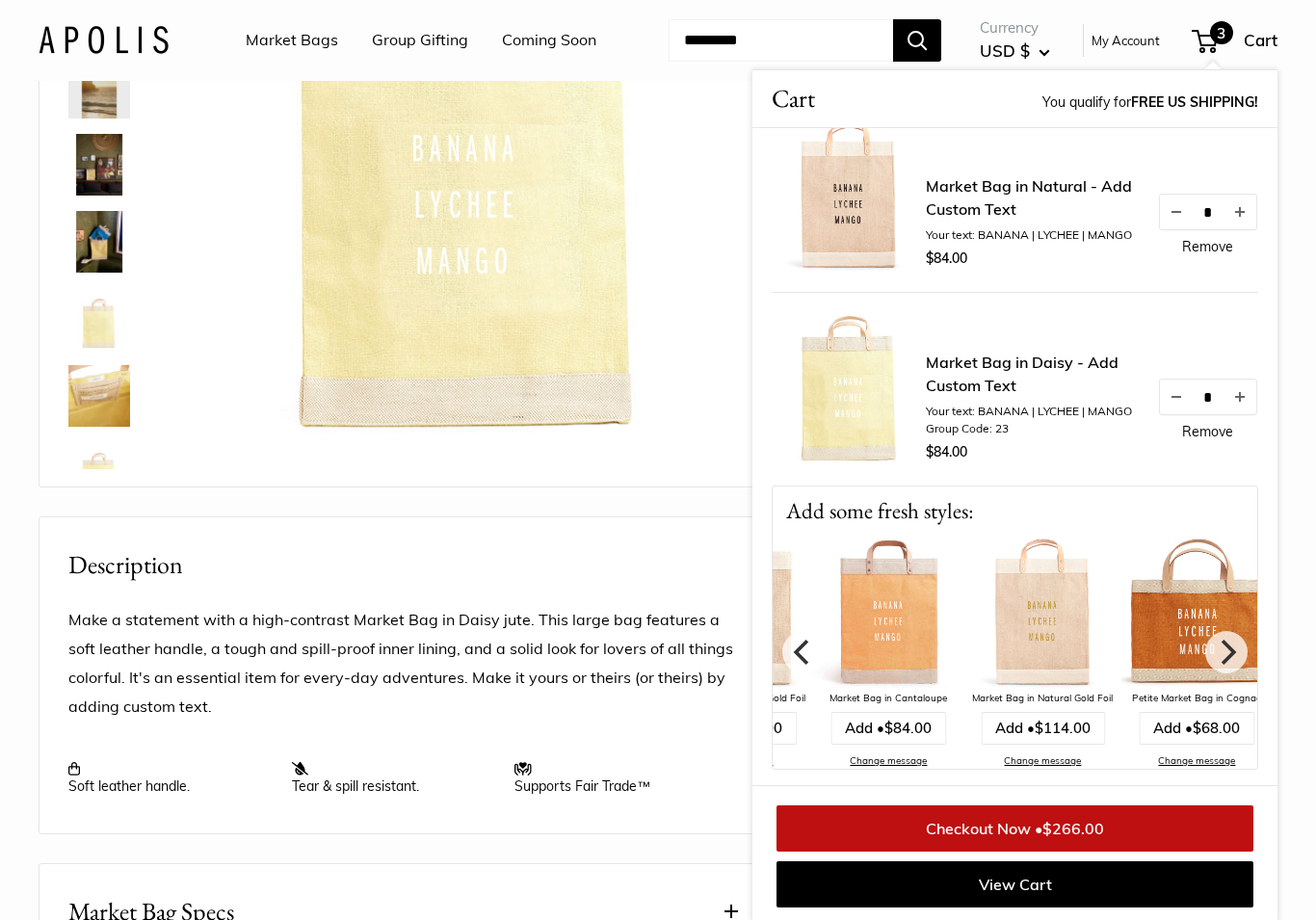 click at bounding box center (1226, 652) 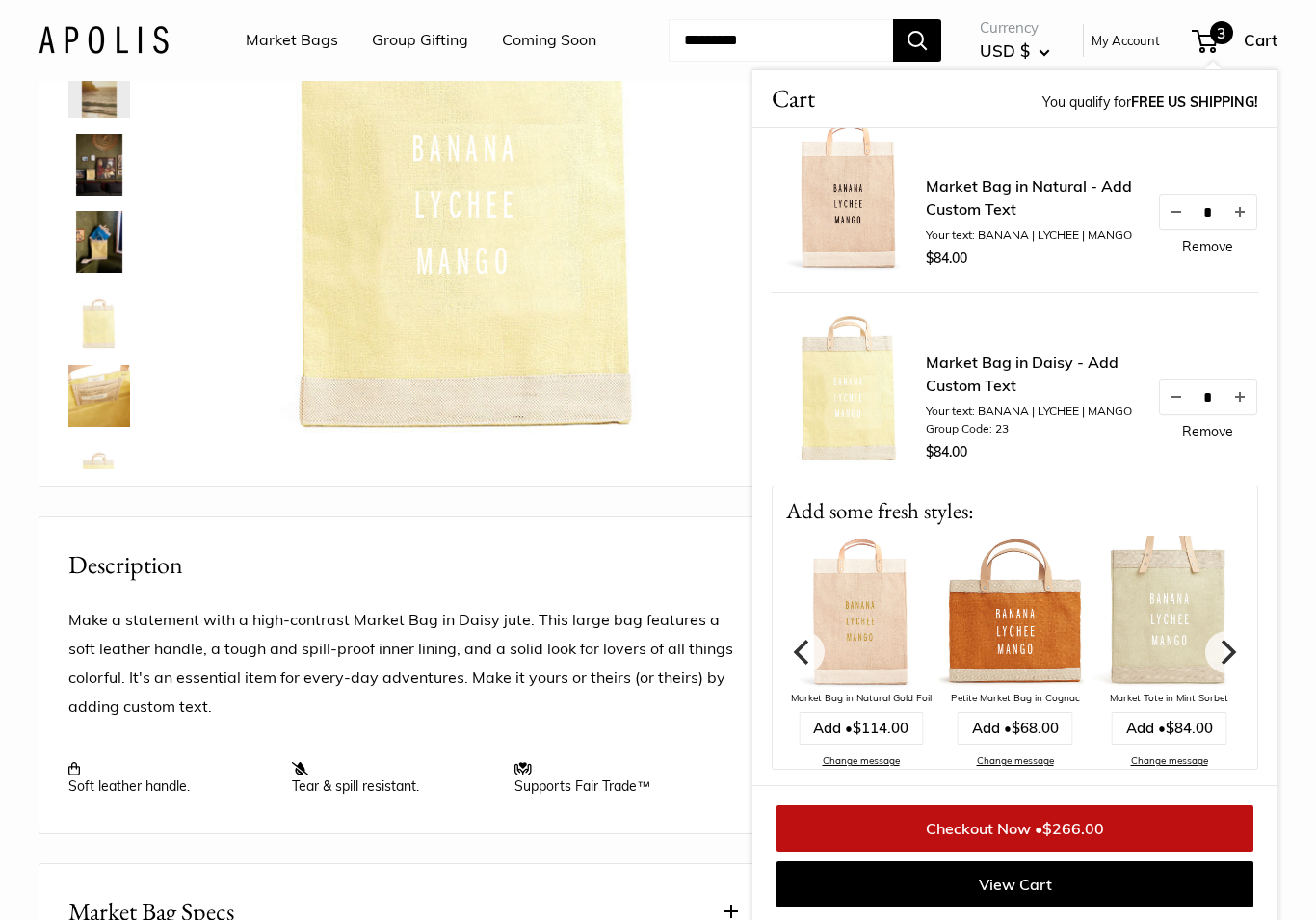 click 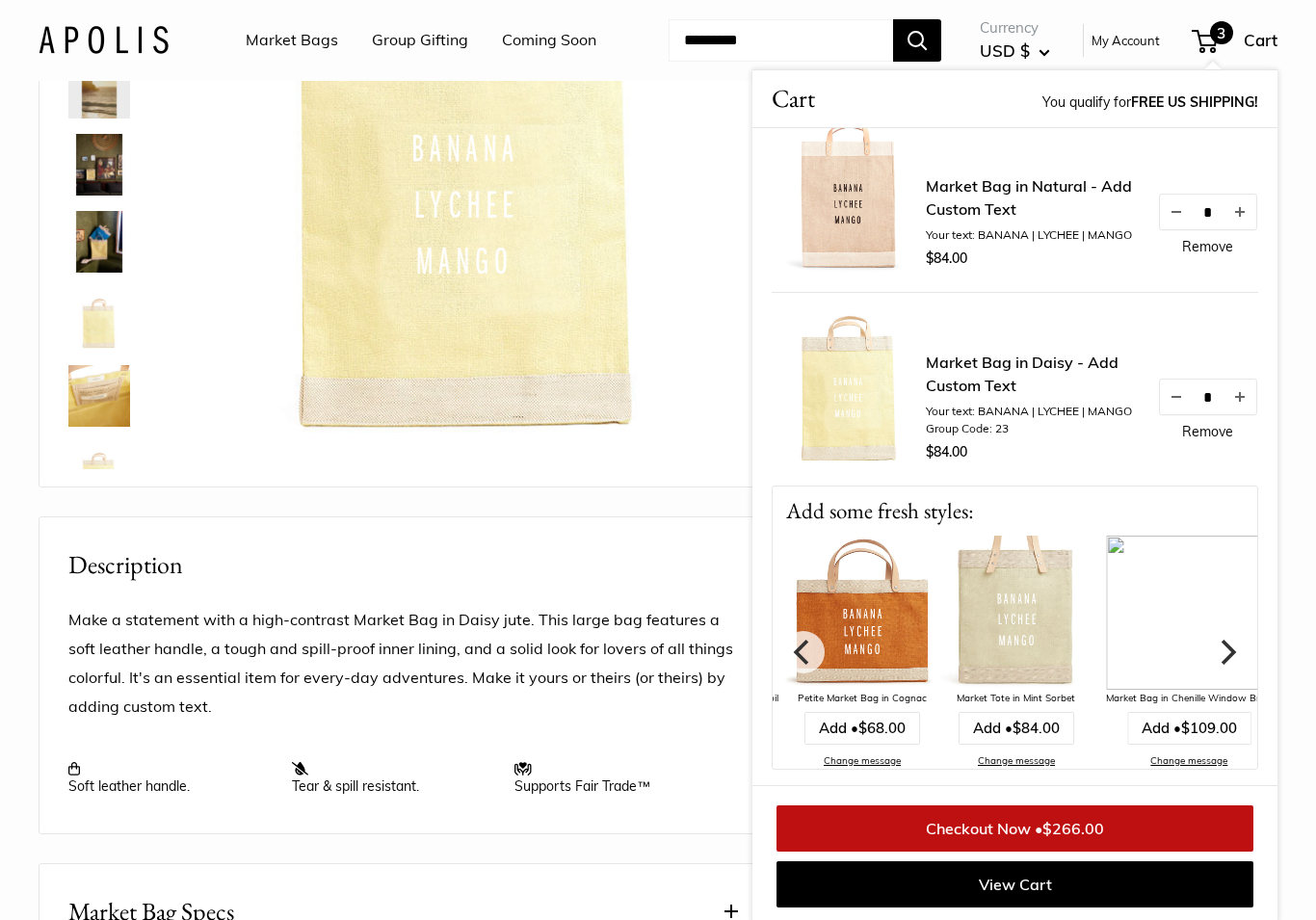 click 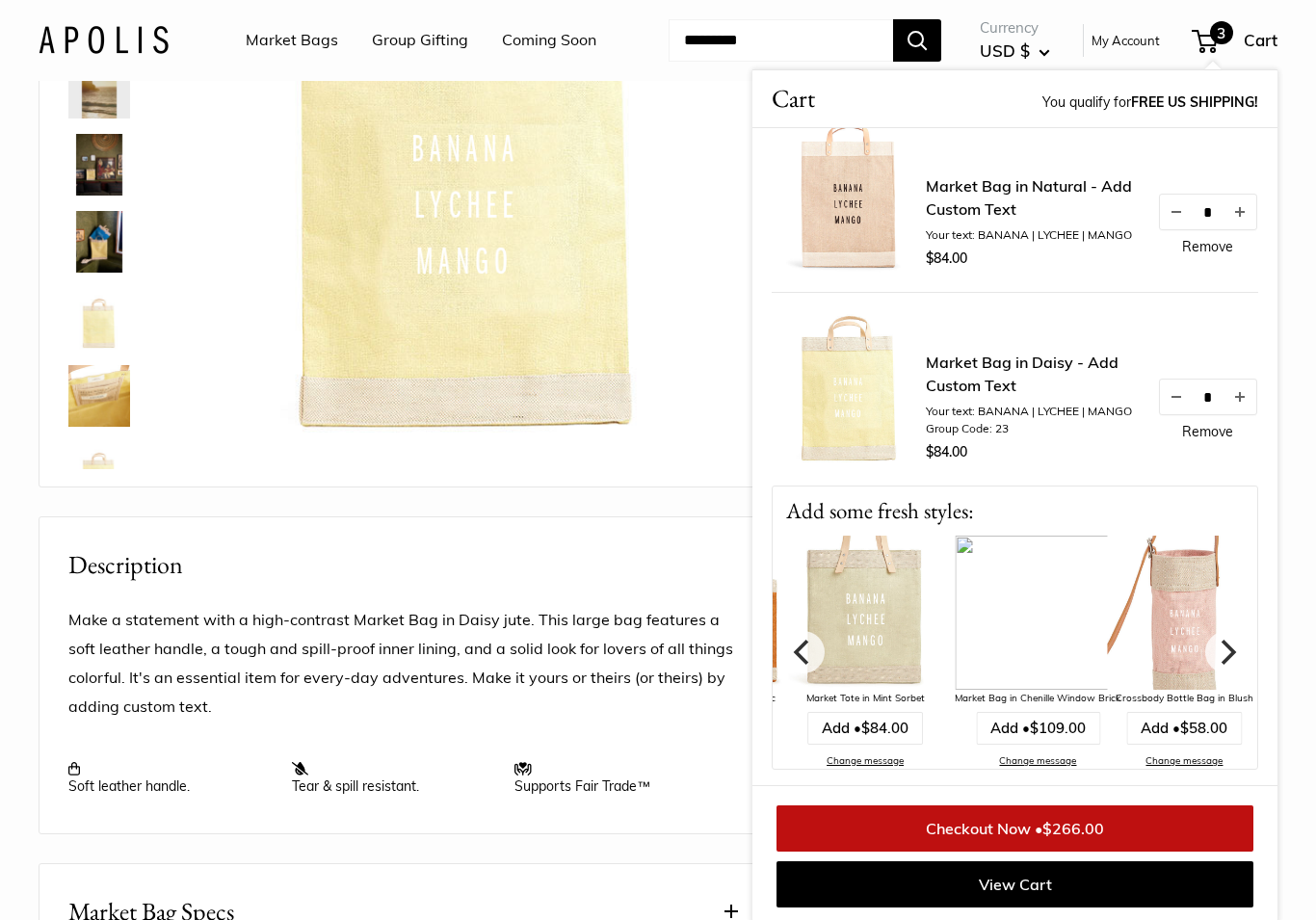 click 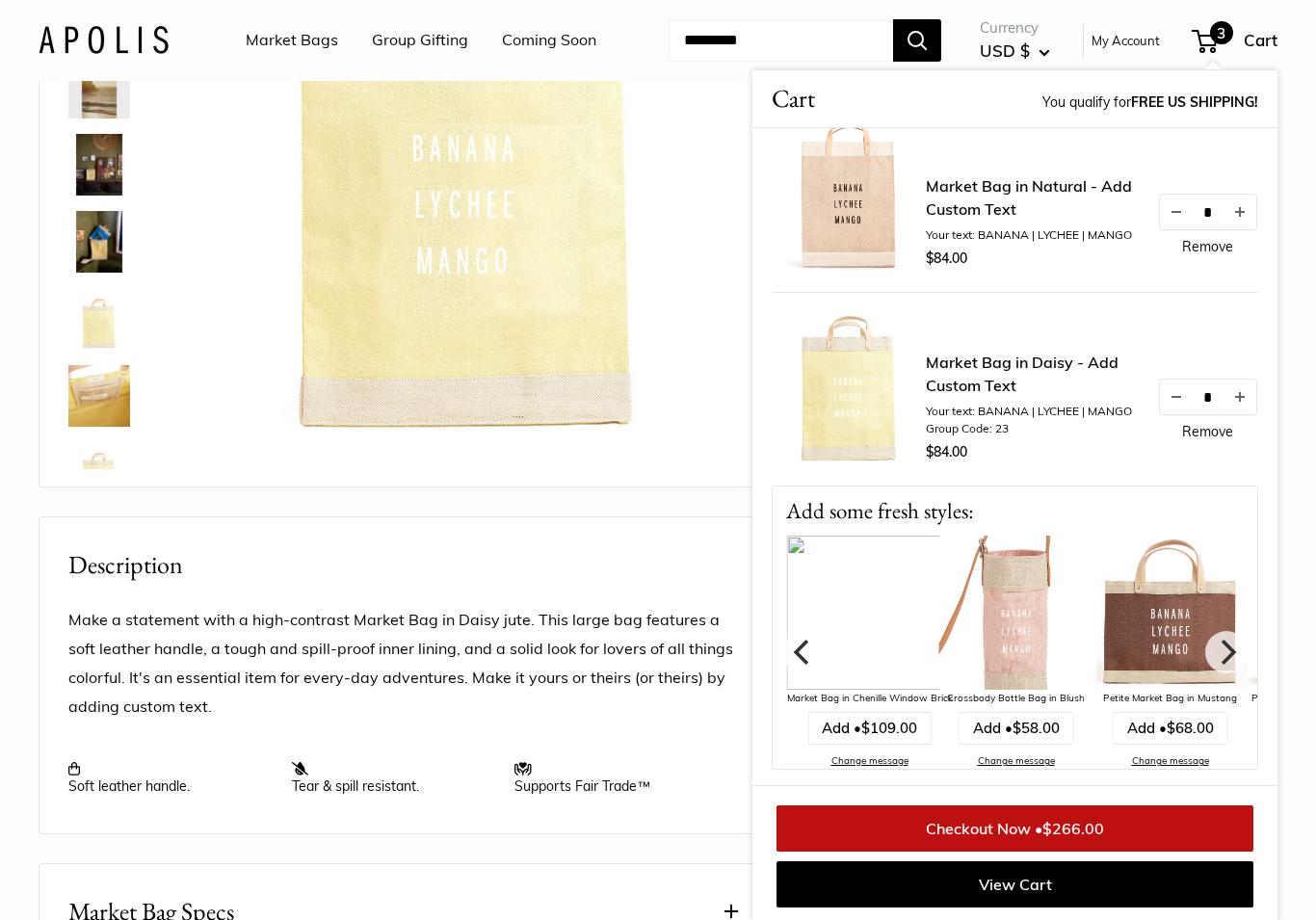 click 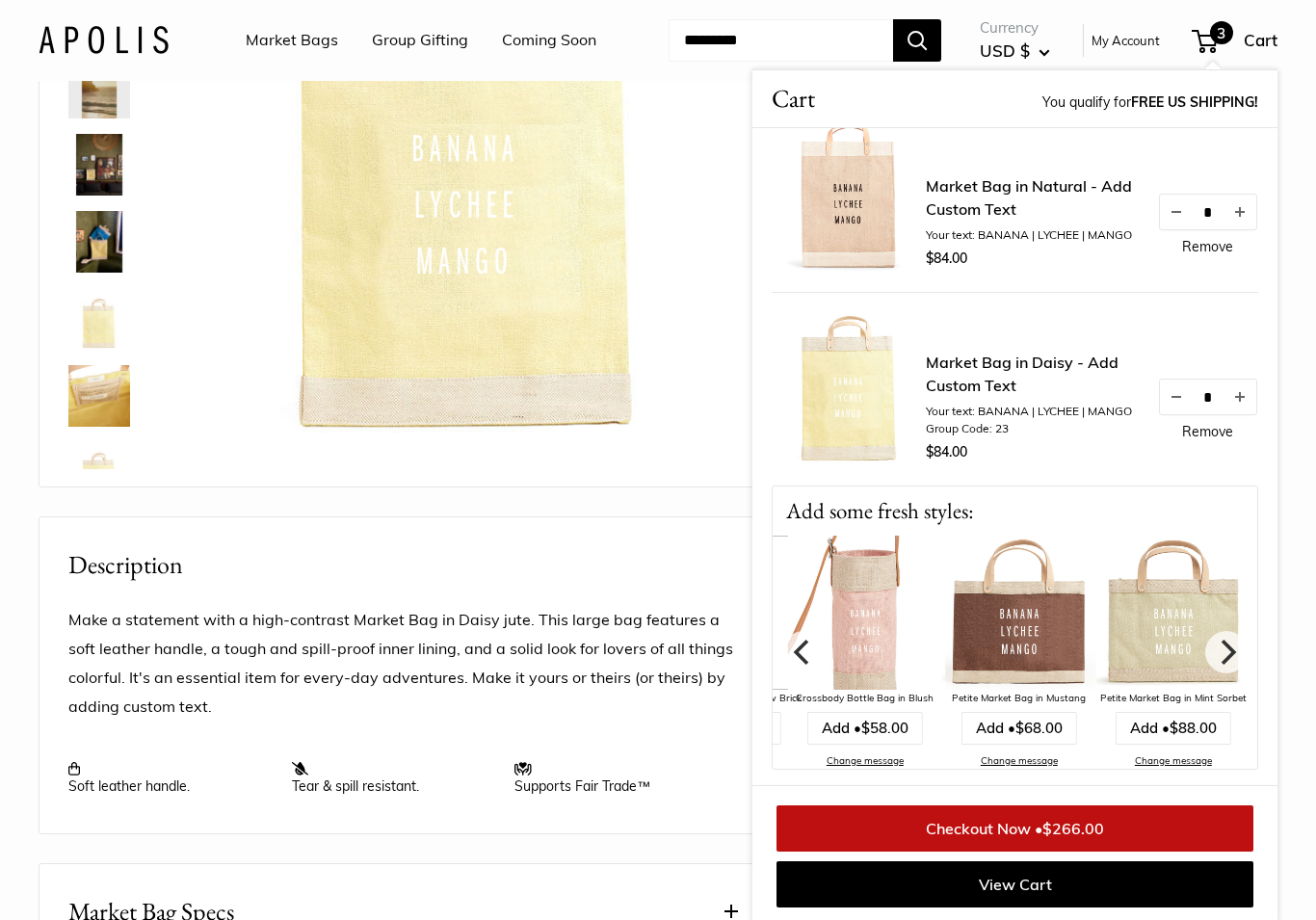 click 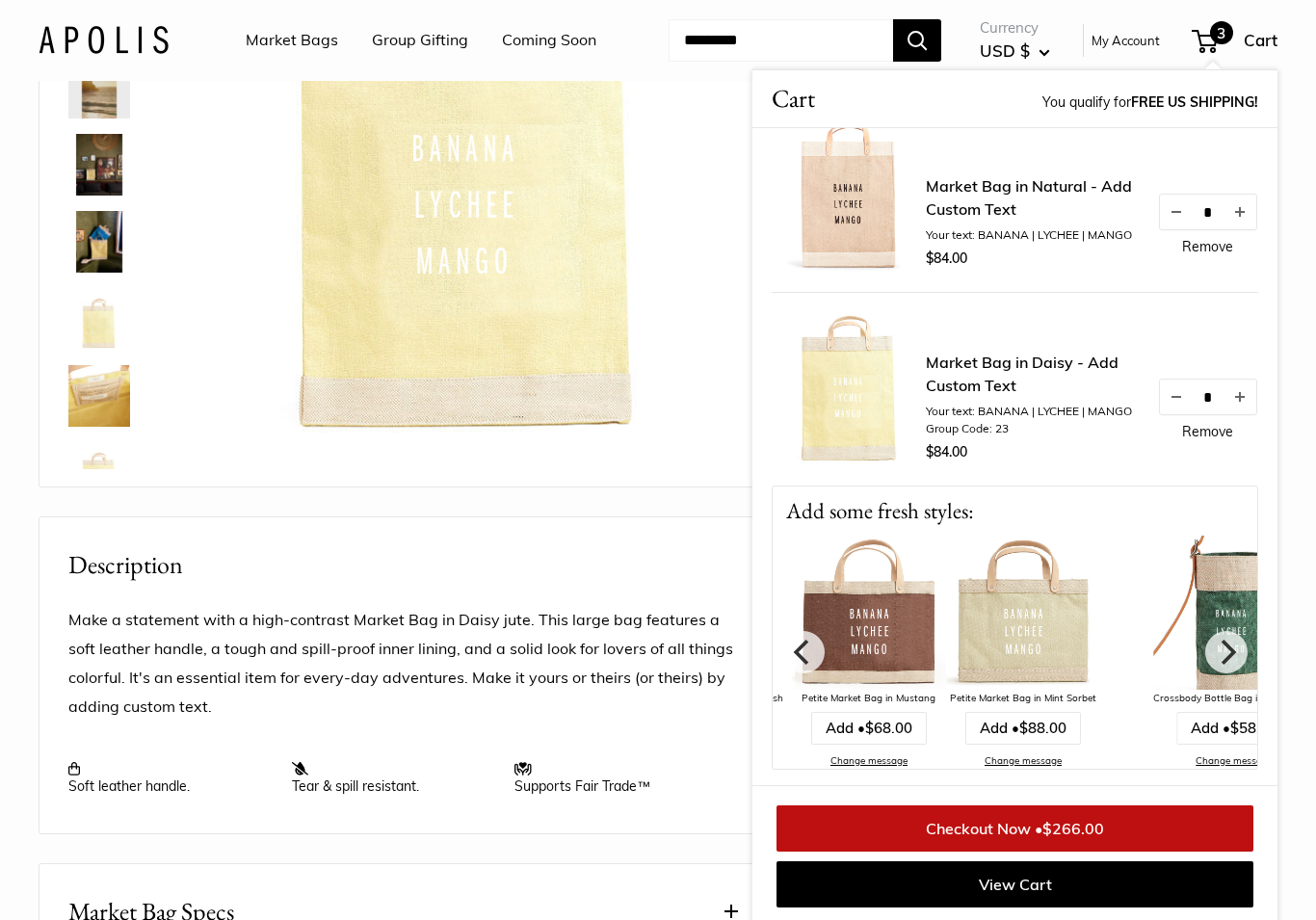 click 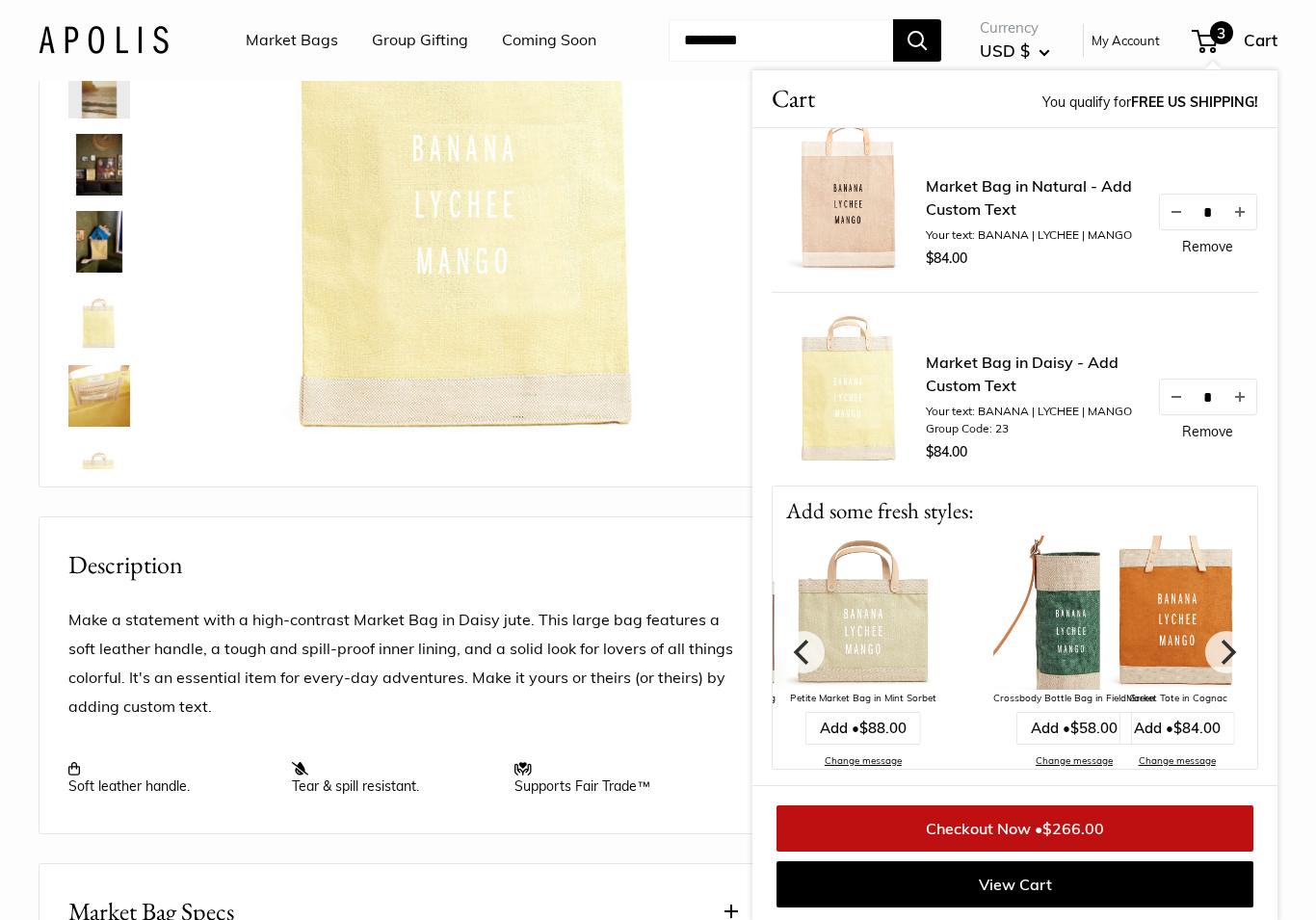 click 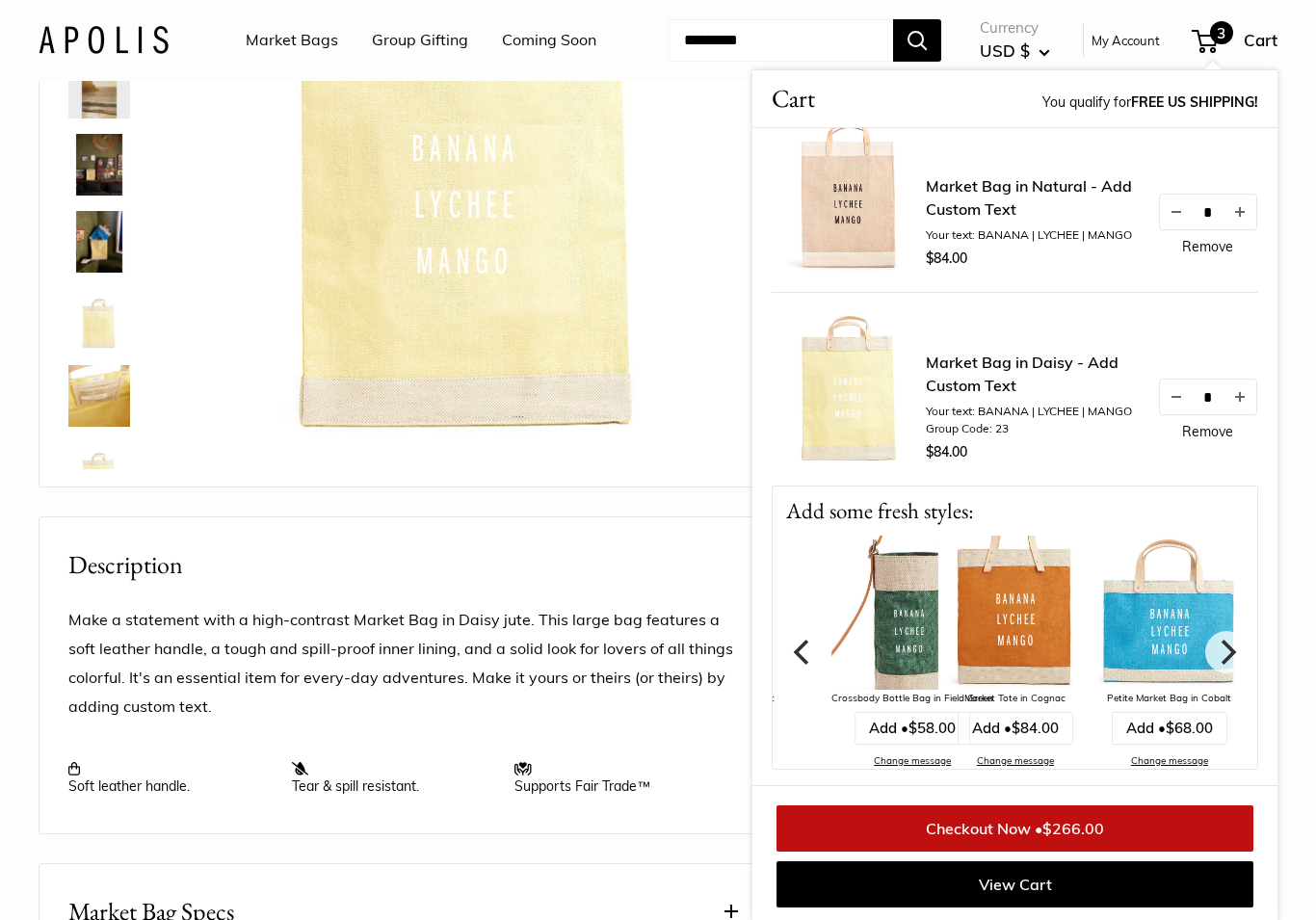 click at bounding box center [1226, 652] 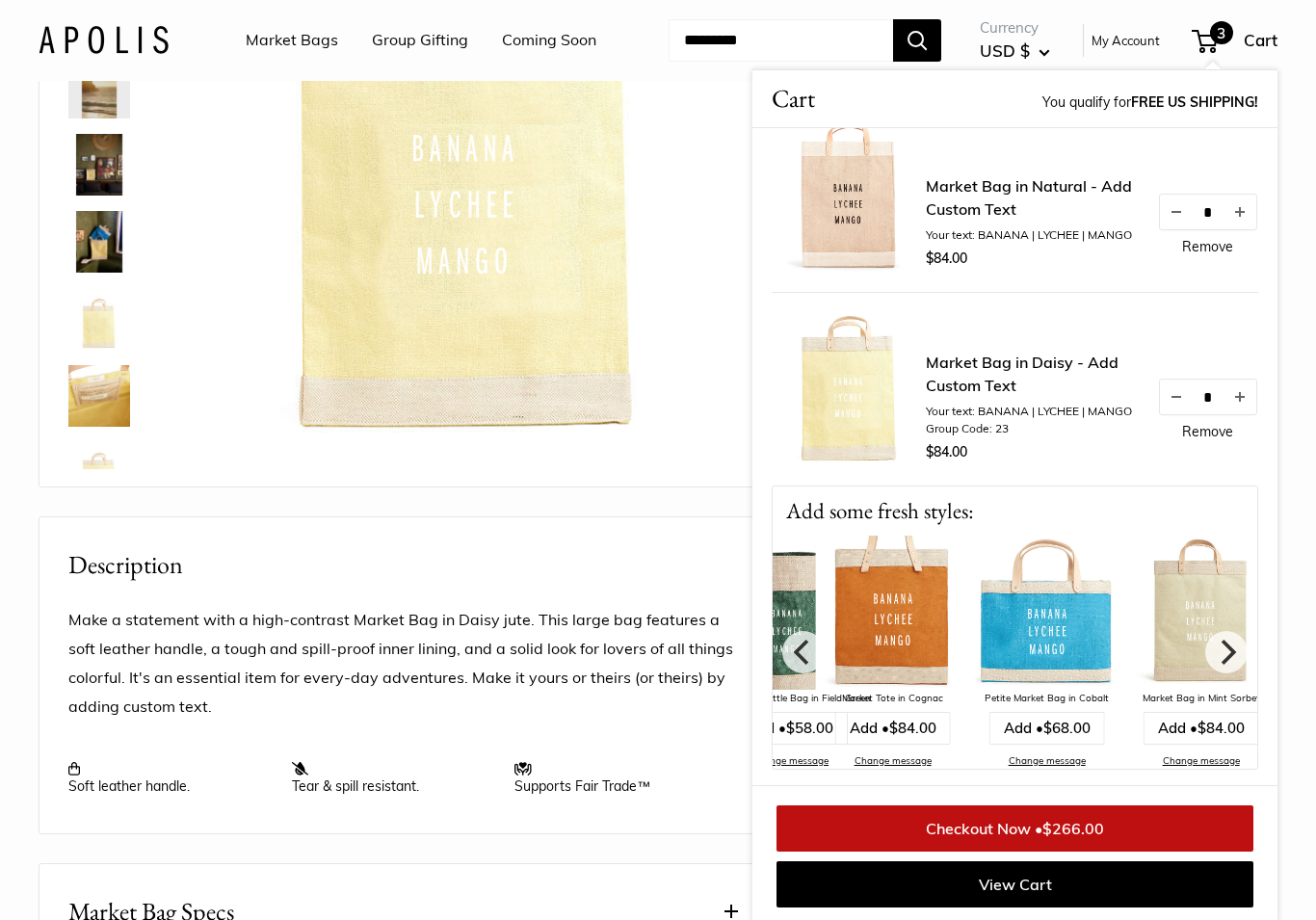 click 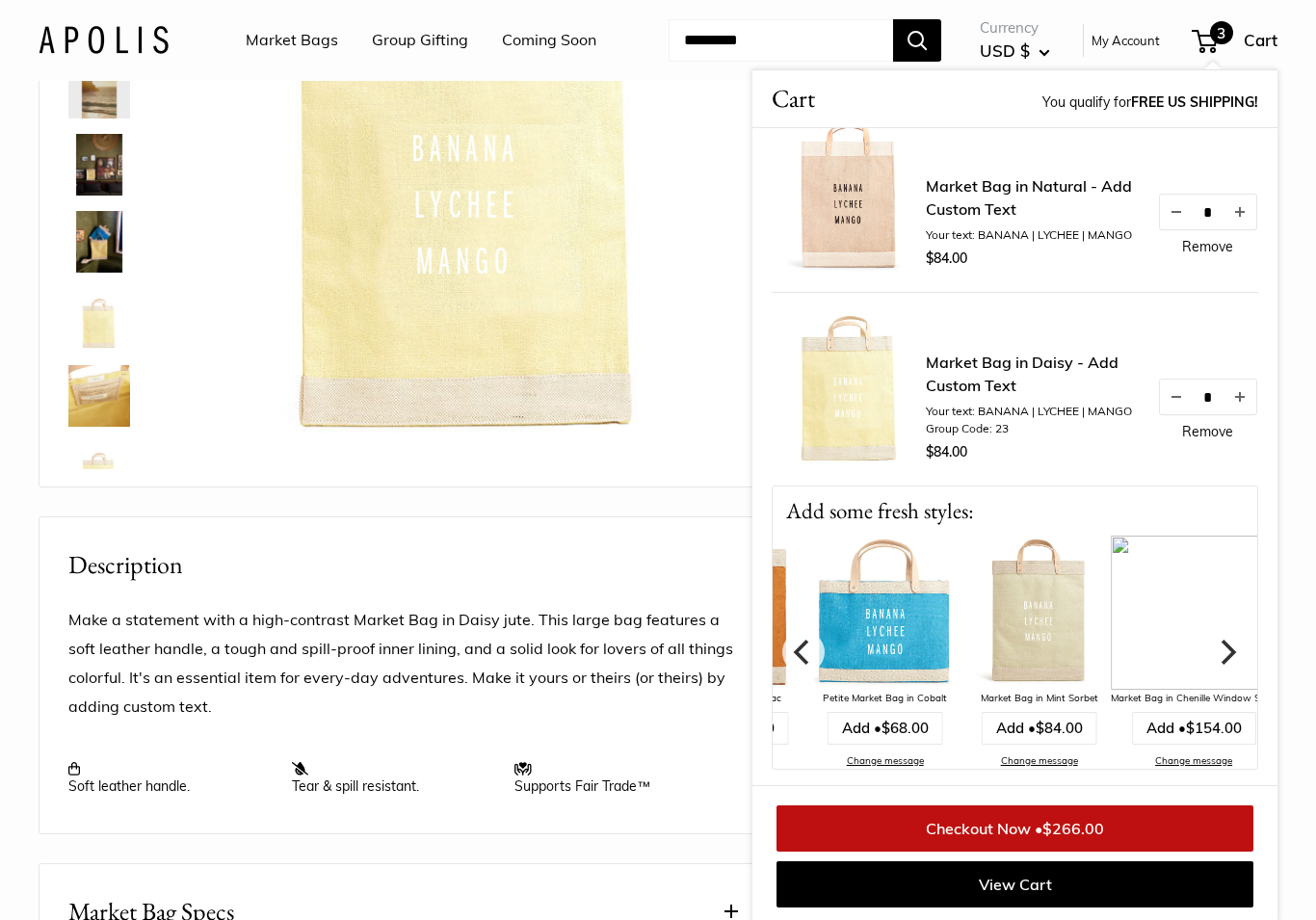 click 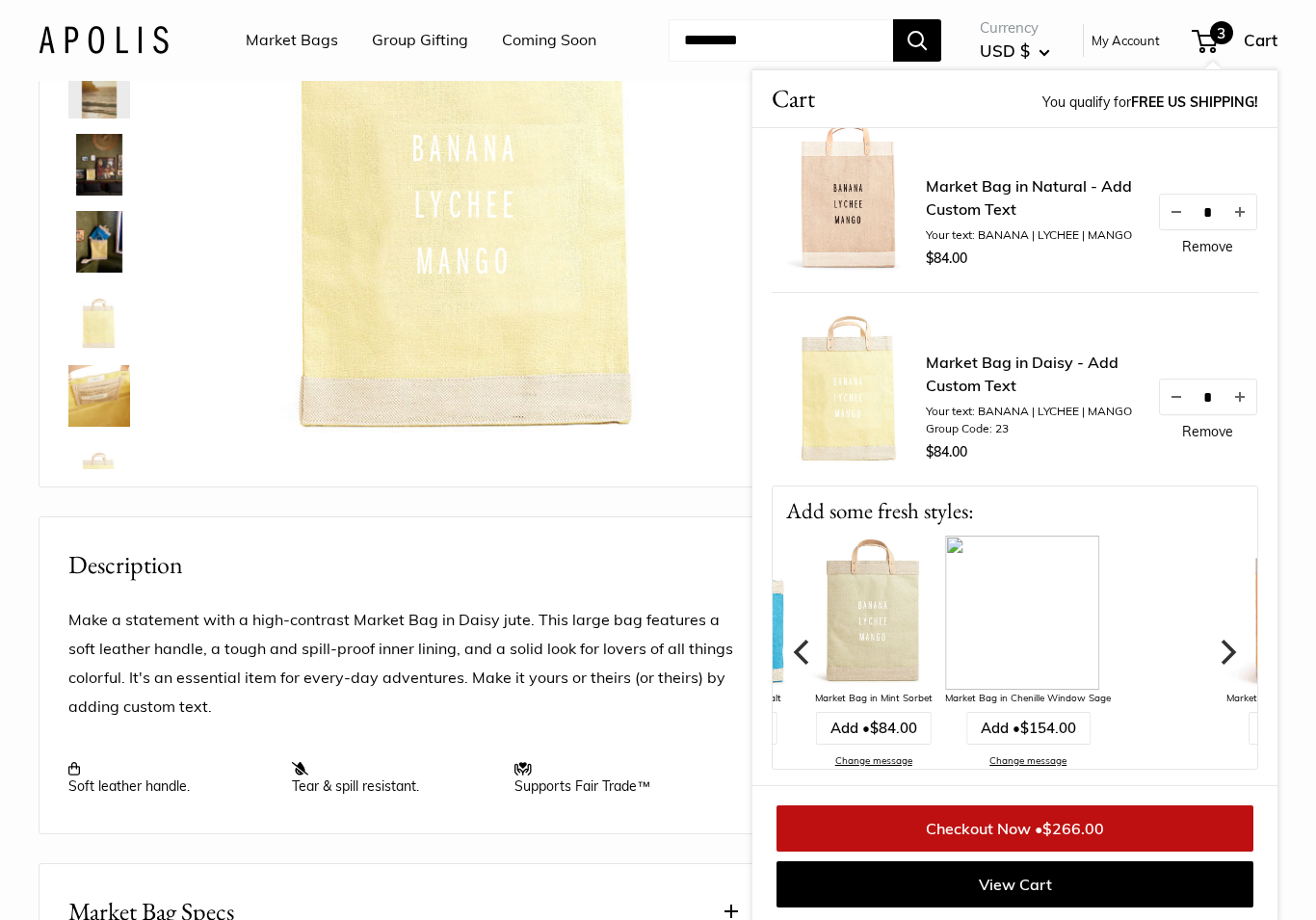 click 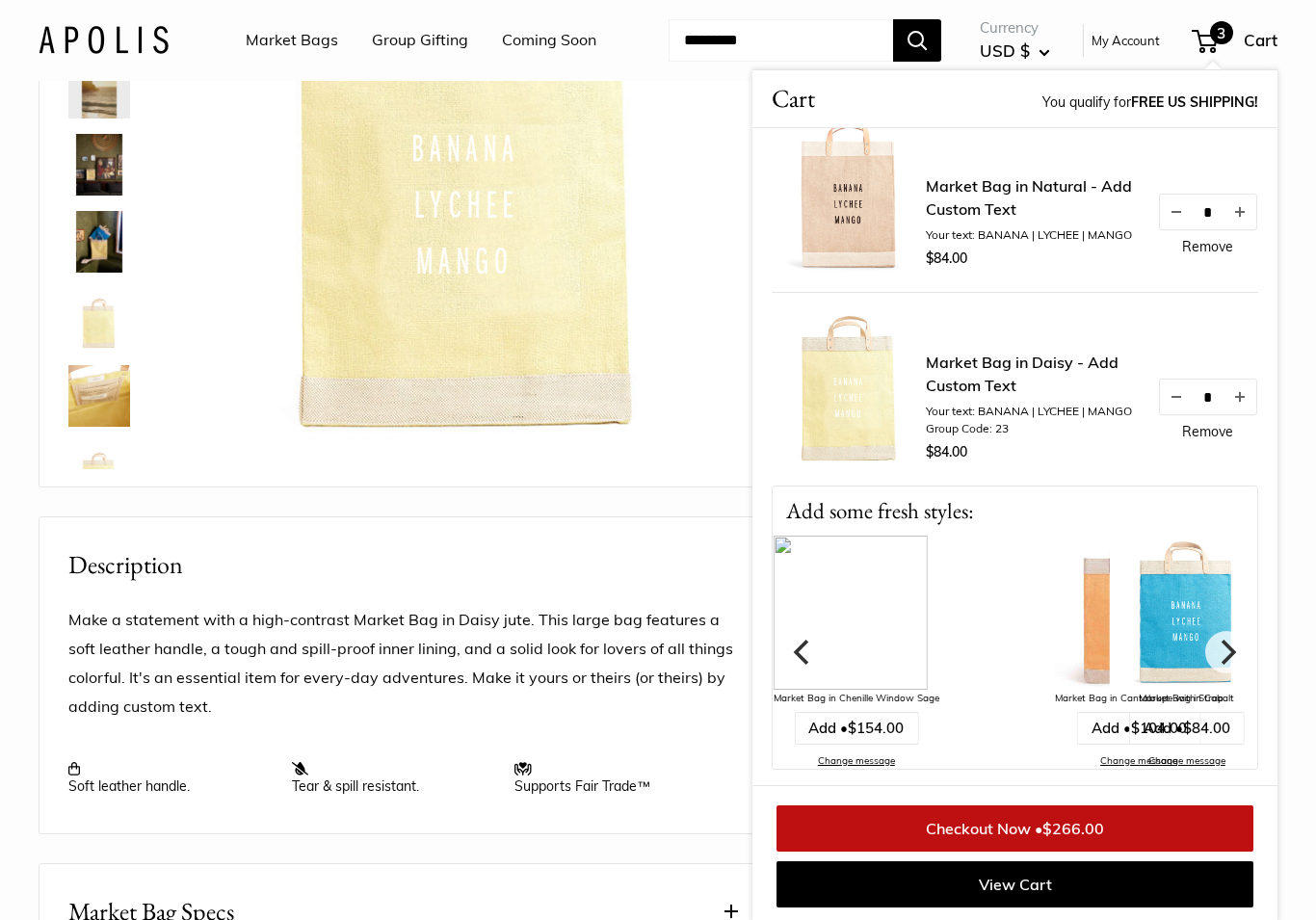 click at bounding box center (1187, 613) 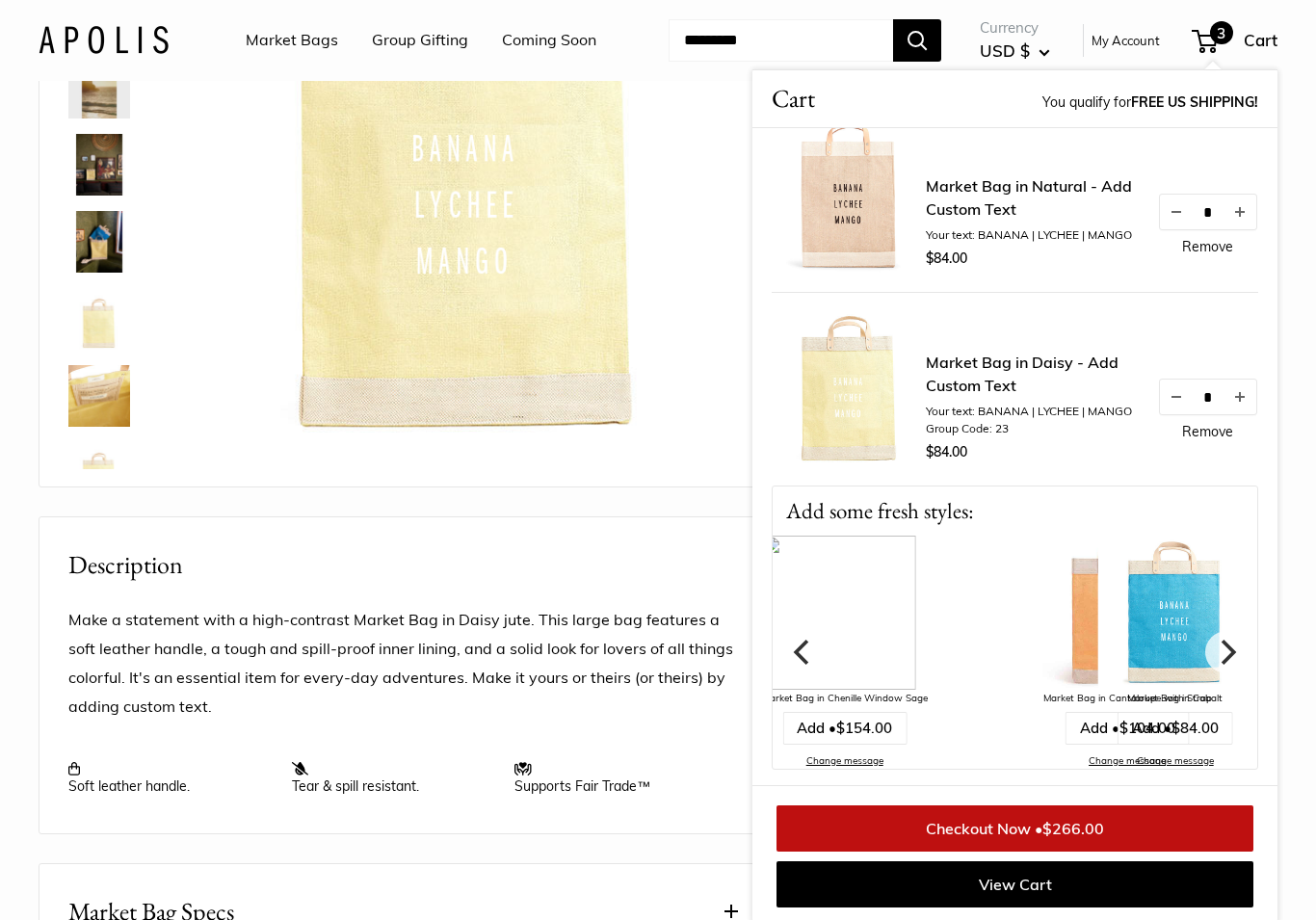 click at bounding box center [1226, 652] 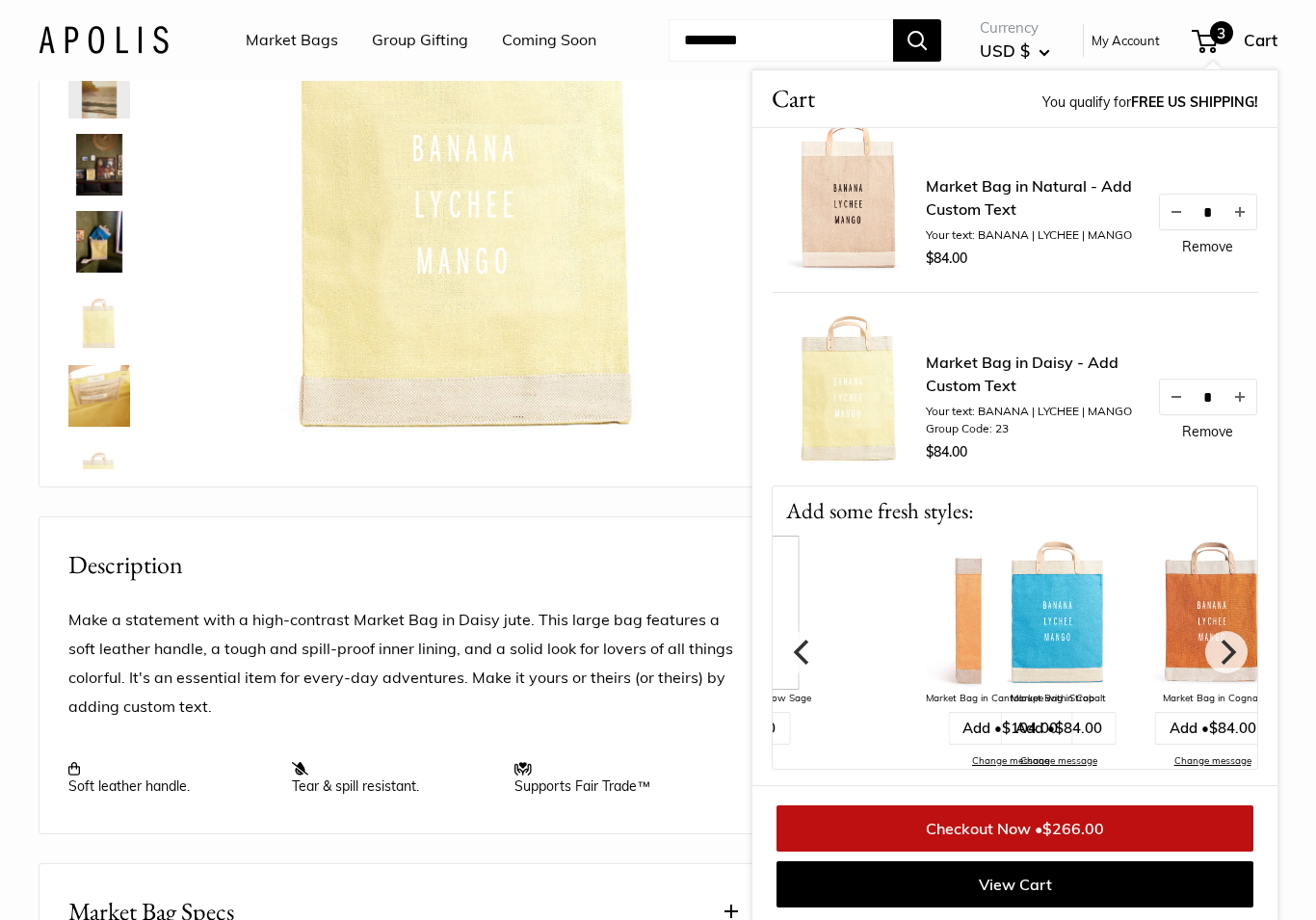 click at bounding box center [1226, 652] 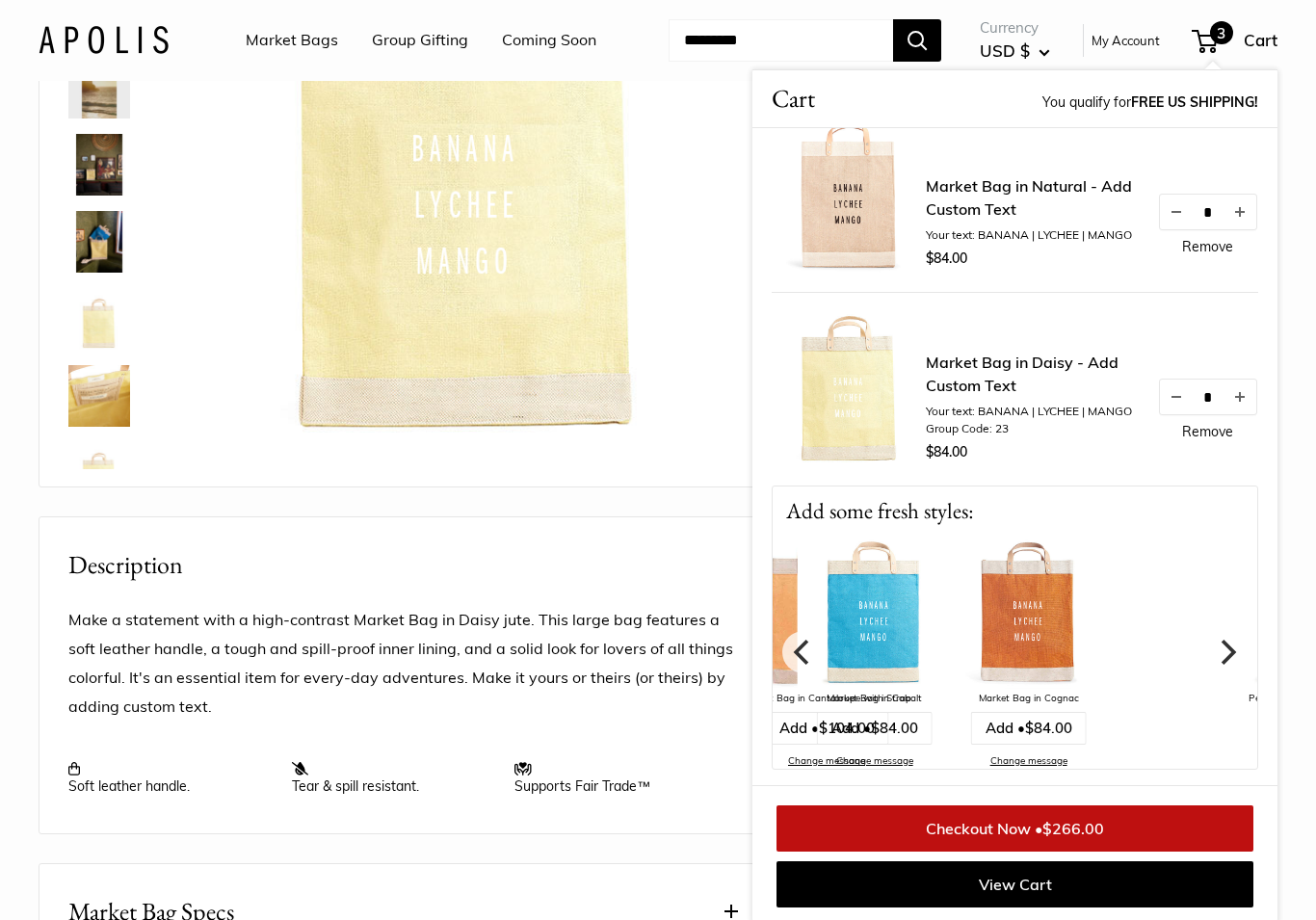 click at bounding box center (1326, 613) 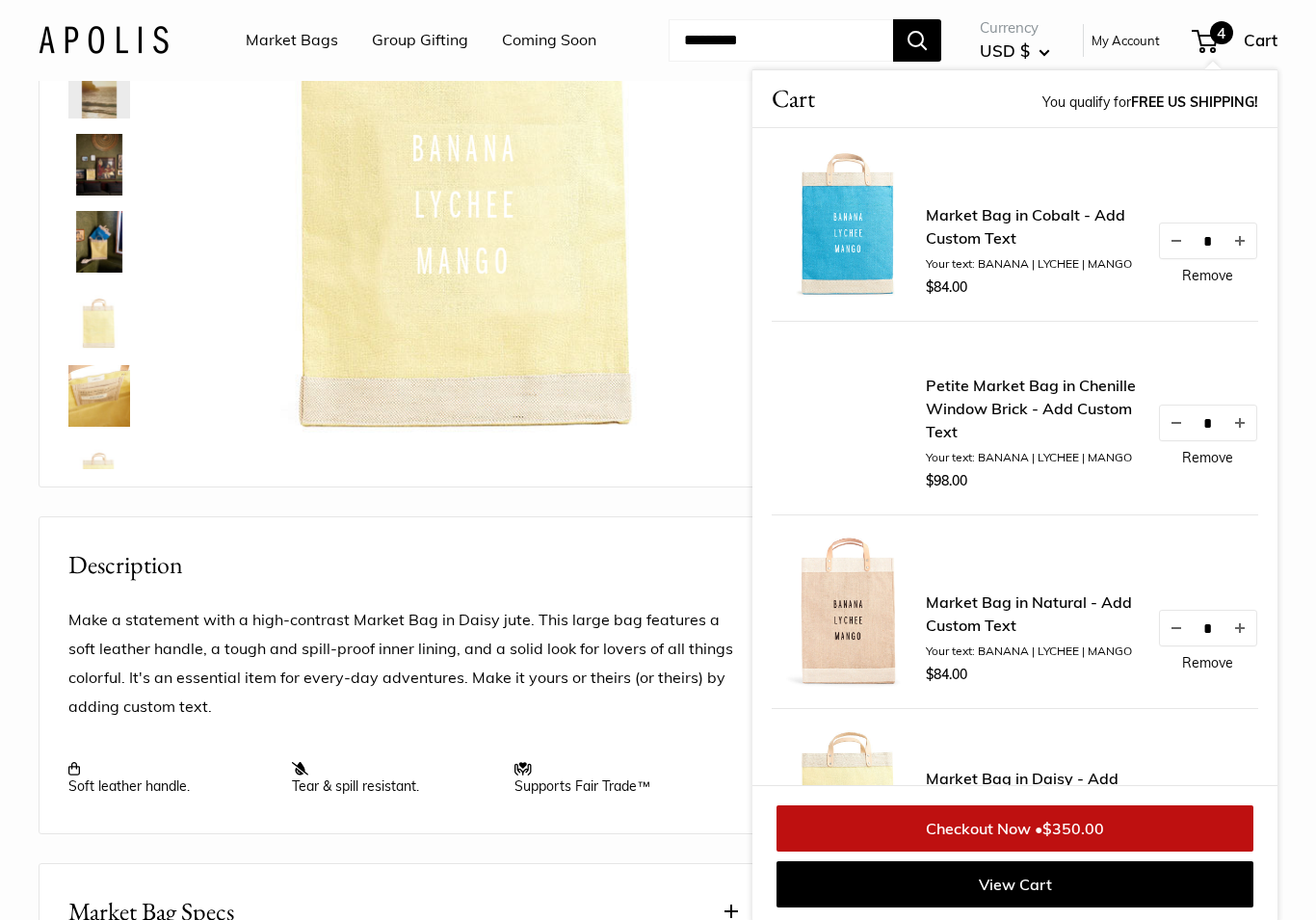 scroll, scrollTop: 256, scrollLeft: 0, axis: vertical 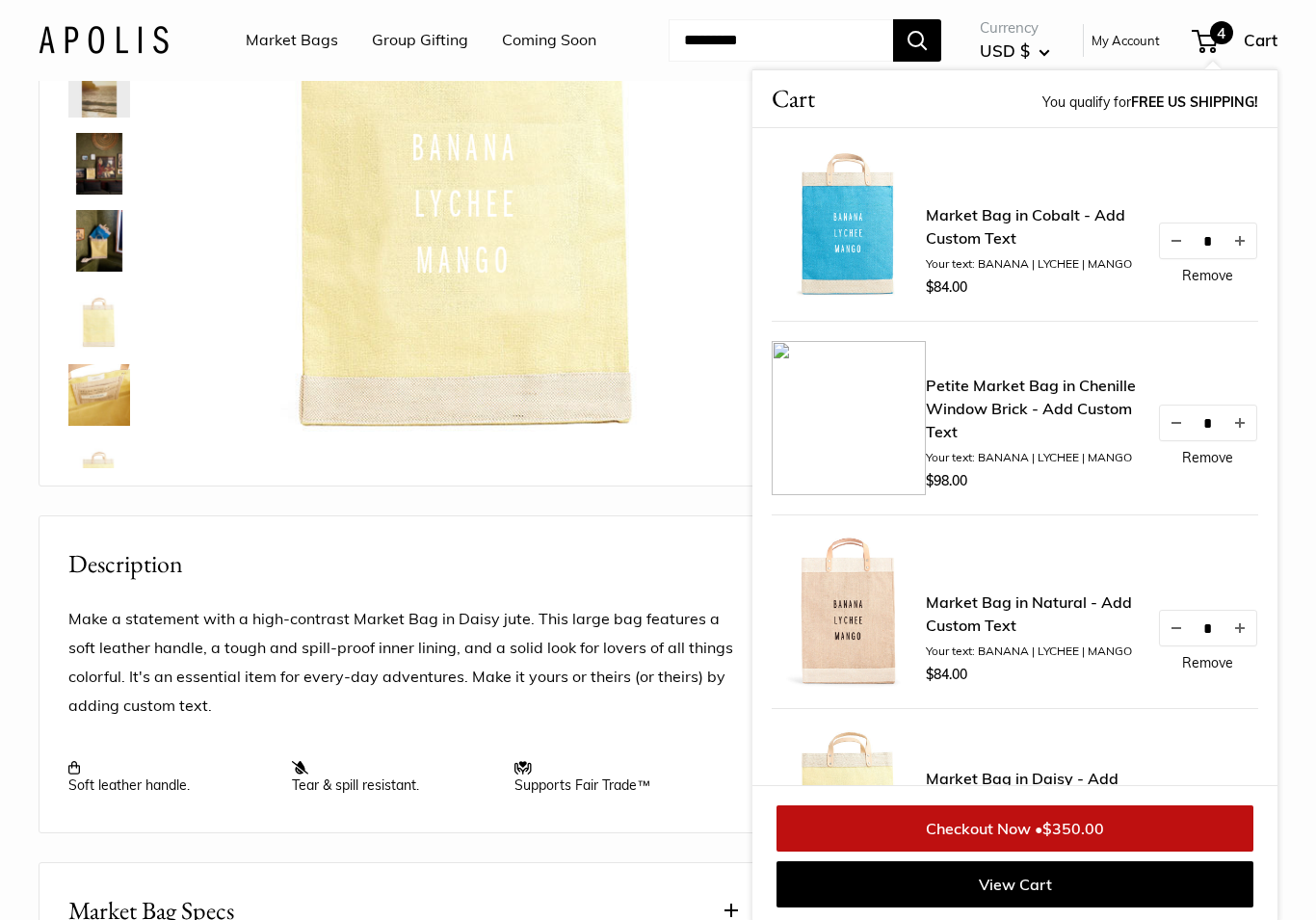 click on "Remove" at bounding box center [1207, 663] 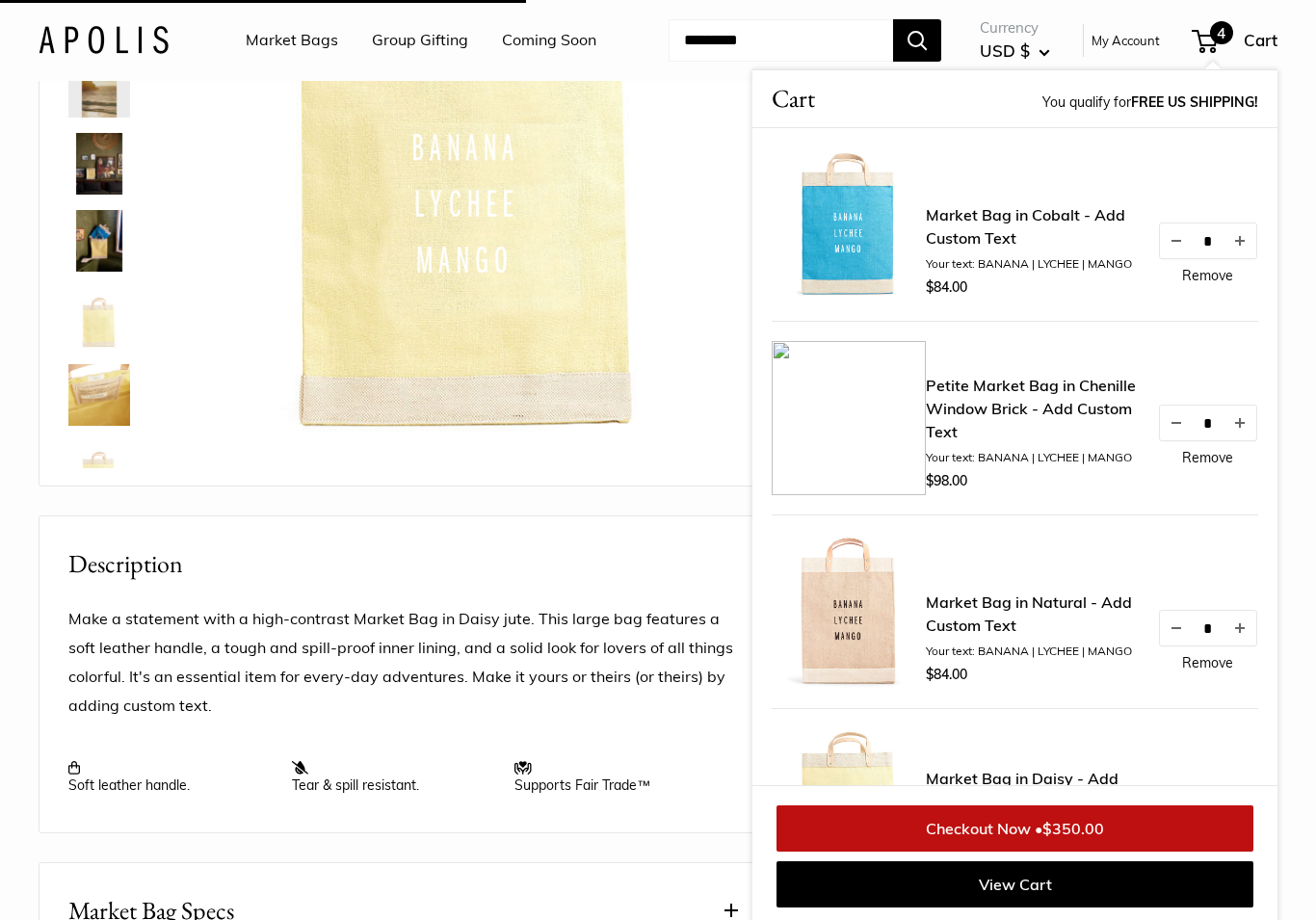 click on "Remove" at bounding box center (1207, 663) 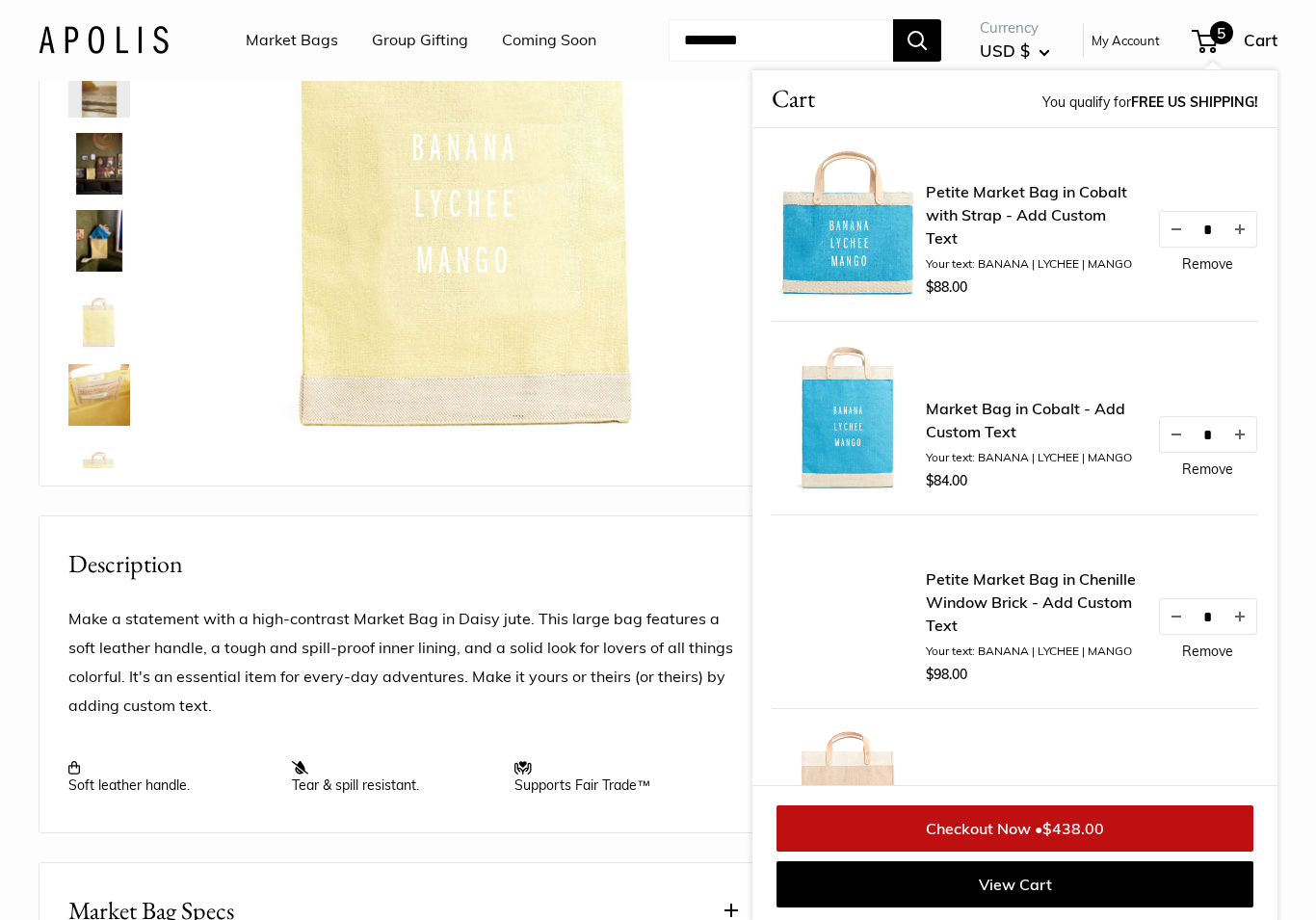 scroll, scrollTop: 0, scrollLeft: 0, axis: both 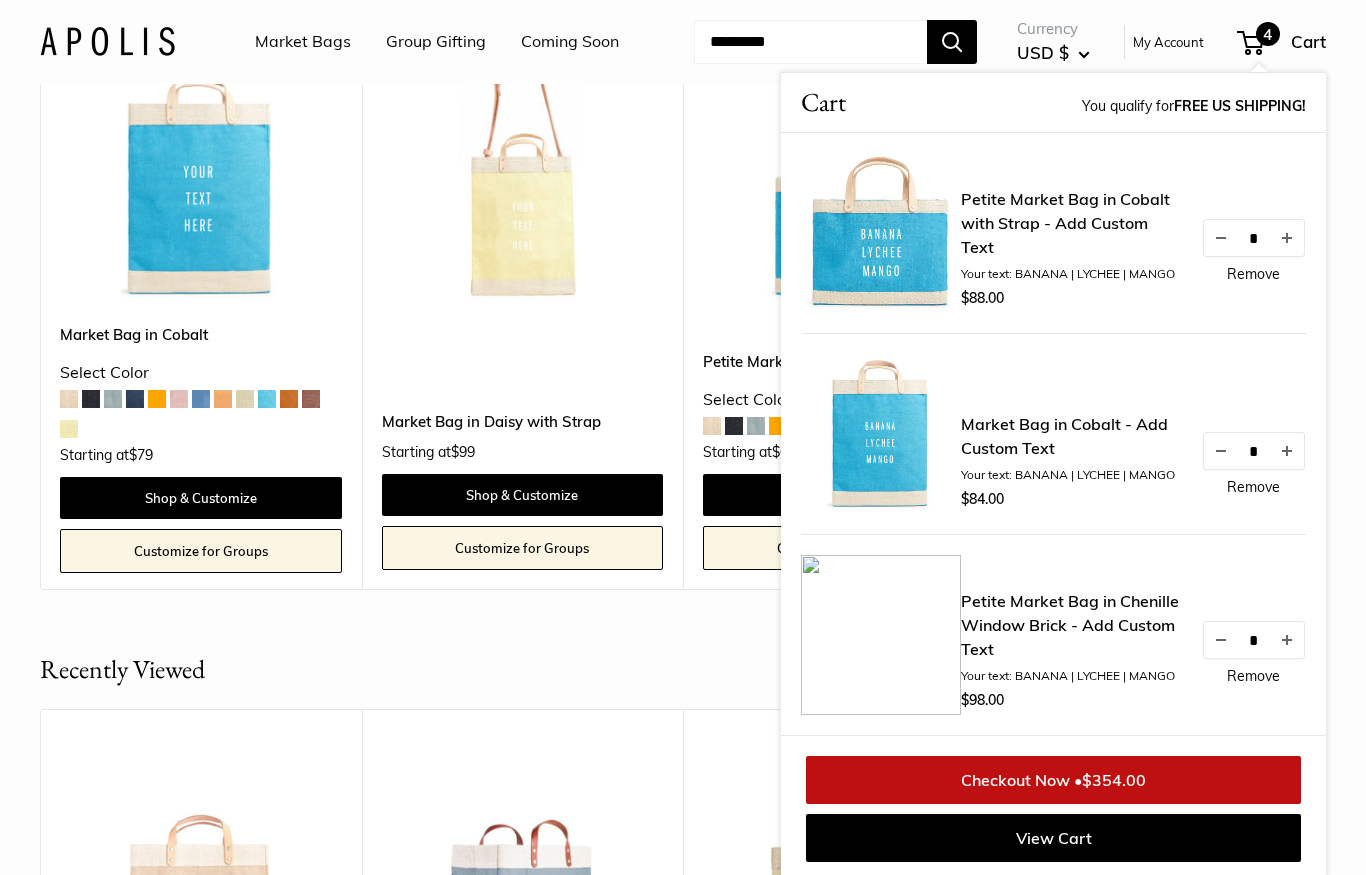 click at bounding box center (107, 41) 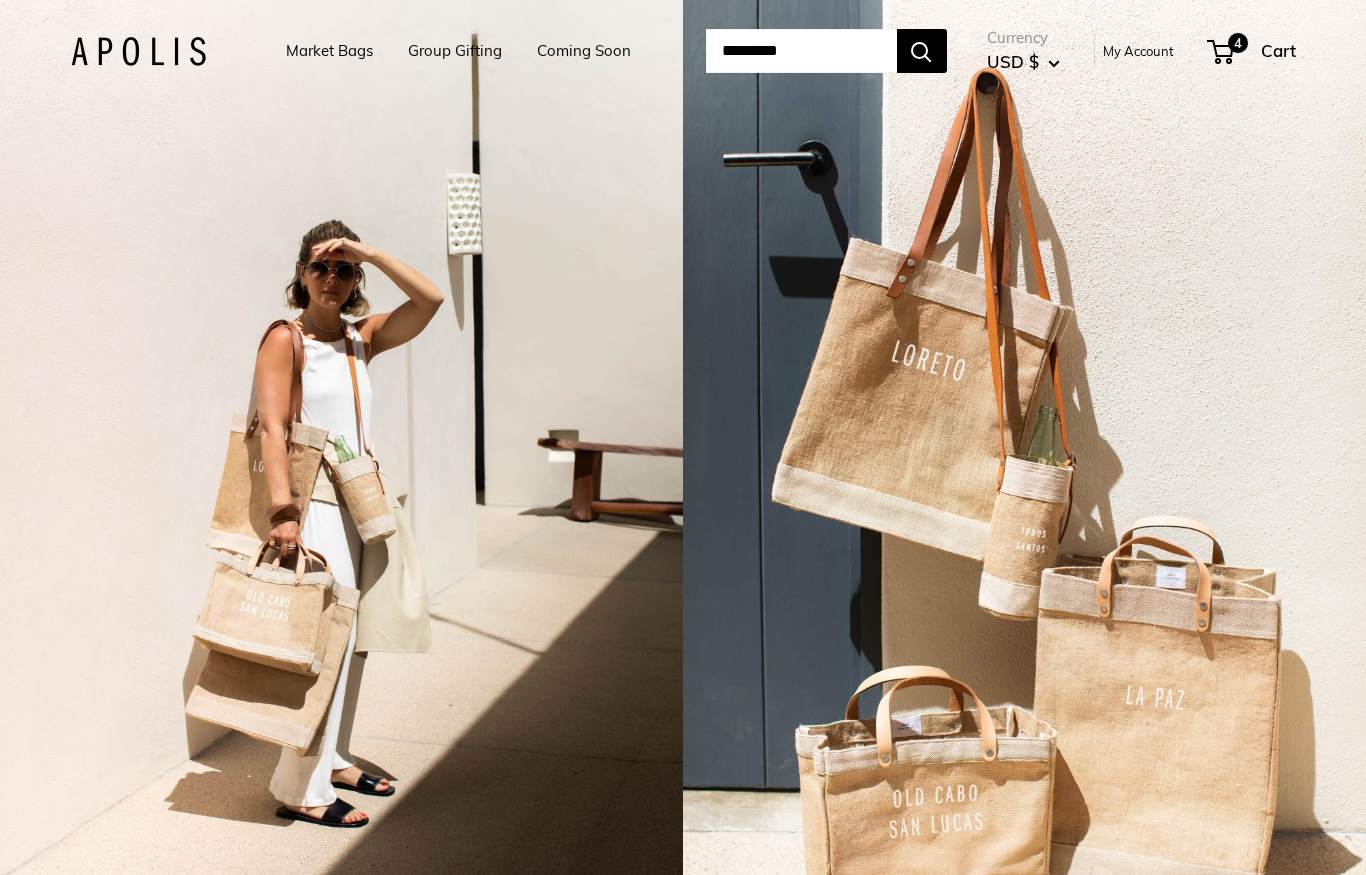 scroll, scrollTop: 0, scrollLeft: 0, axis: both 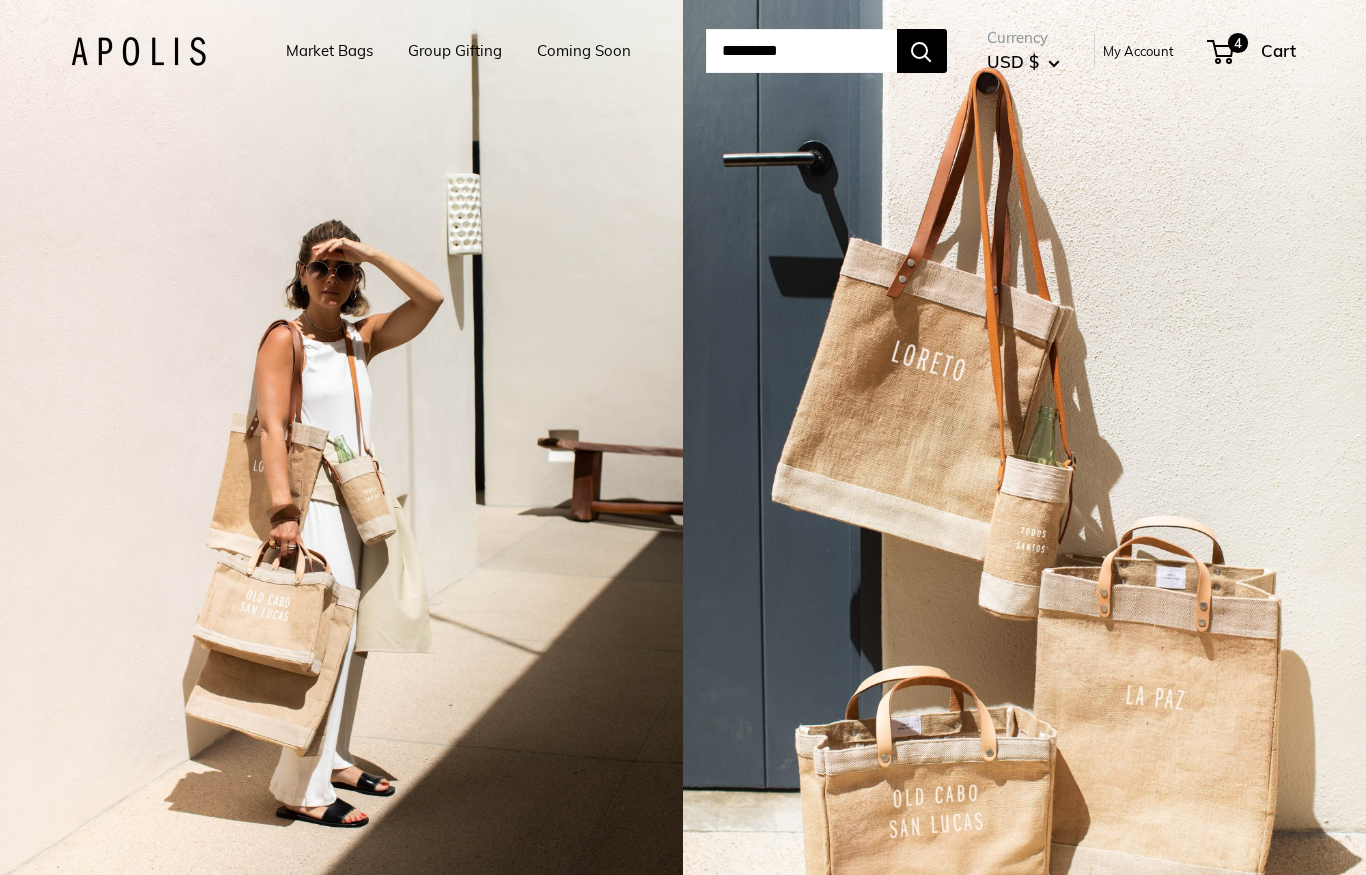 click on "Market Bags" at bounding box center [329, 51] 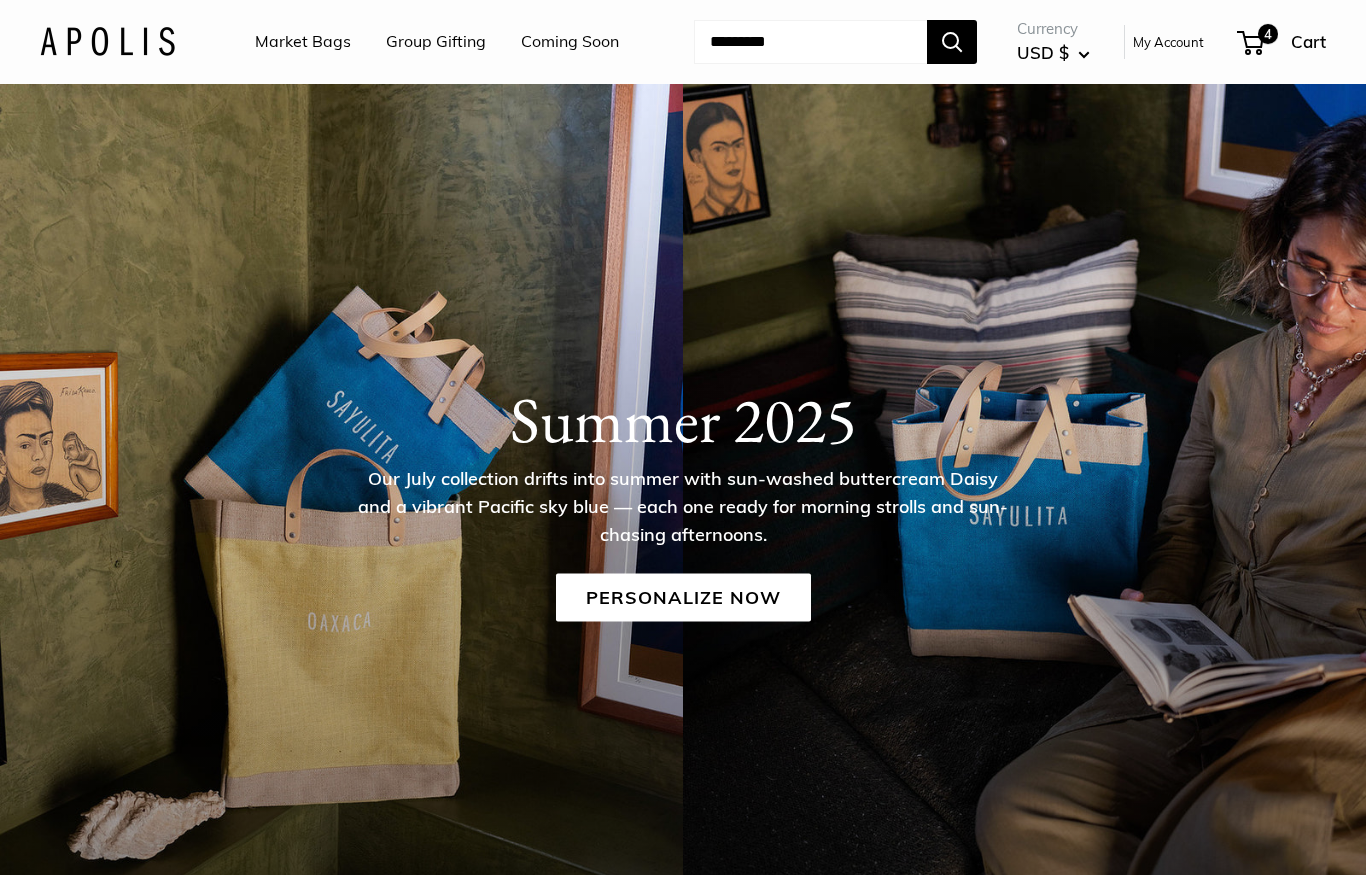 scroll, scrollTop: 0, scrollLeft: 0, axis: both 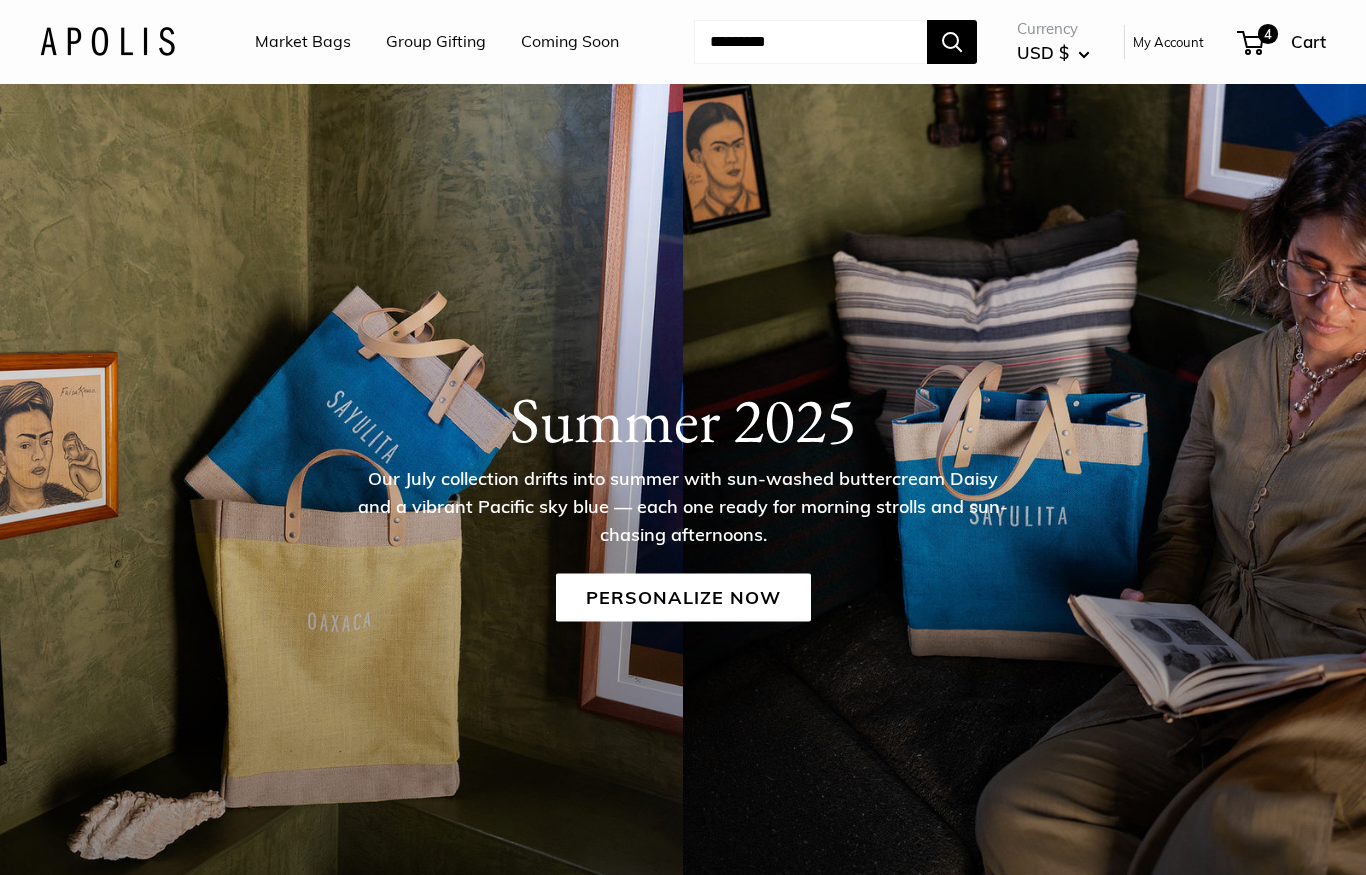 click on "Personalize Now" at bounding box center (683, 597) 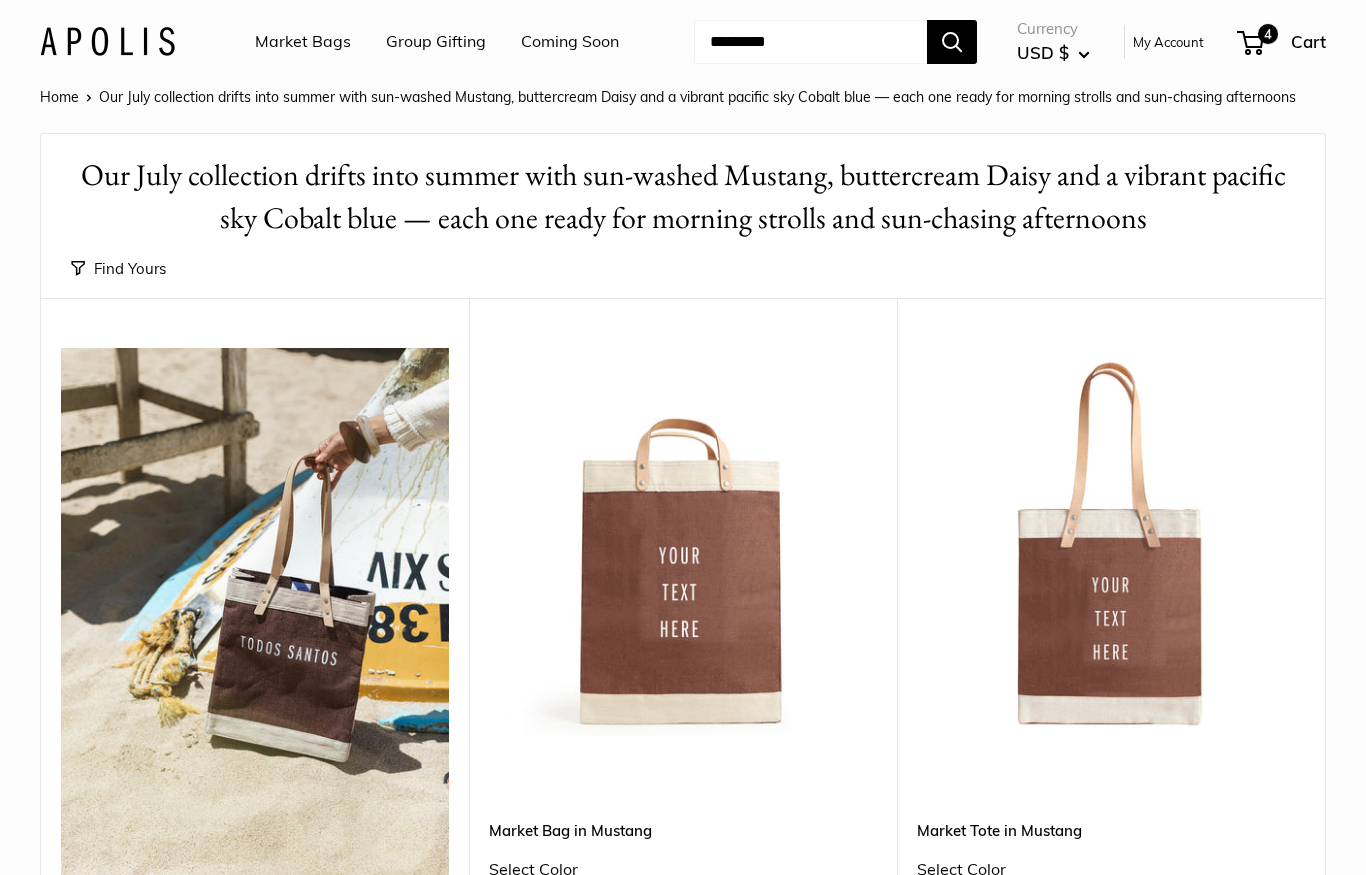 scroll, scrollTop: 0, scrollLeft: 0, axis: both 